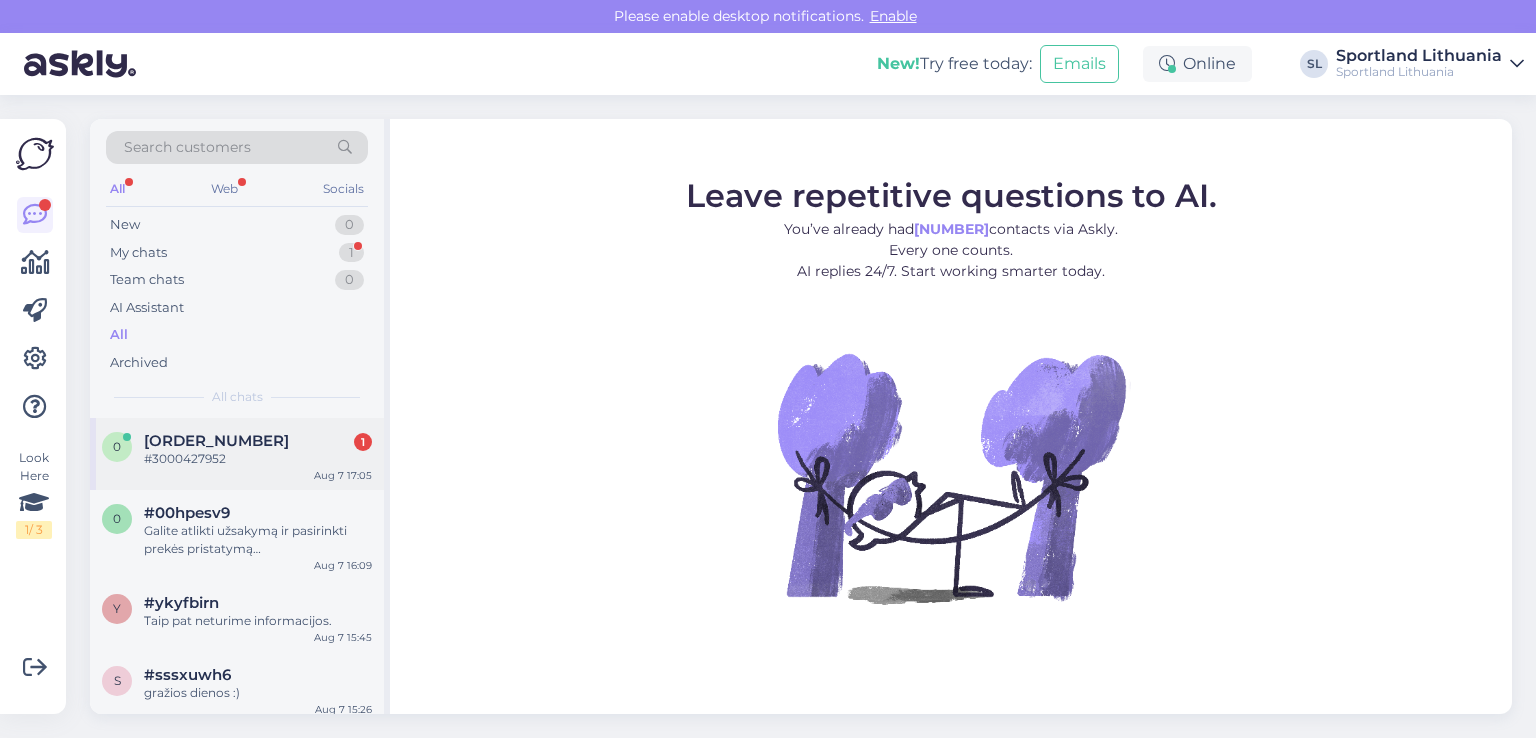 scroll, scrollTop: 0, scrollLeft: 0, axis: both 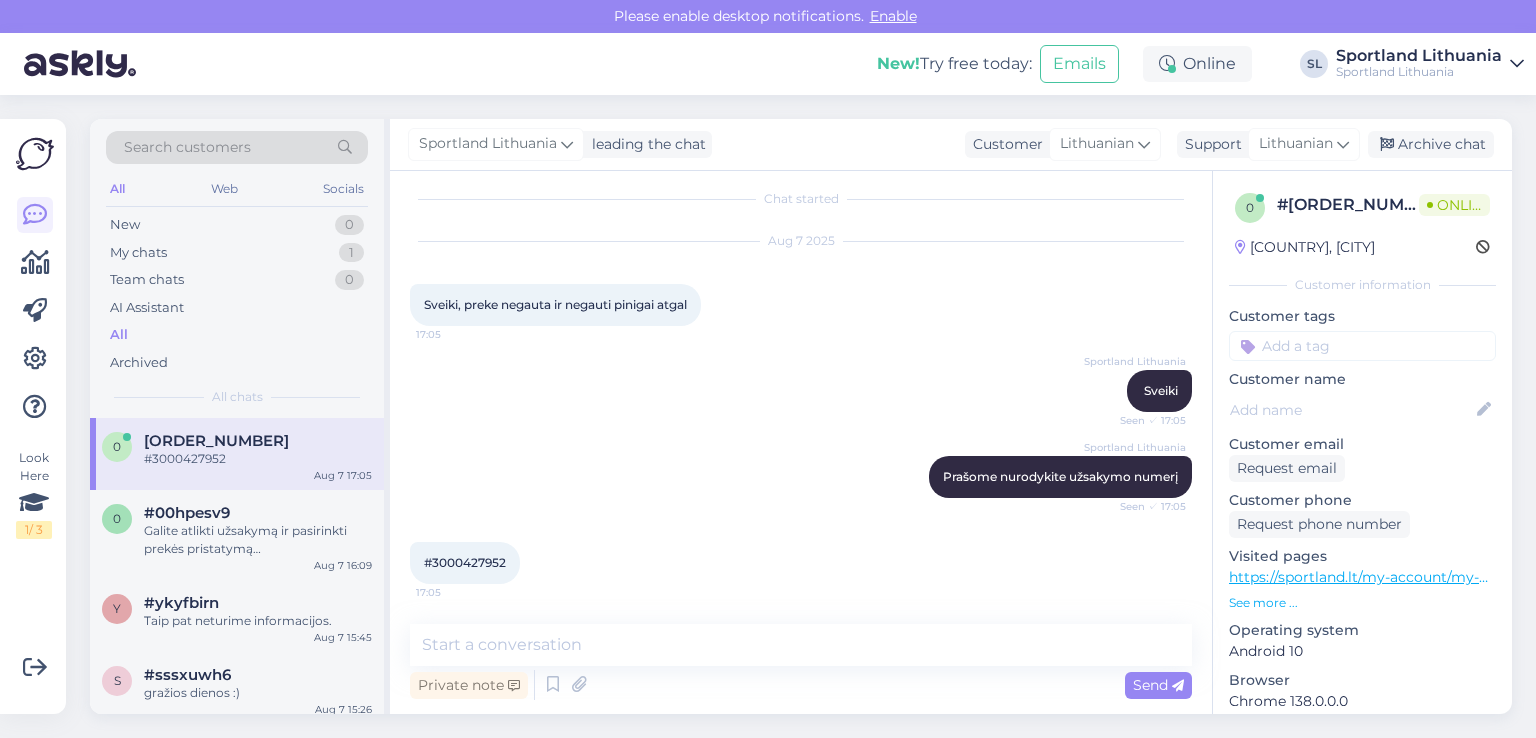 click on "#3000427952" at bounding box center [465, 562] 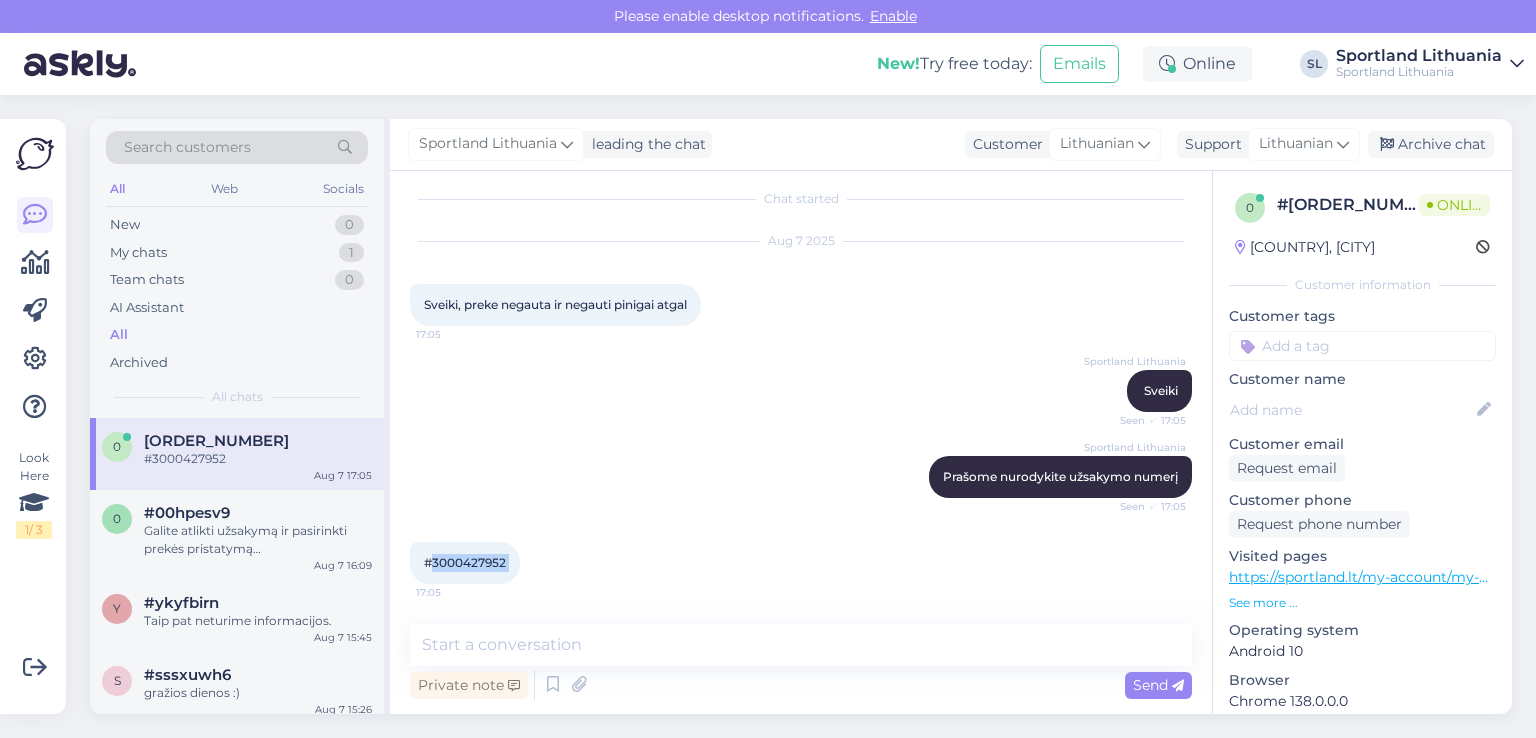 click on "#3000427952" at bounding box center [465, 562] 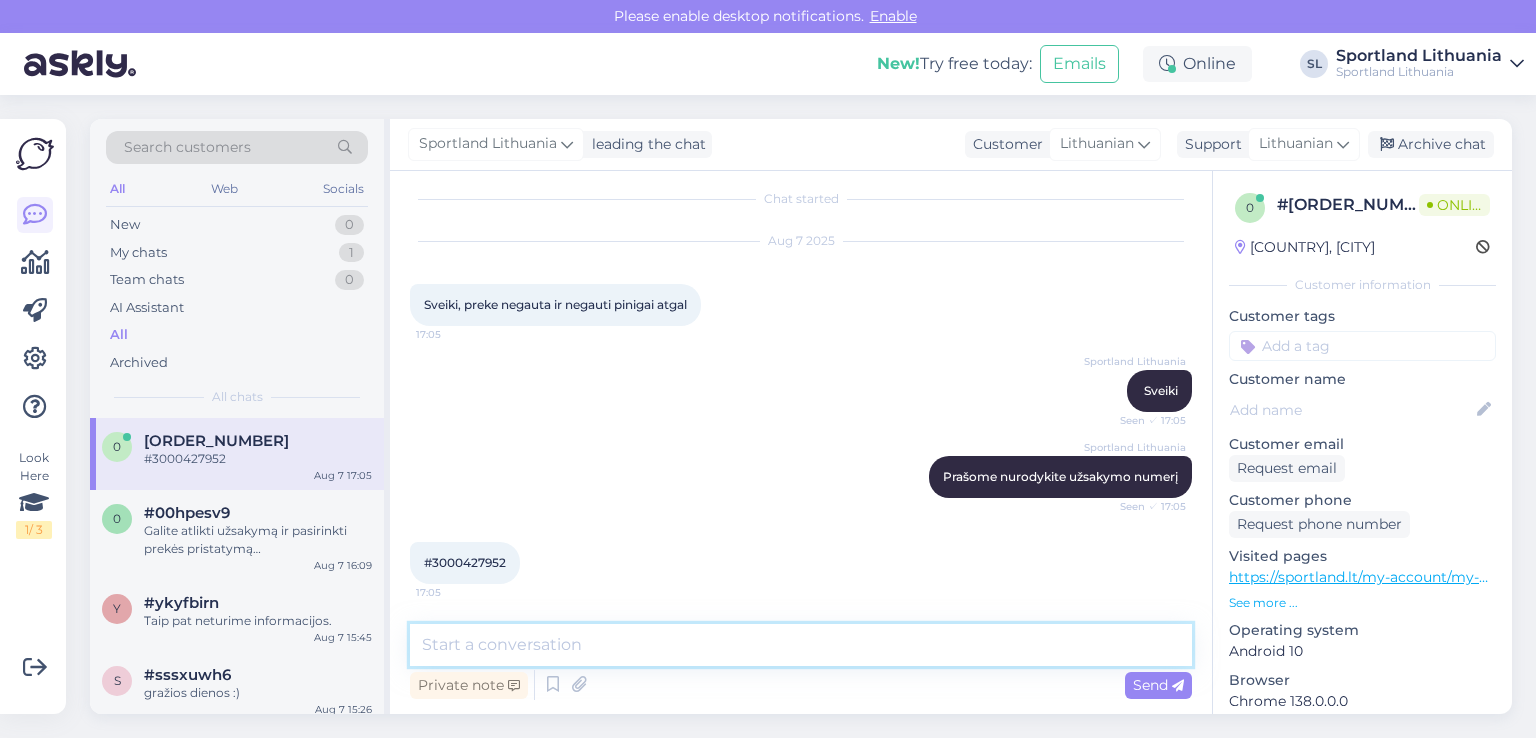click at bounding box center [801, 645] 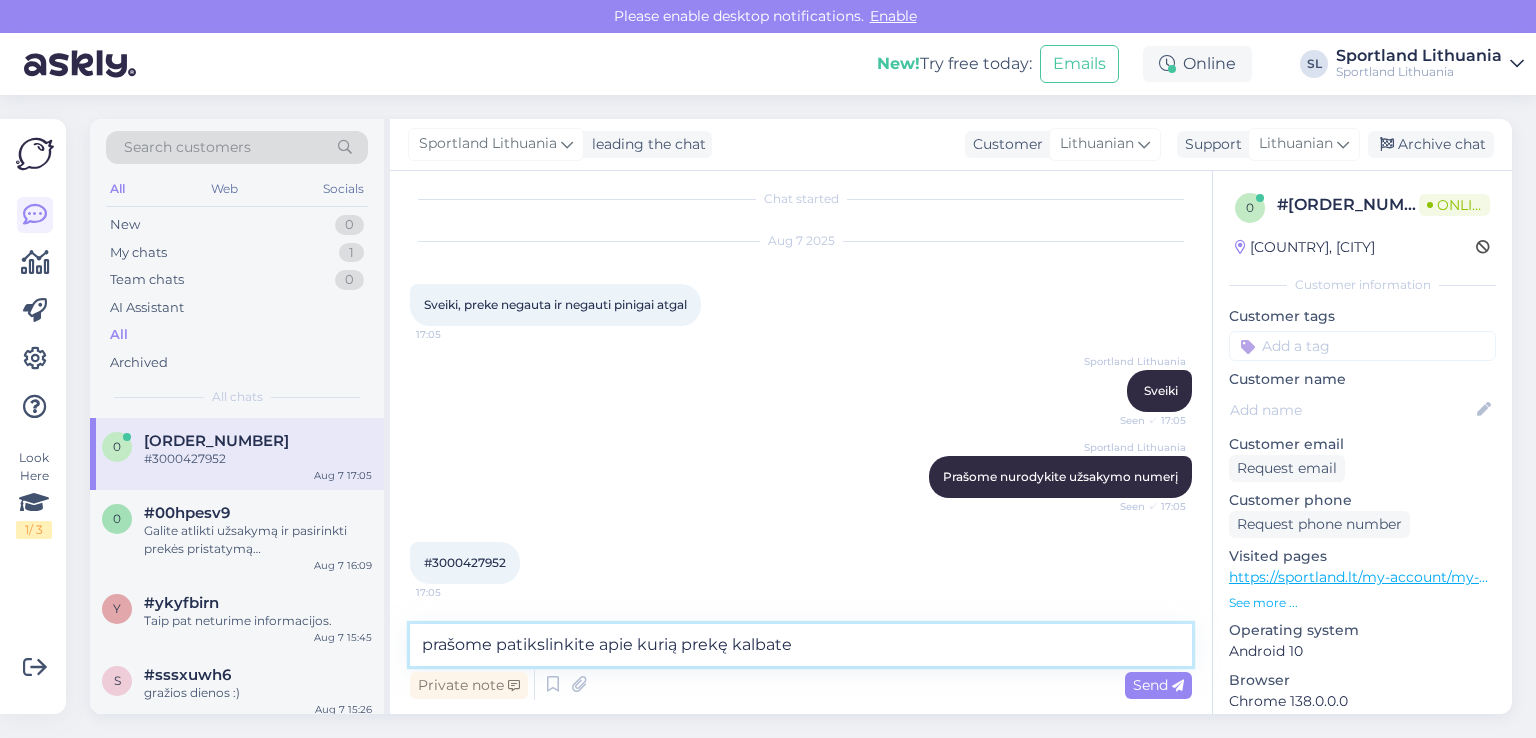 type on "prašome patikslinkite apie kurią prekę kalbate?" 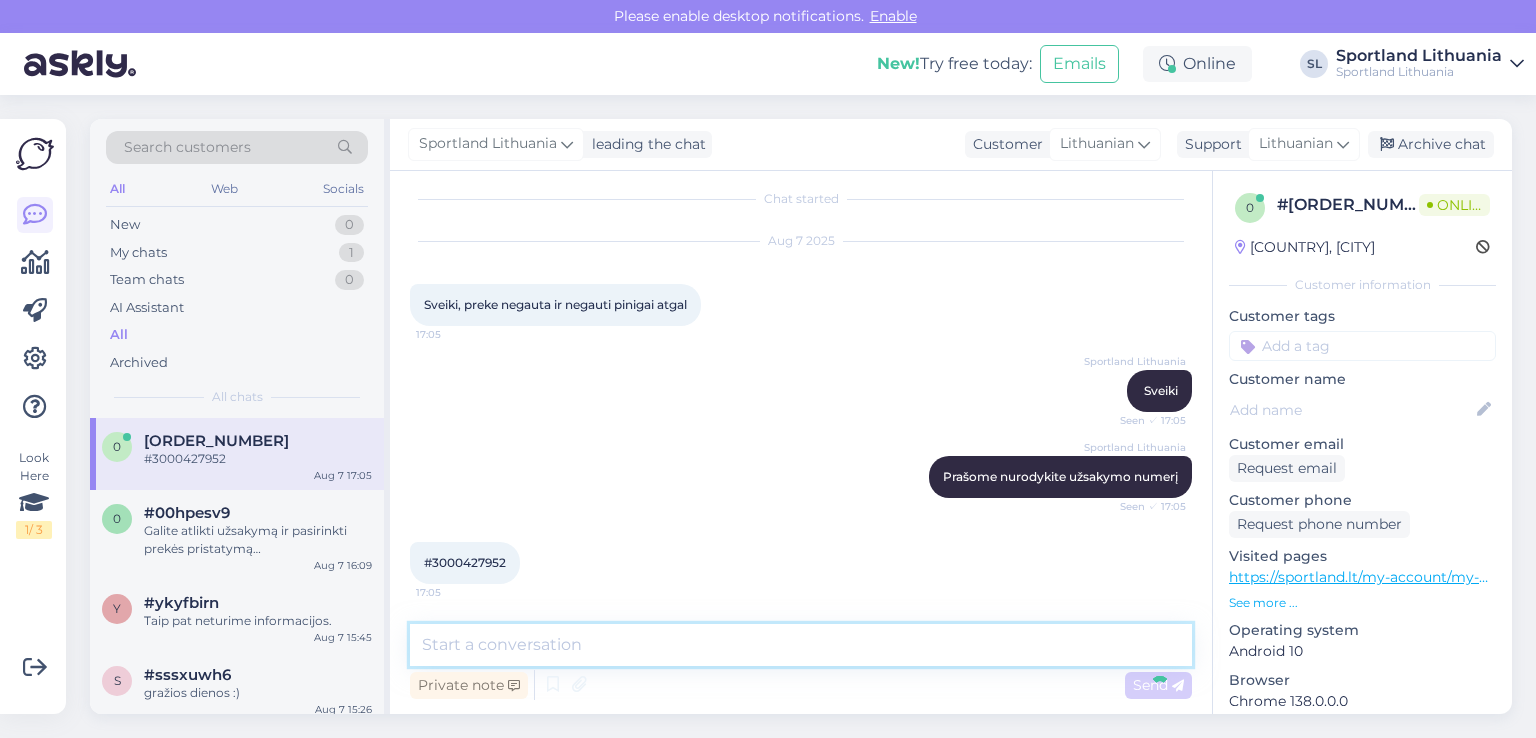 scroll, scrollTop: 100, scrollLeft: 0, axis: vertical 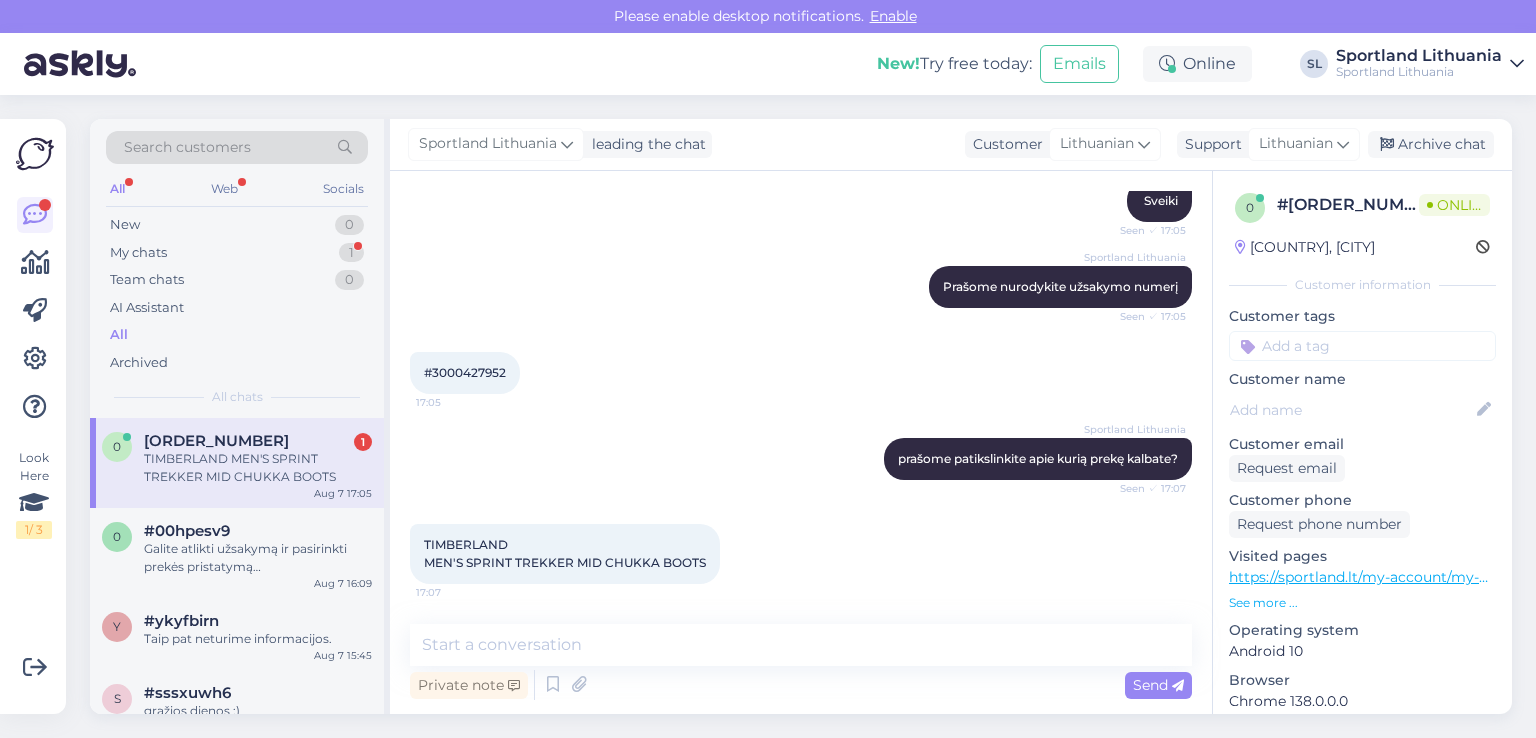 click on "TIMBERLAND
MEN'S SPRINT TREKKER MID CHUKKA BOOTS" at bounding box center (565, 553) 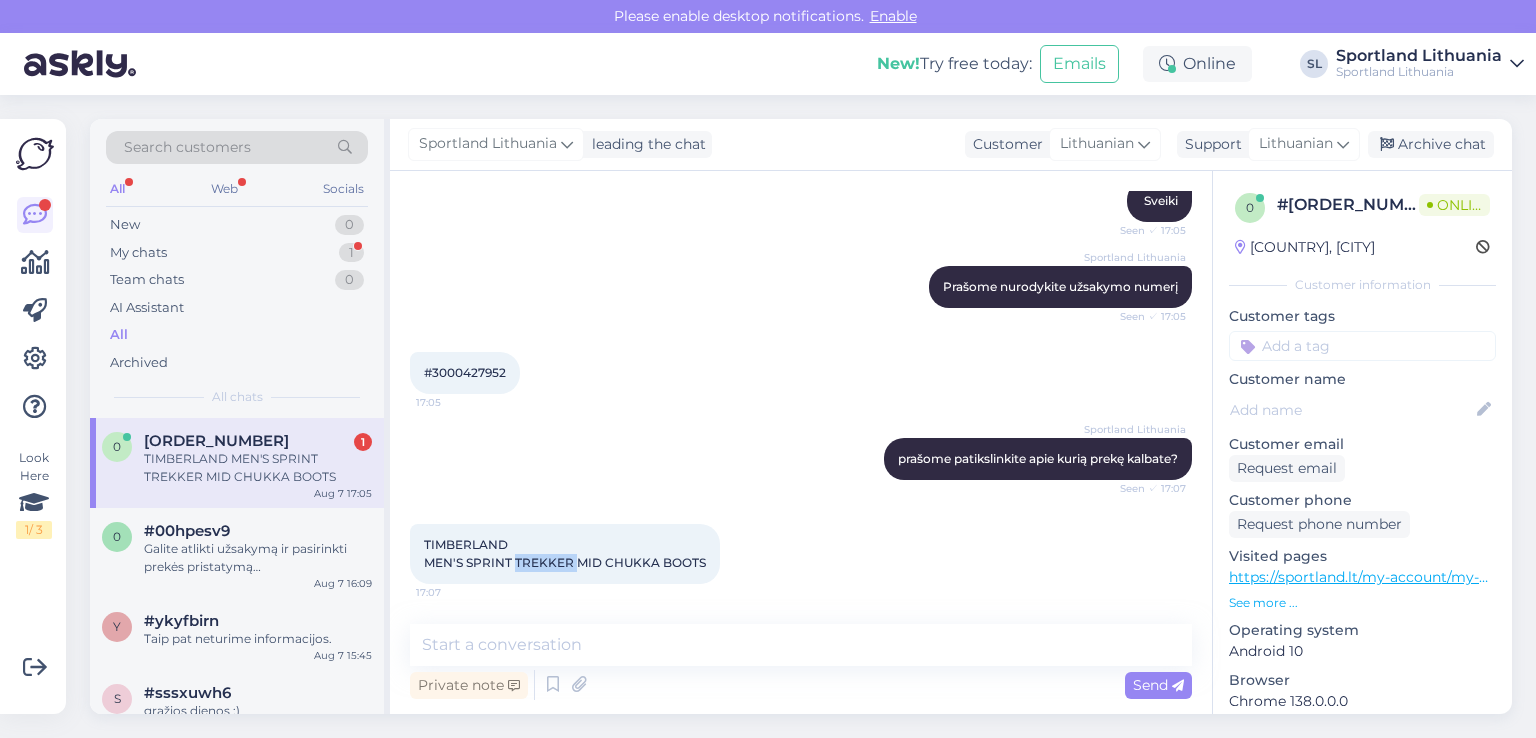 click on "TIMBERLAND
MEN'S SPRINT TREKKER MID CHUKKA BOOTS" at bounding box center [565, 553] 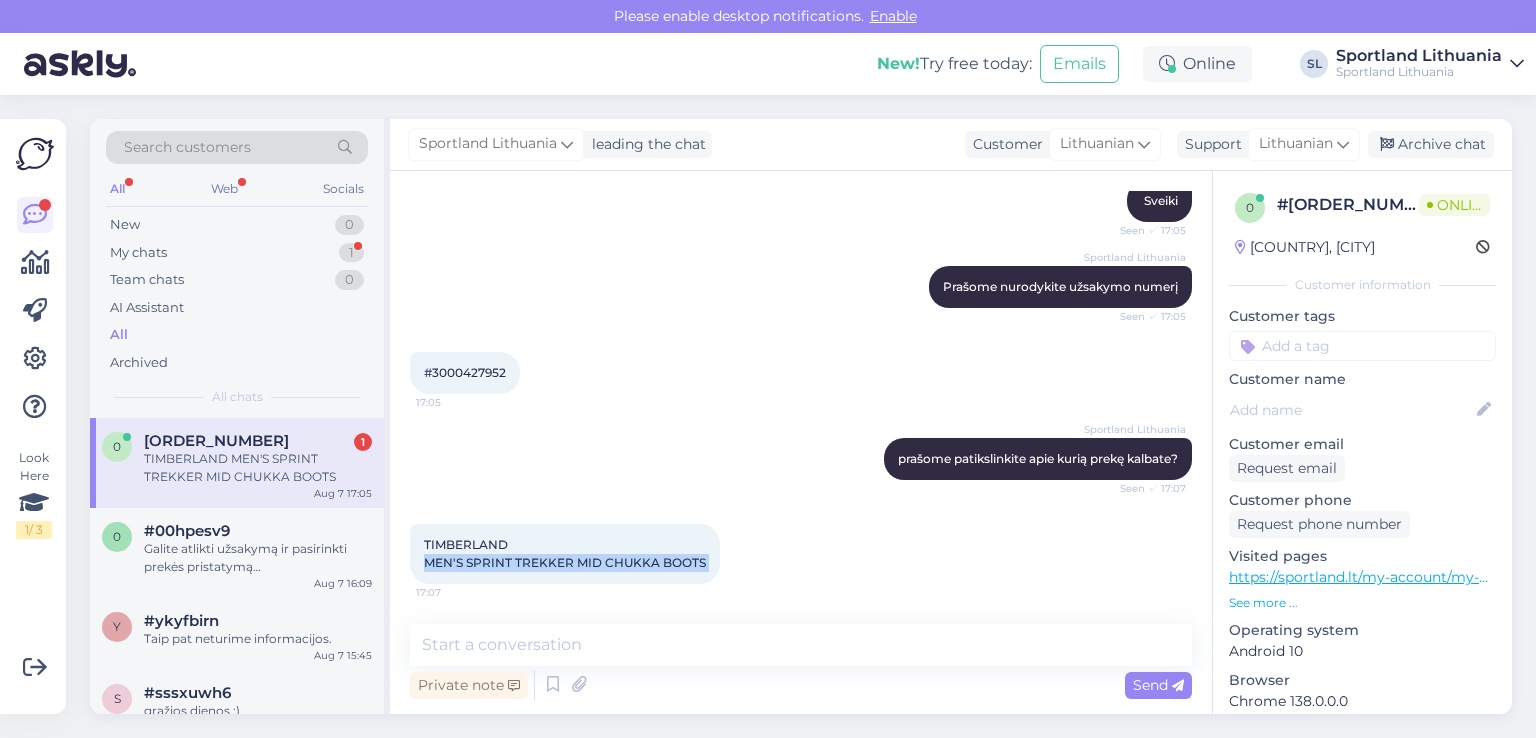 click on "TIMBERLAND
MEN'S SPRINT TREKKER MID CHUKKA BOOTS" at bounding box center (565, 553) 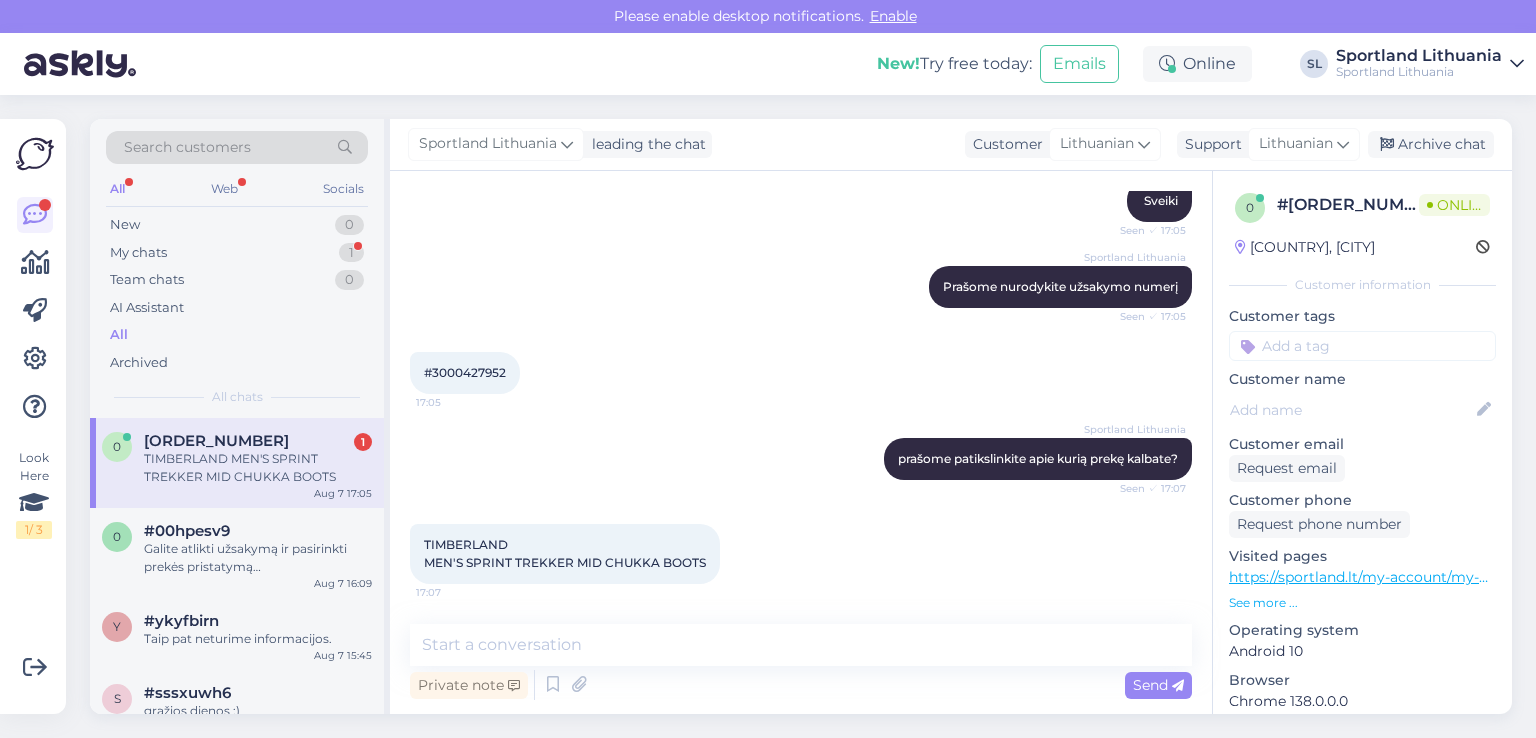 click on "TIMBERLAND
MEN'S SPRINT TREKKER MID CHUKKA BOOTS" at bounding box center [565, 553] 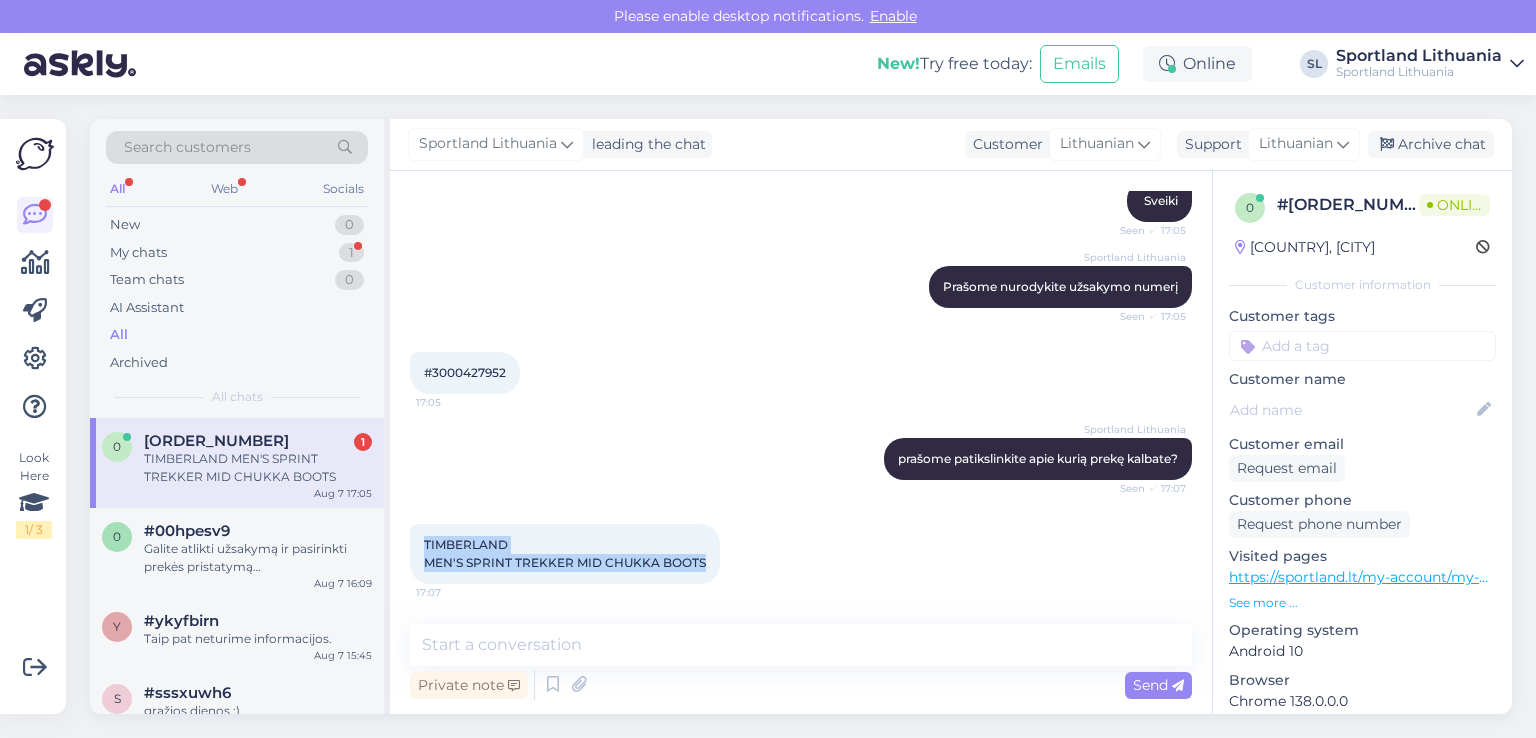 drag, startPoint x: 706, startPoint y: 557, endPoint x: 407, endPoint y: 534, distance: 299.8833 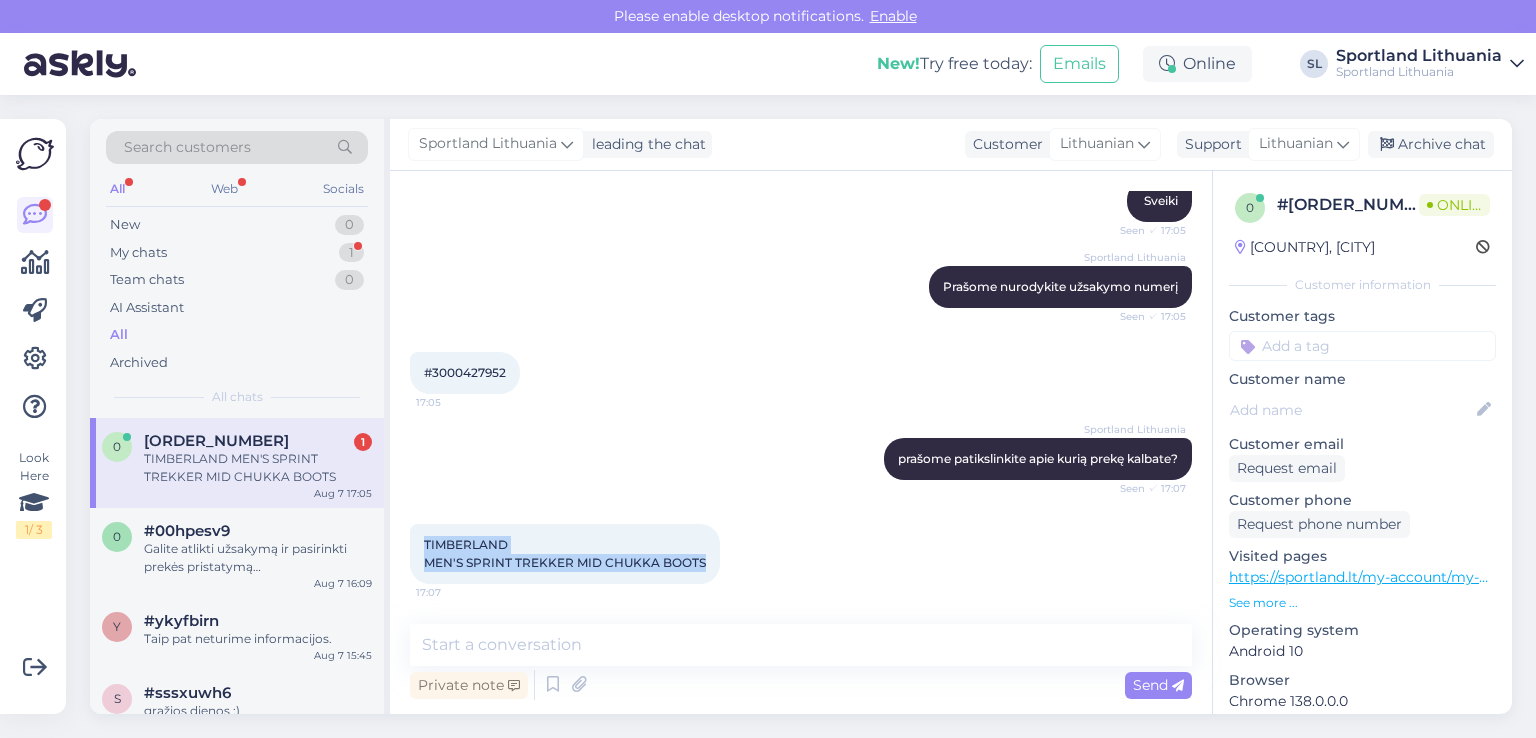 click on "Chat started Aug 7 2025 Sveiki, preke negauta ir negauti pinigai atgal 17:05 Sportland Lithuania Sveiki Seen ✓ 17:05 Sportland Lithuania Prašome nurodykite užsakymo numerį Seen ✓ 17:05 #3000427952 17:05 Sportland Lithuania prašome patikslinkite apie kurią prekę kalbate? Seen ✓ 17:07 TIMBERLAND
MEN'S SPRINT TREKKER MID CHUKKA BOOTS 17:07 Private note Send" at bounding box center [801, 442] 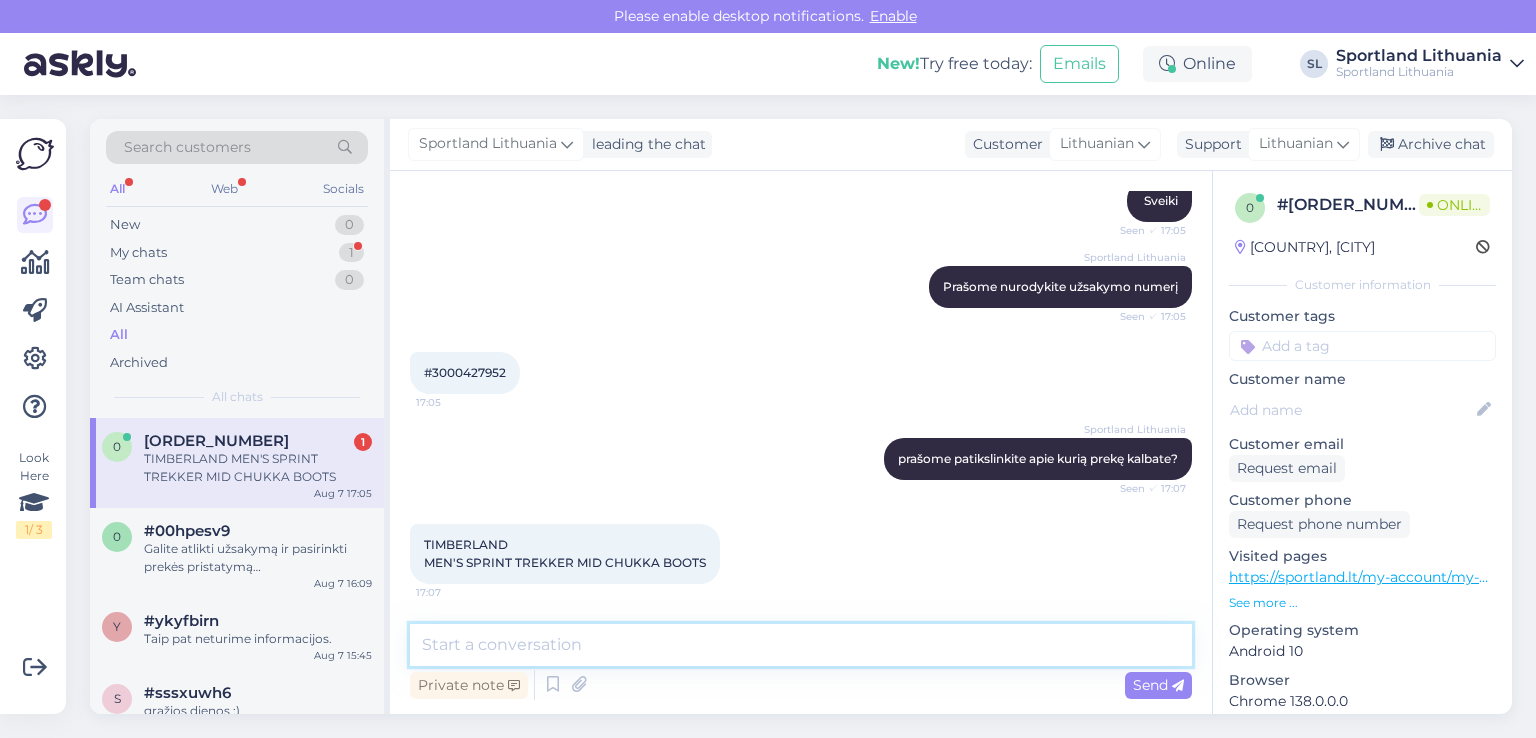 click at bounding box center [801, 645] 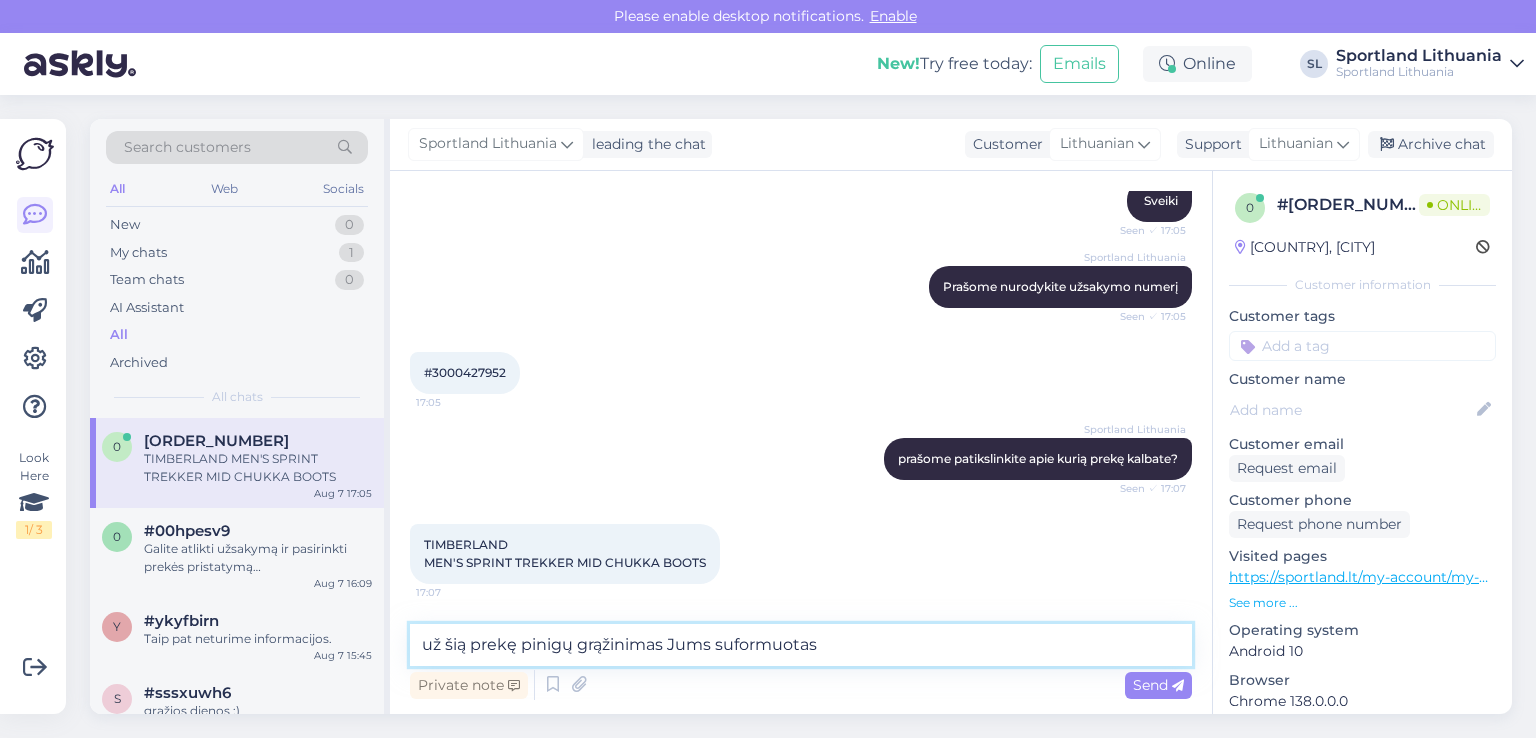 paste on "[DATE]" 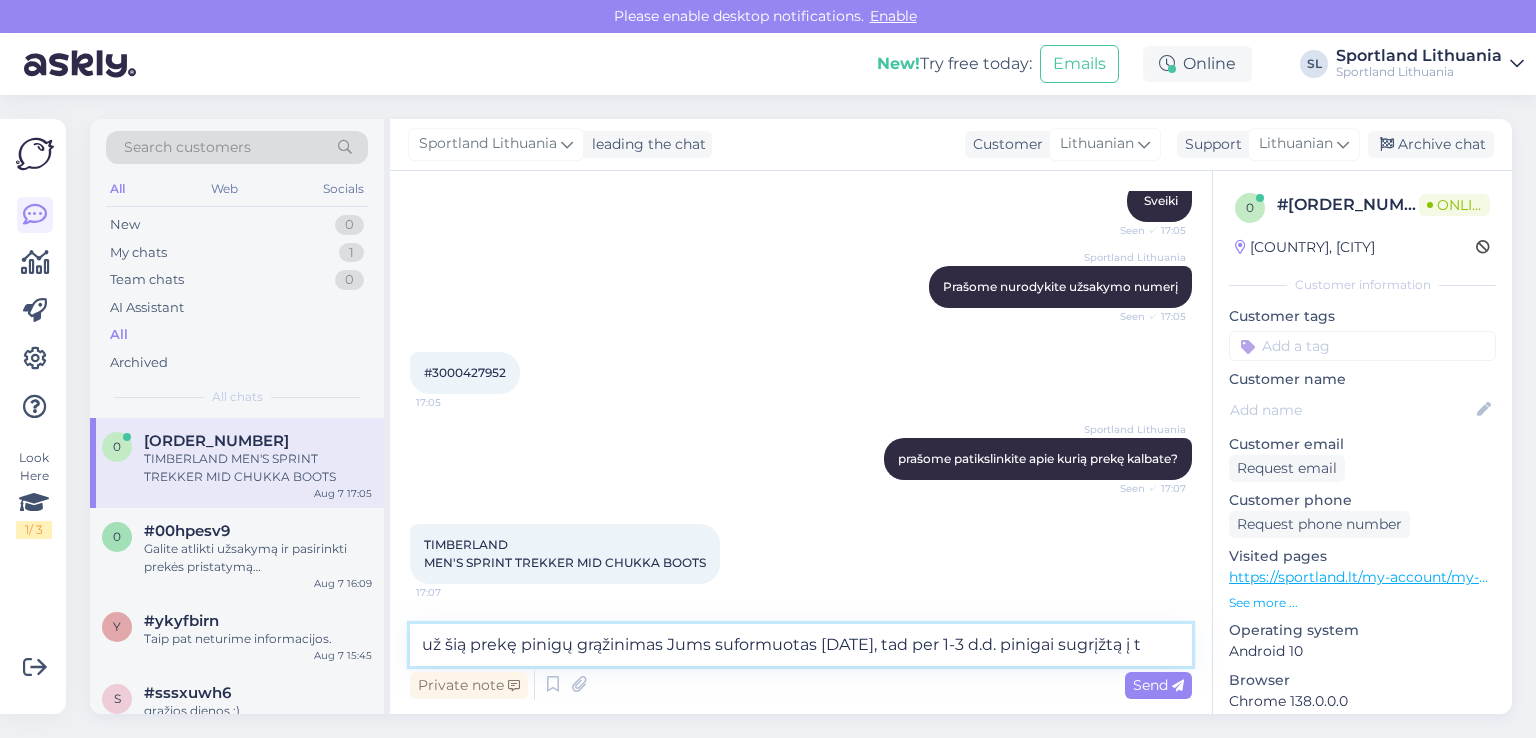 scroll, scrollTop: 224, scrollLeft: 0, axis: vertical 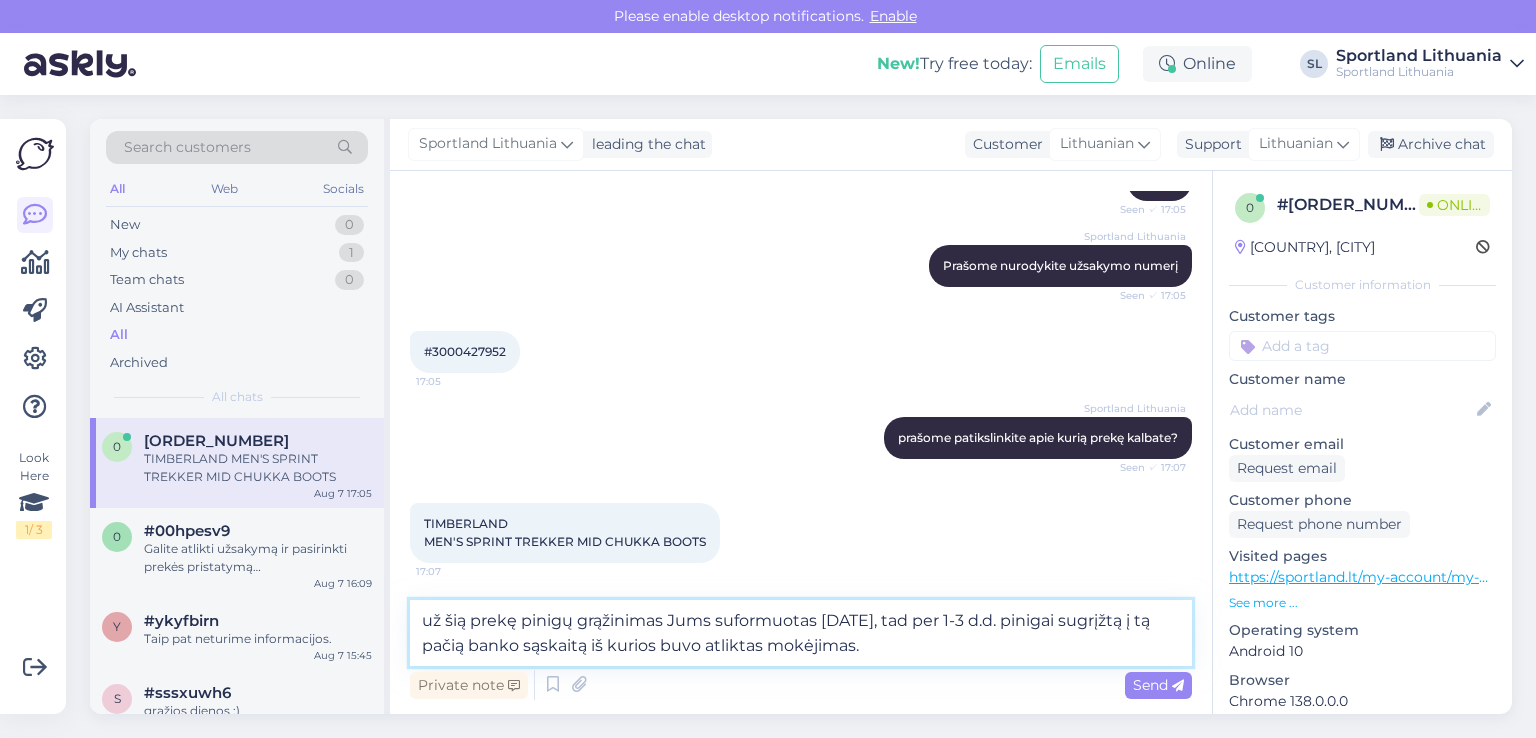 type on "už šią prekę pinigų grąžinimas Jums suformuotas [DATE], tad per 1-3 d.d. pinigai sugrįžtą į tą pačią banko sąskaitą iš kurios buvo atliktas mokėjimas." 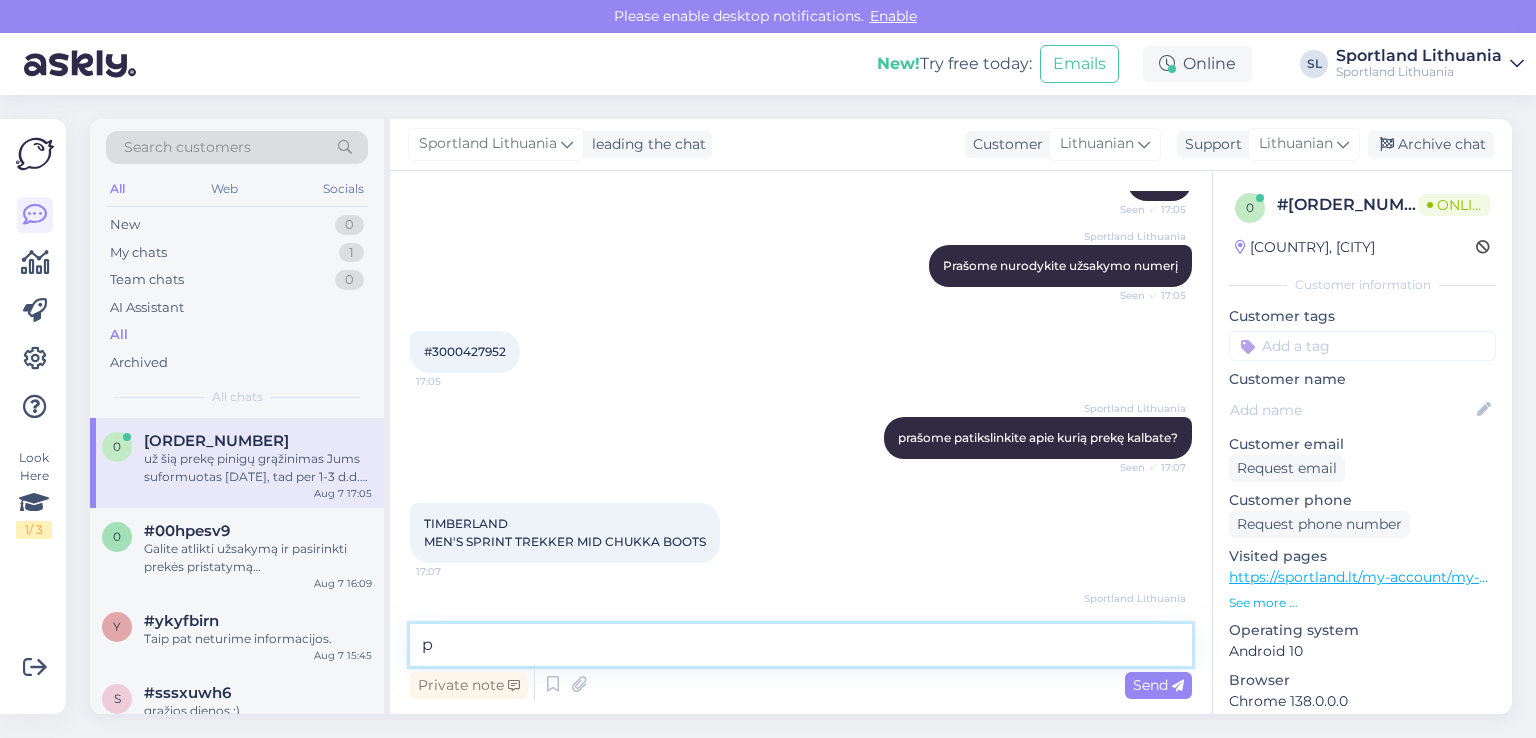 scroll, scrollTop: 325, scrollLeft: 0, axis: vertical 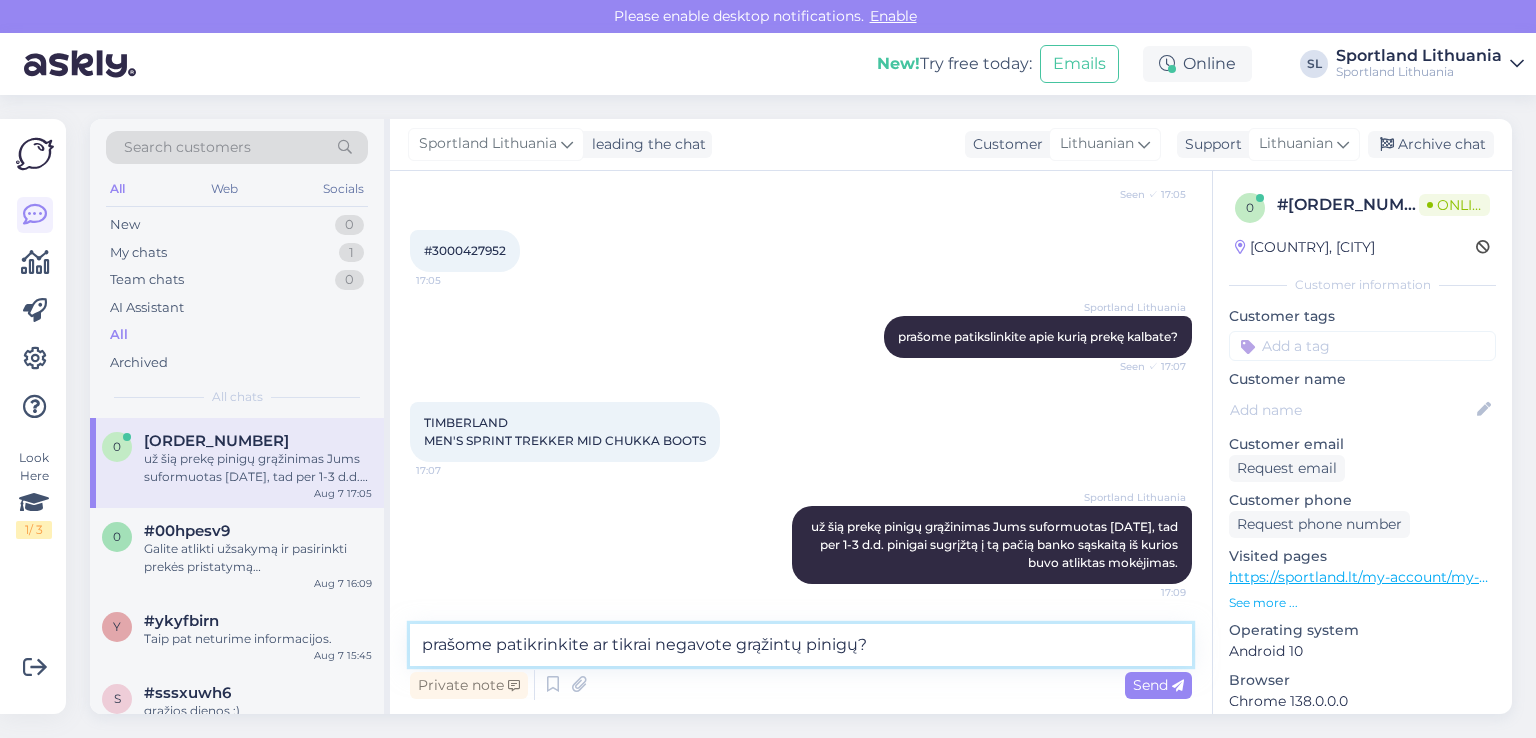 type on "prašome patikrinkite ar tikrai negavote grąžintų pinigų?" 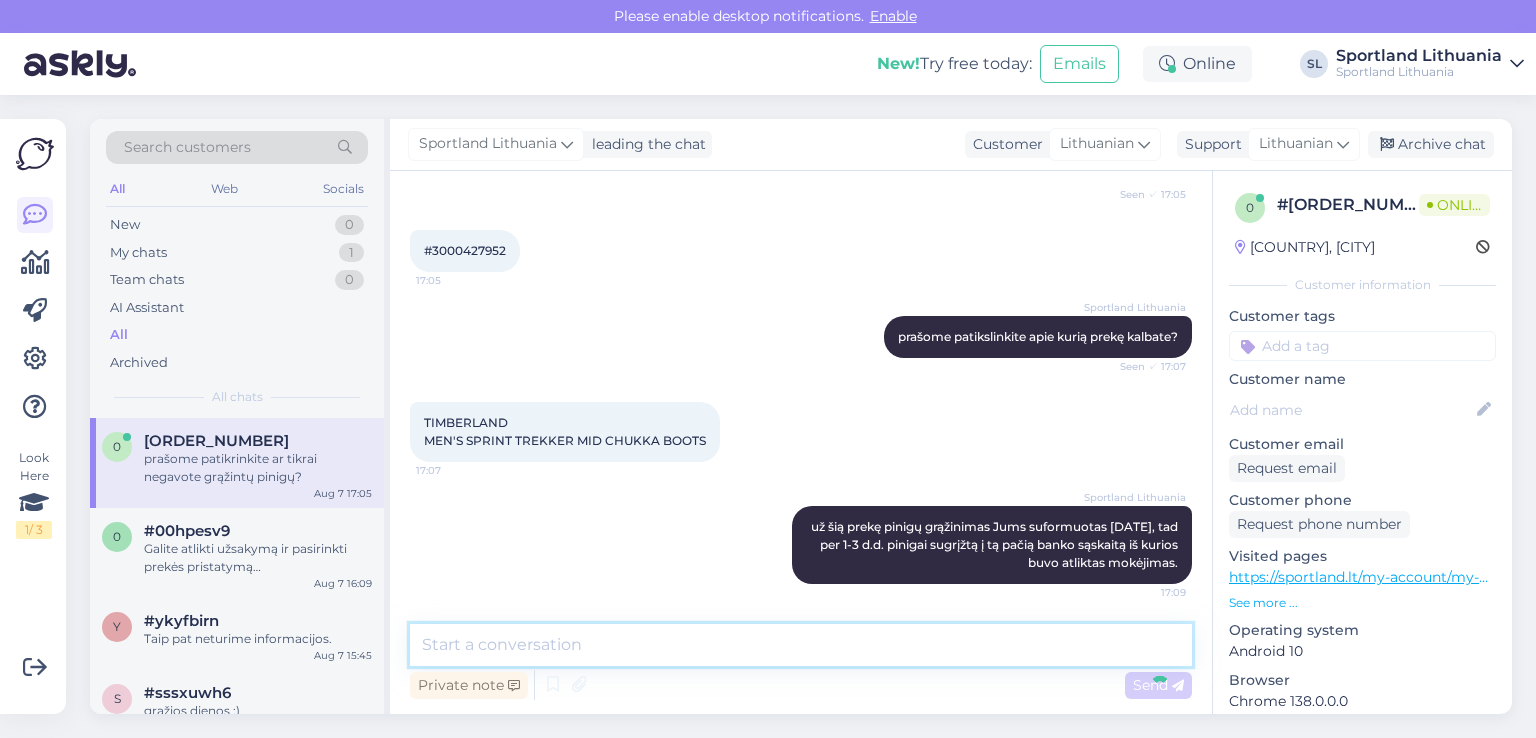 scroll, scrollTop: 412, scrollLeft: 0, axis: vertical 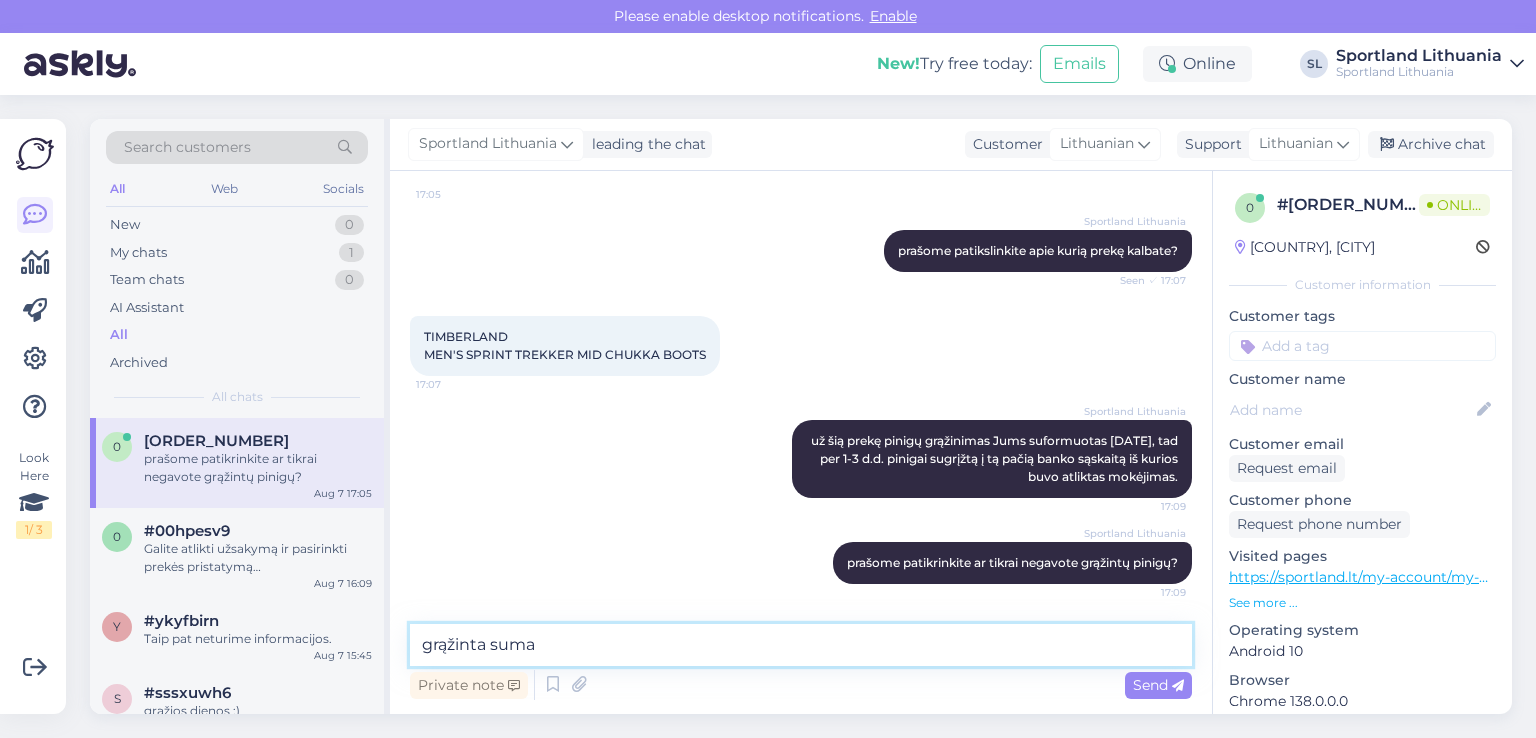paste on "74,97" 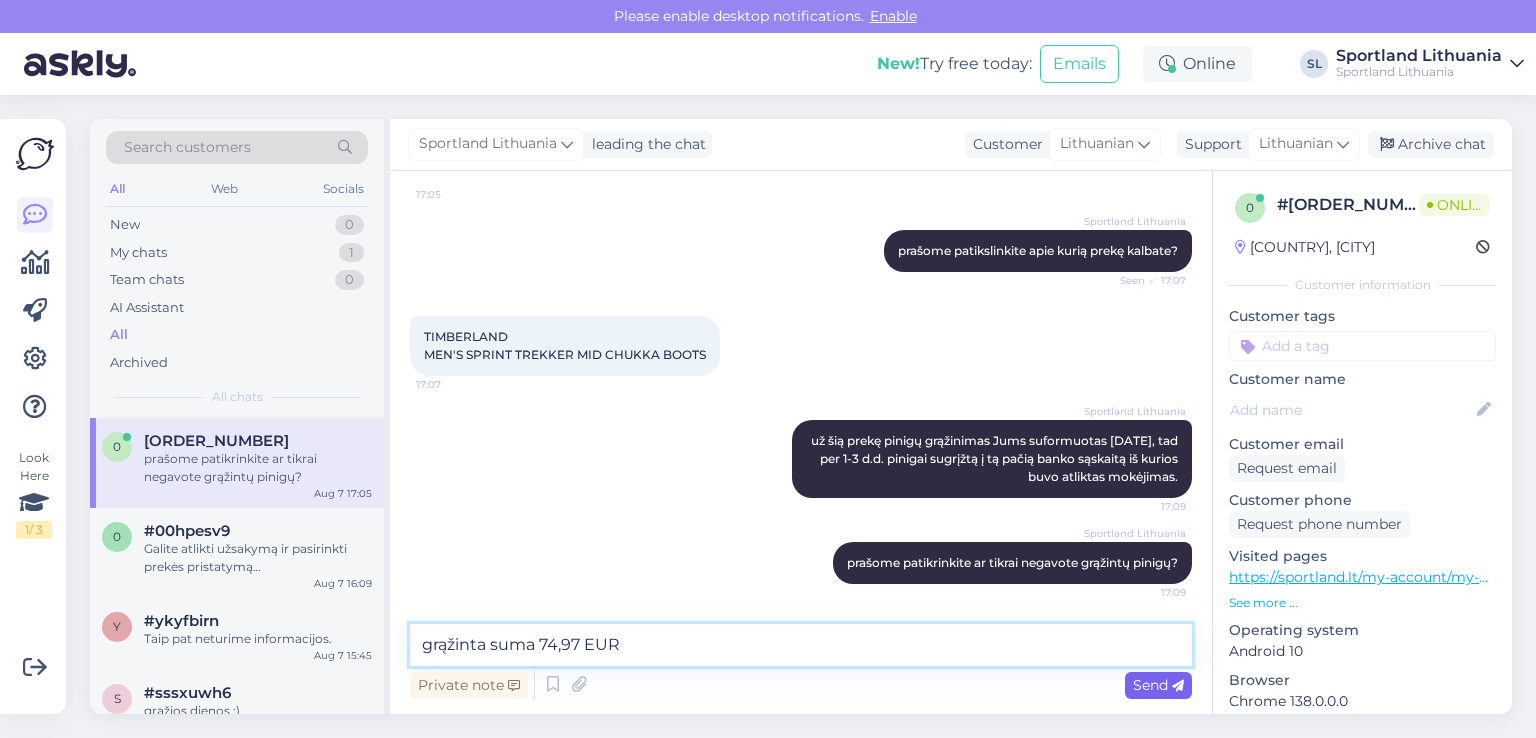 type on "grąžinta suma 74,97 EUR" 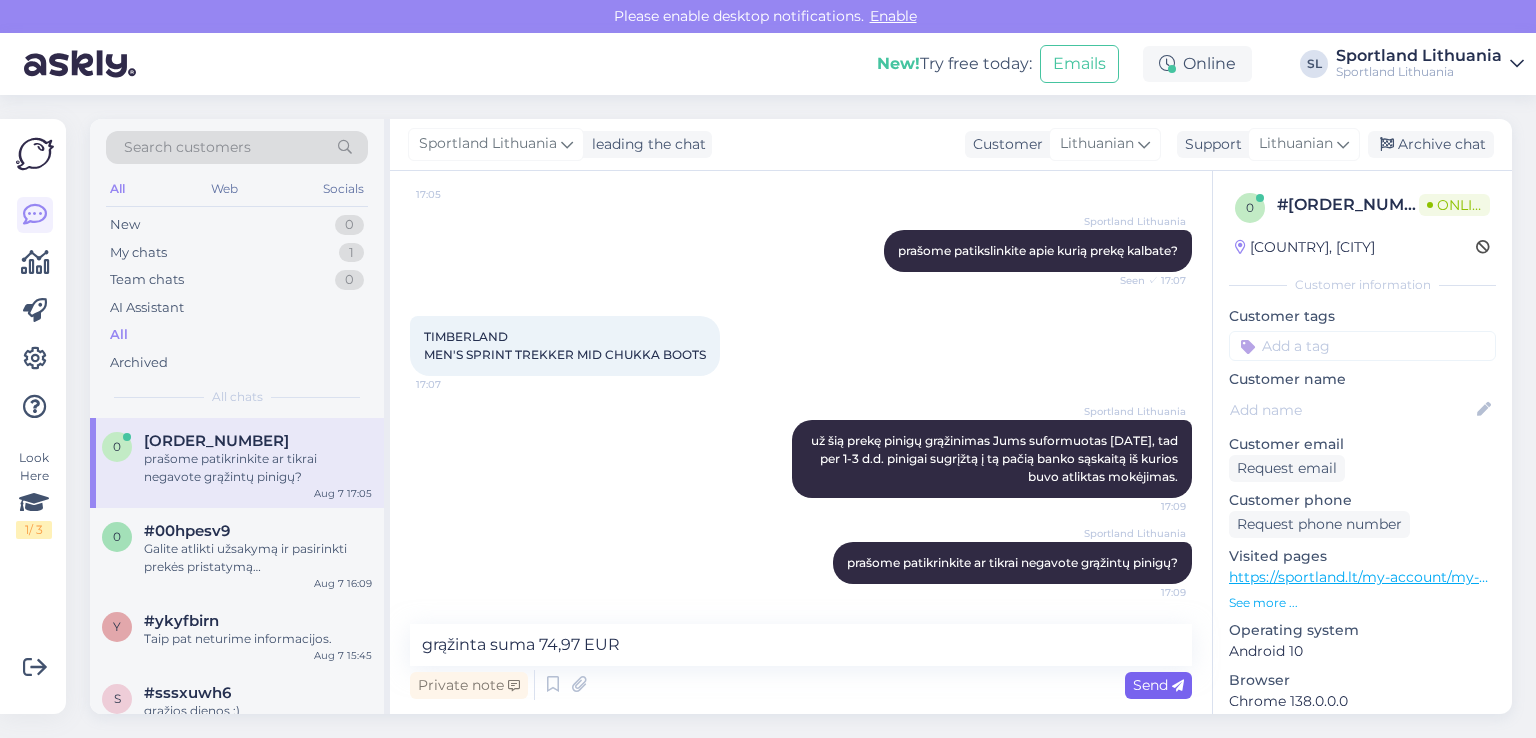 click on "Send" at bounding box center [1158, 685] 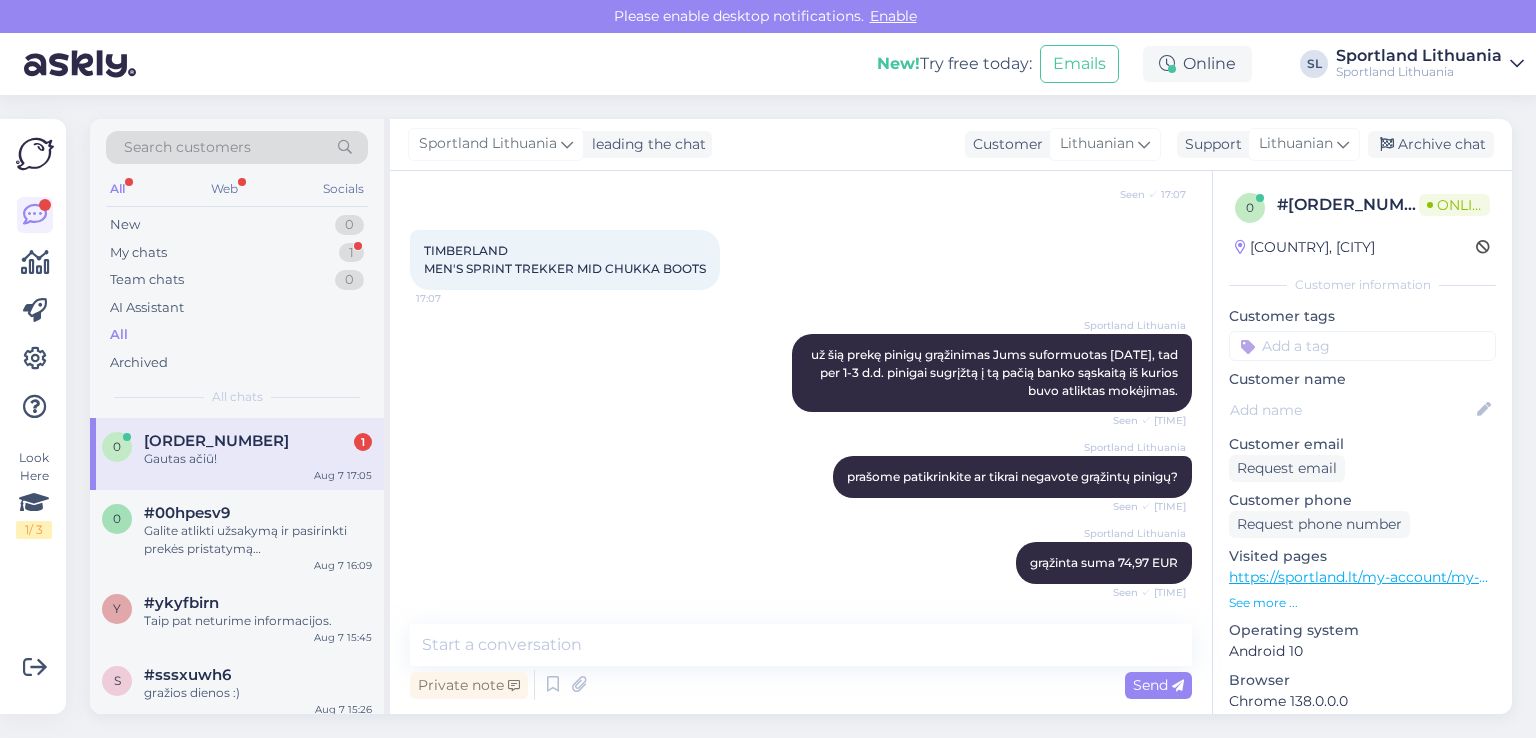 scroll, scrollTop: 584, scrollLeft: 0, axis: vertical 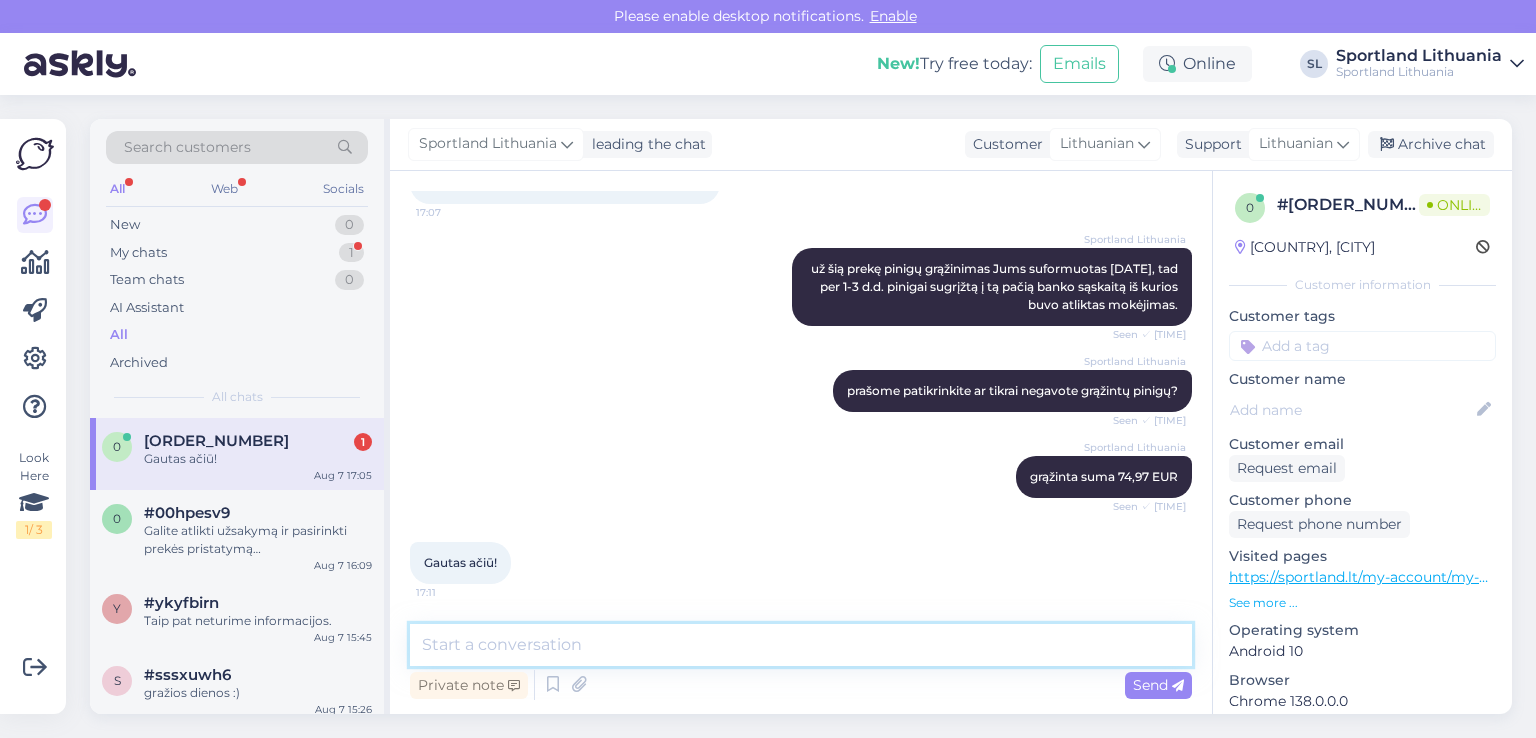 click at bounding box center [801, 645] 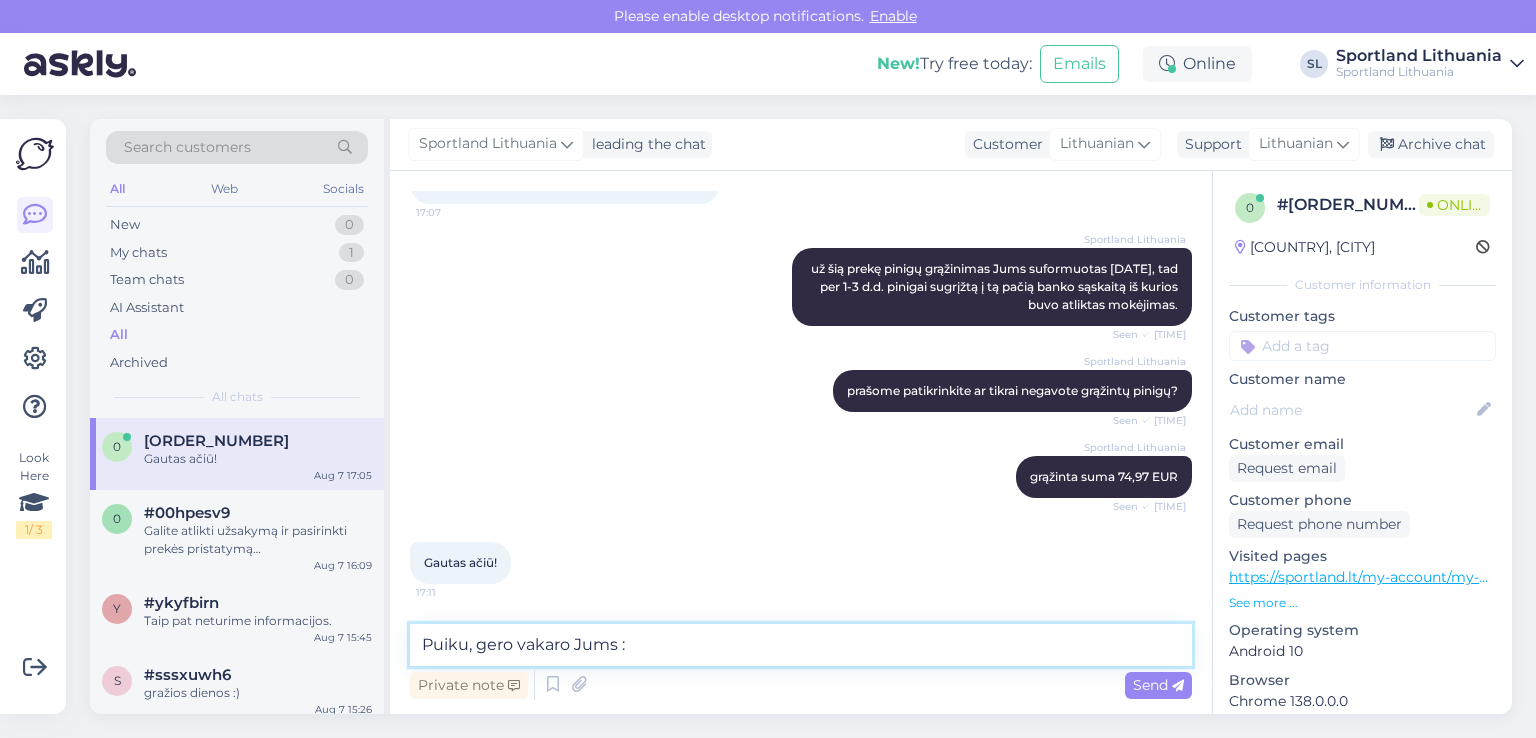 type on "Puiku, gero vakaro Jums :)" 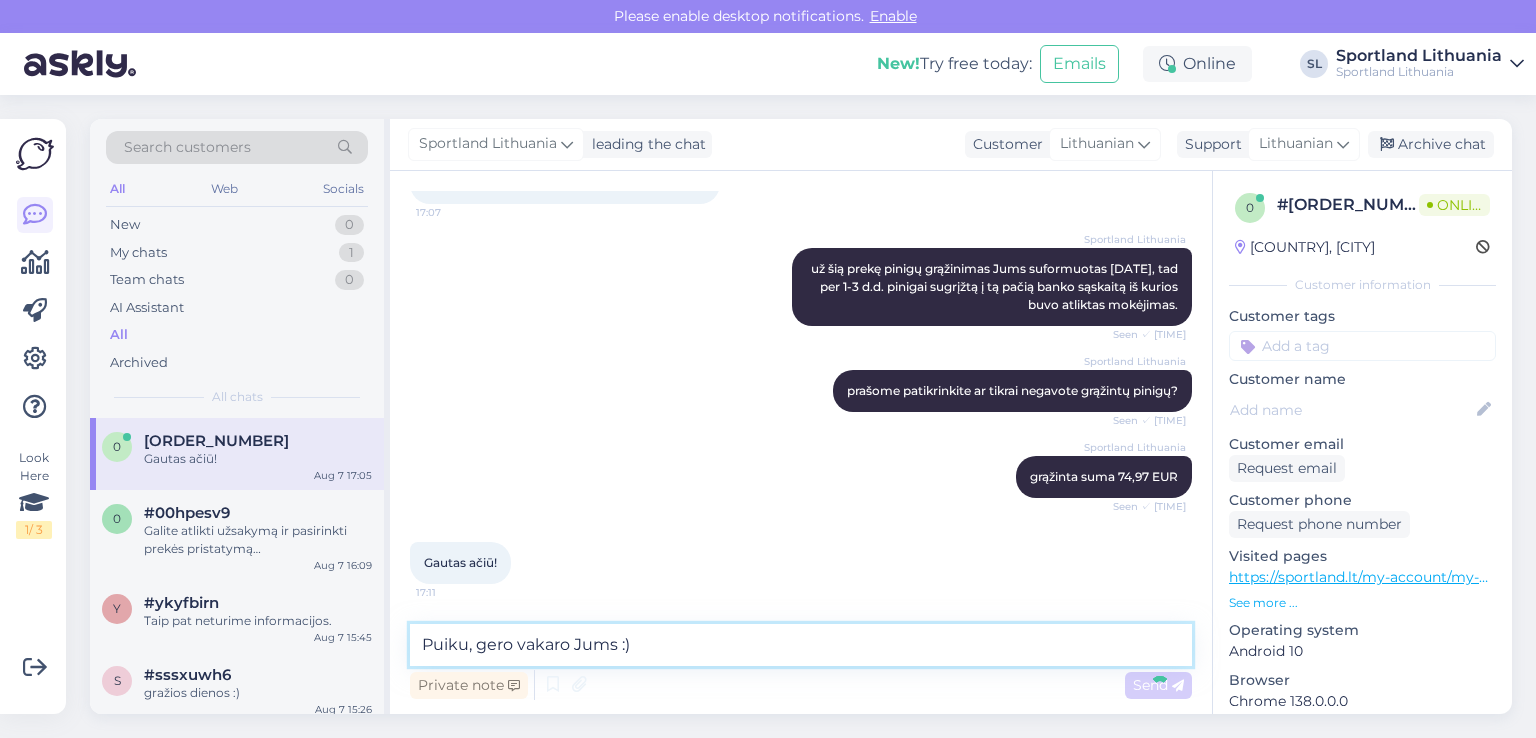 type 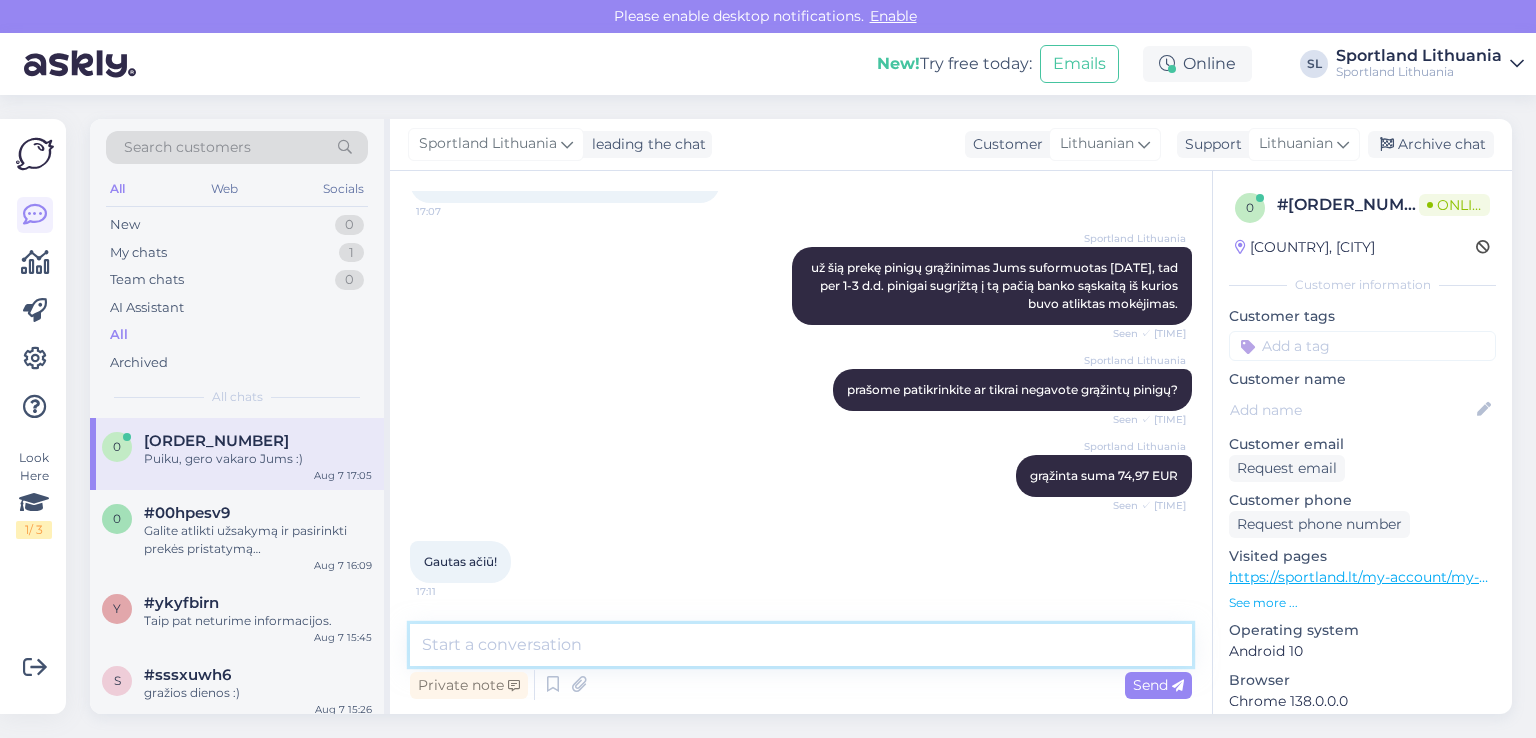 scroll, scrollTop: 669, scrollLeft: 0, axis: vertical 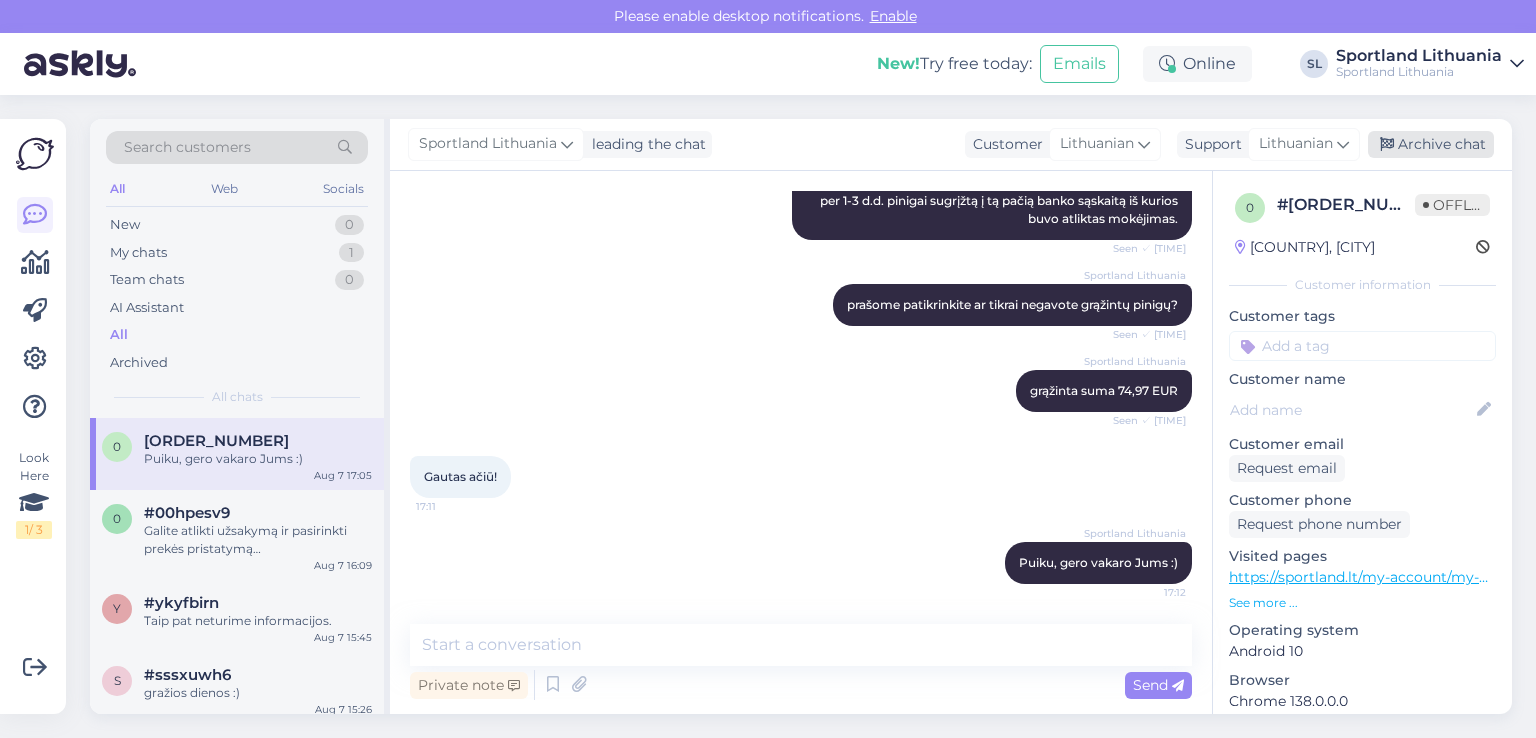 click on "Archive chat" at bounding box center [1431, 144] 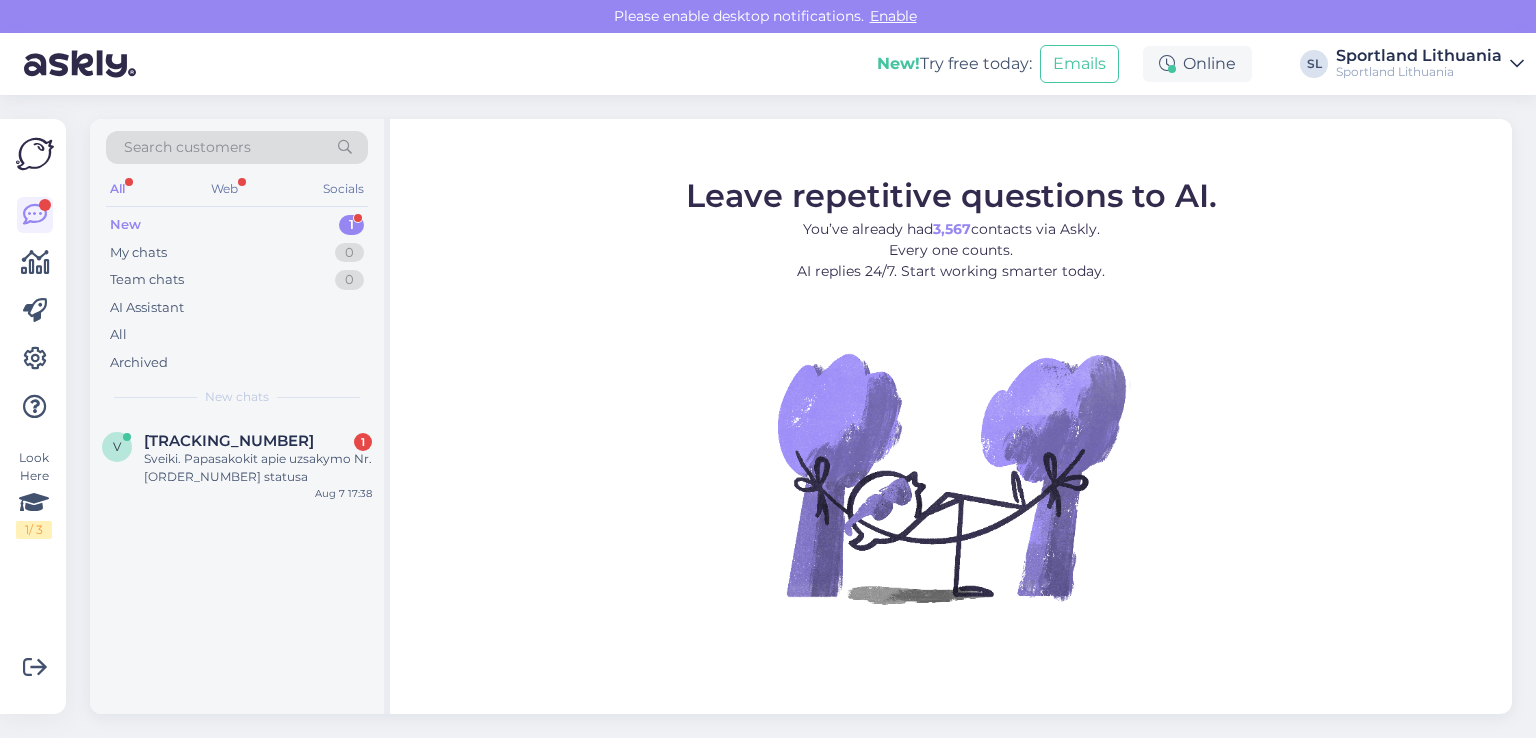 scroll, scrollTop: 0, scrollLeft: 0, axis: both 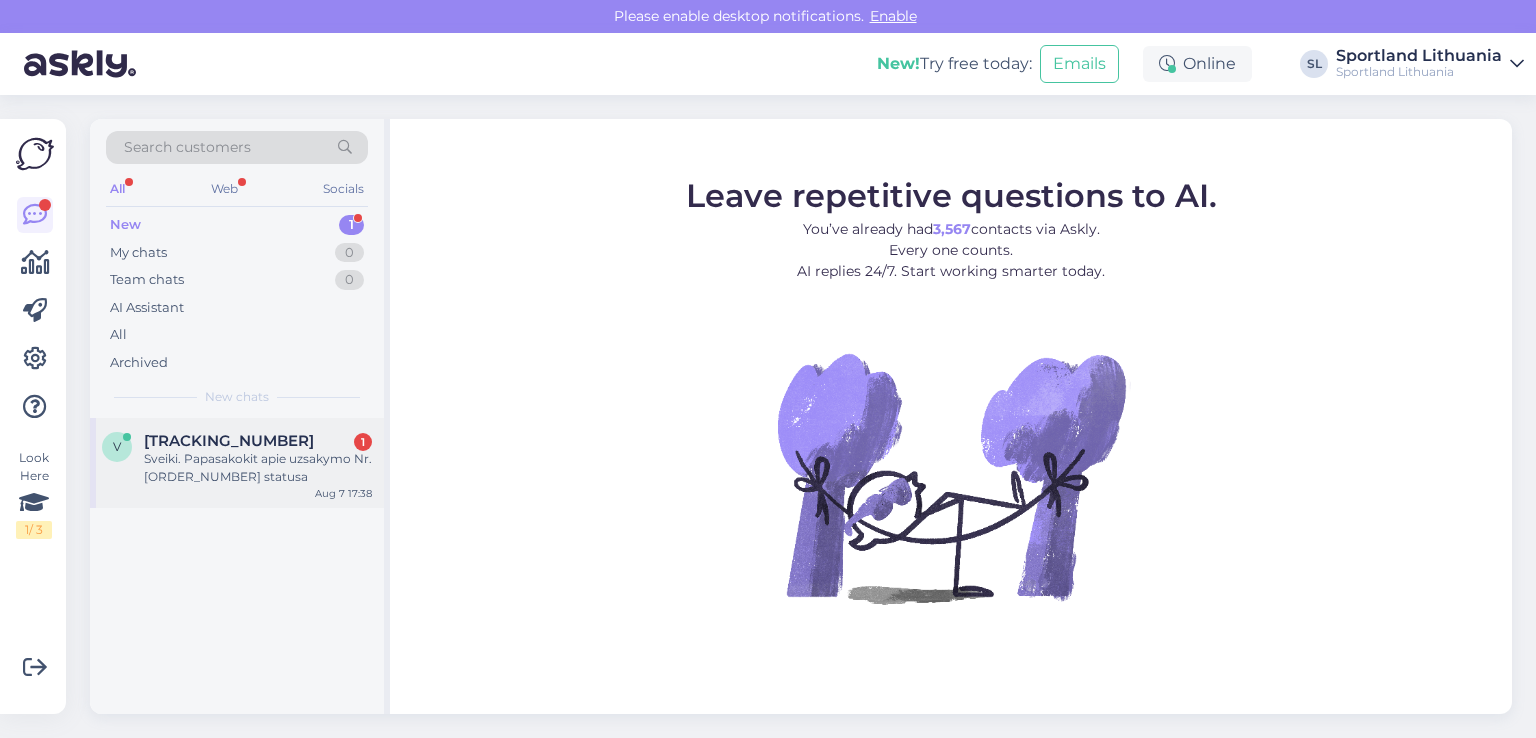 click on "Sveiki. Papasakokit apie uzsakymo Nr. 3000428447 statusa" at bounding box center [258, 468] 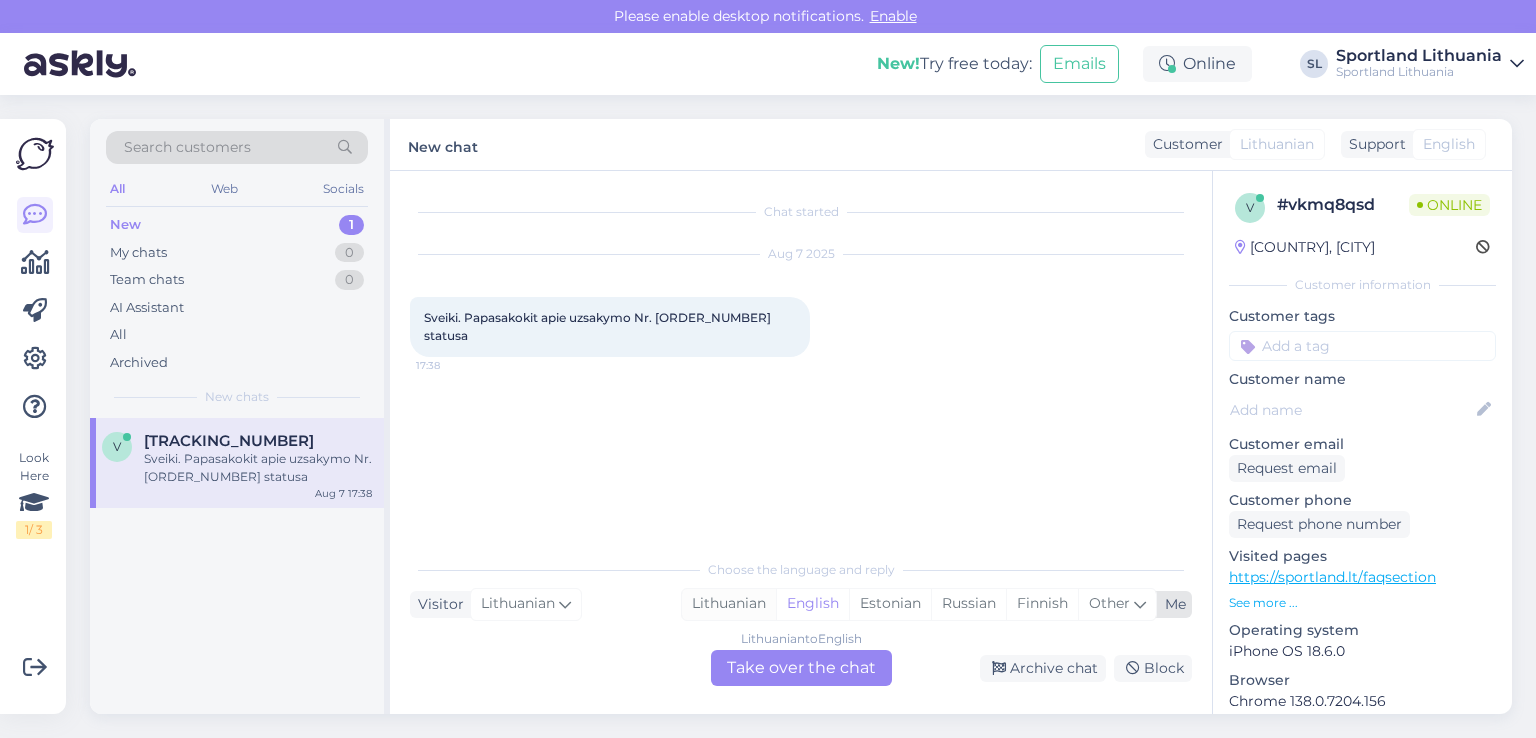 click on "Lithuanian" at bounding box center [729, 604] 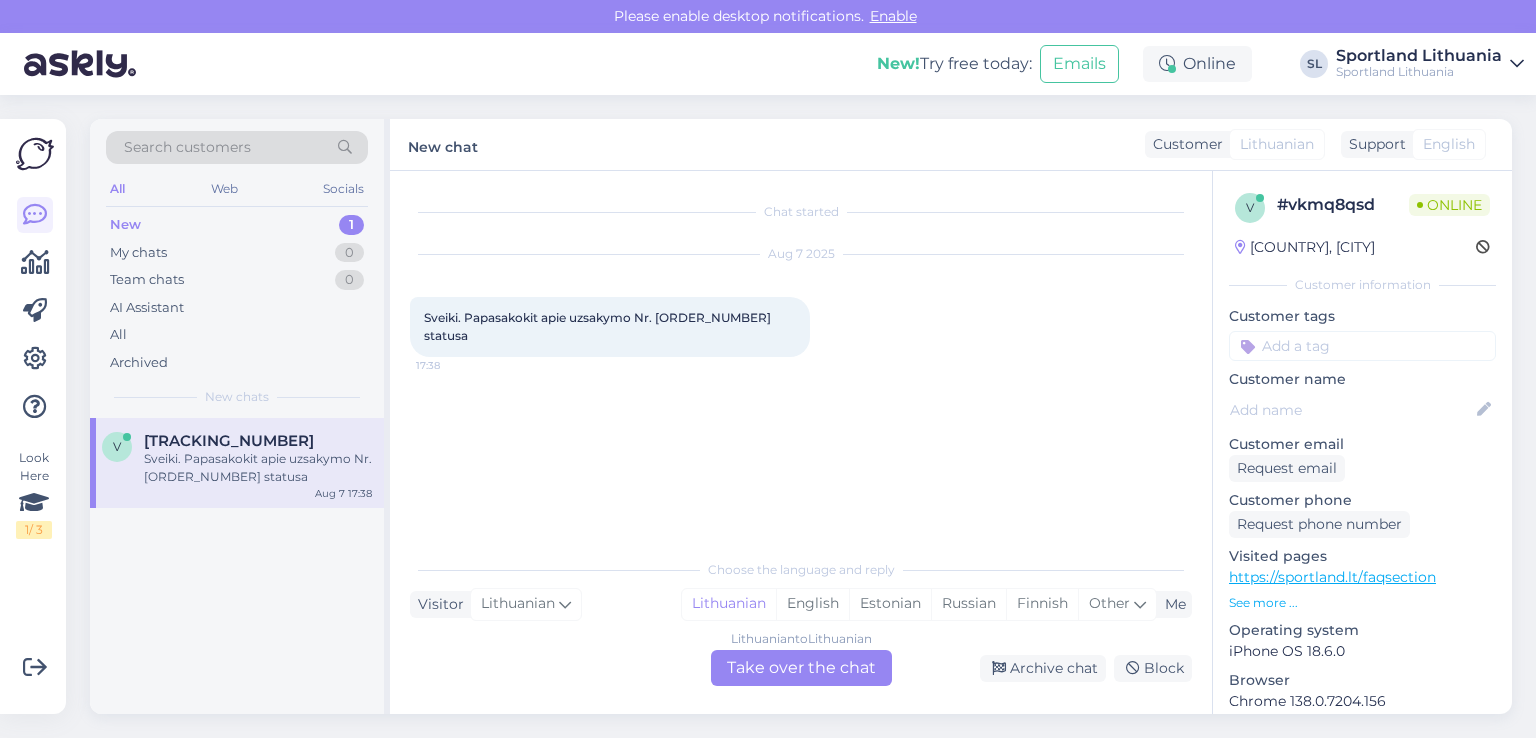 click on "Lithuanian  to  Lithuanian Take over the chat" at bounding box center [801, 668] 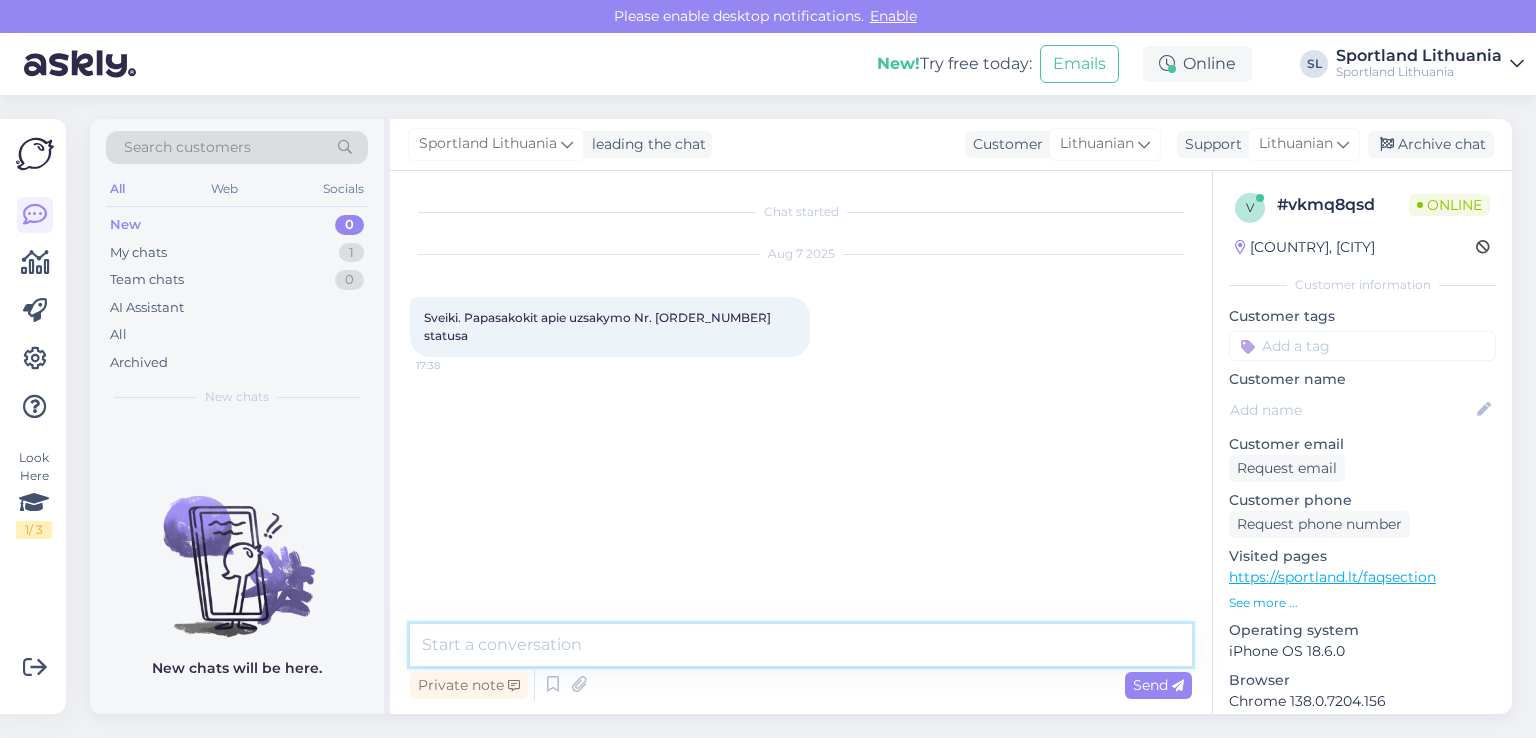 click at bounding box center (801, 645) 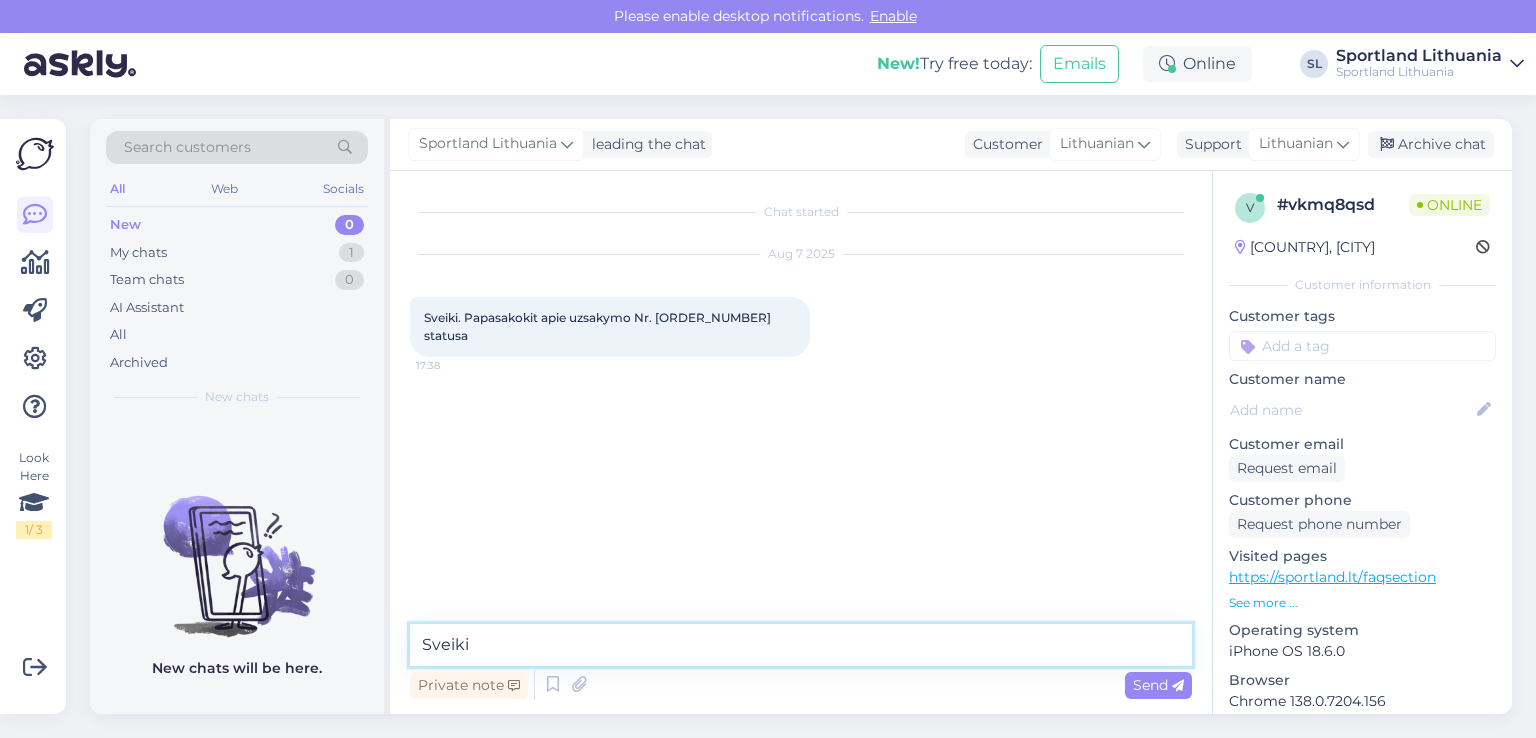 type on "Sveiki" 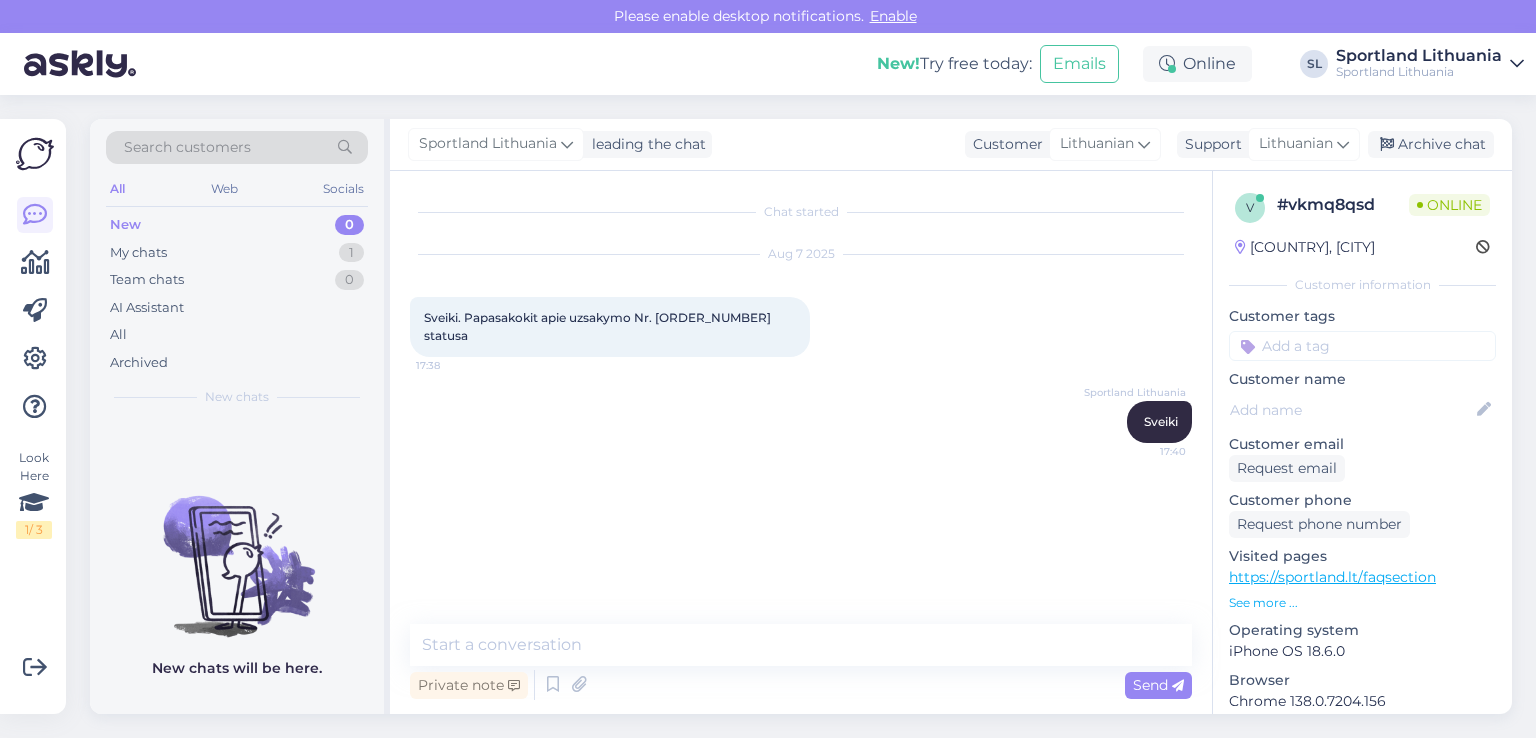 click on "Sveiki. Papasakokit apie uzsakymo Nr. 3000428447 statusa 17:38" at bounding box center [610, 327] 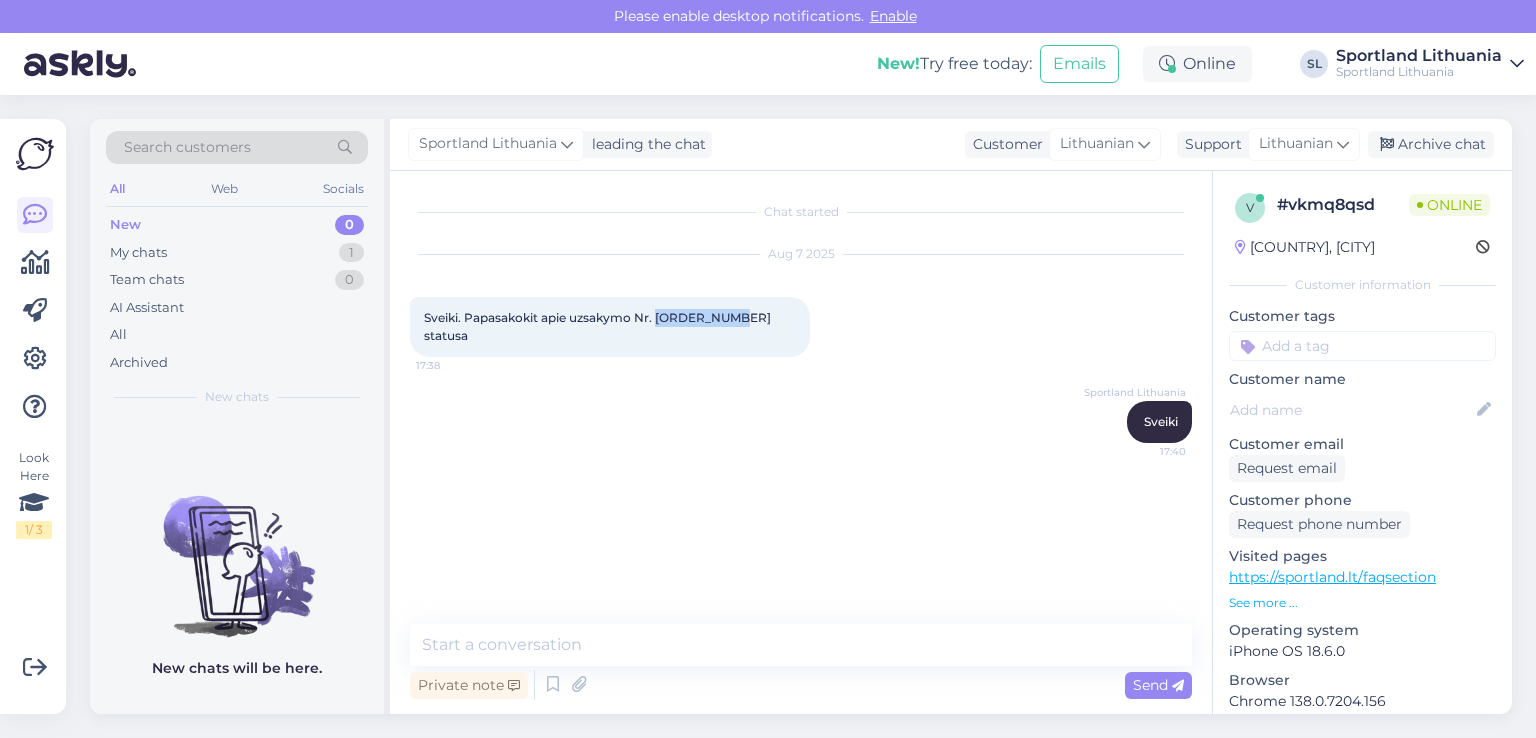 click on "Sveiki. Papasakokit apie uzsakymo Nr. 3000428447 statusa" at bounding box center (599, 326) 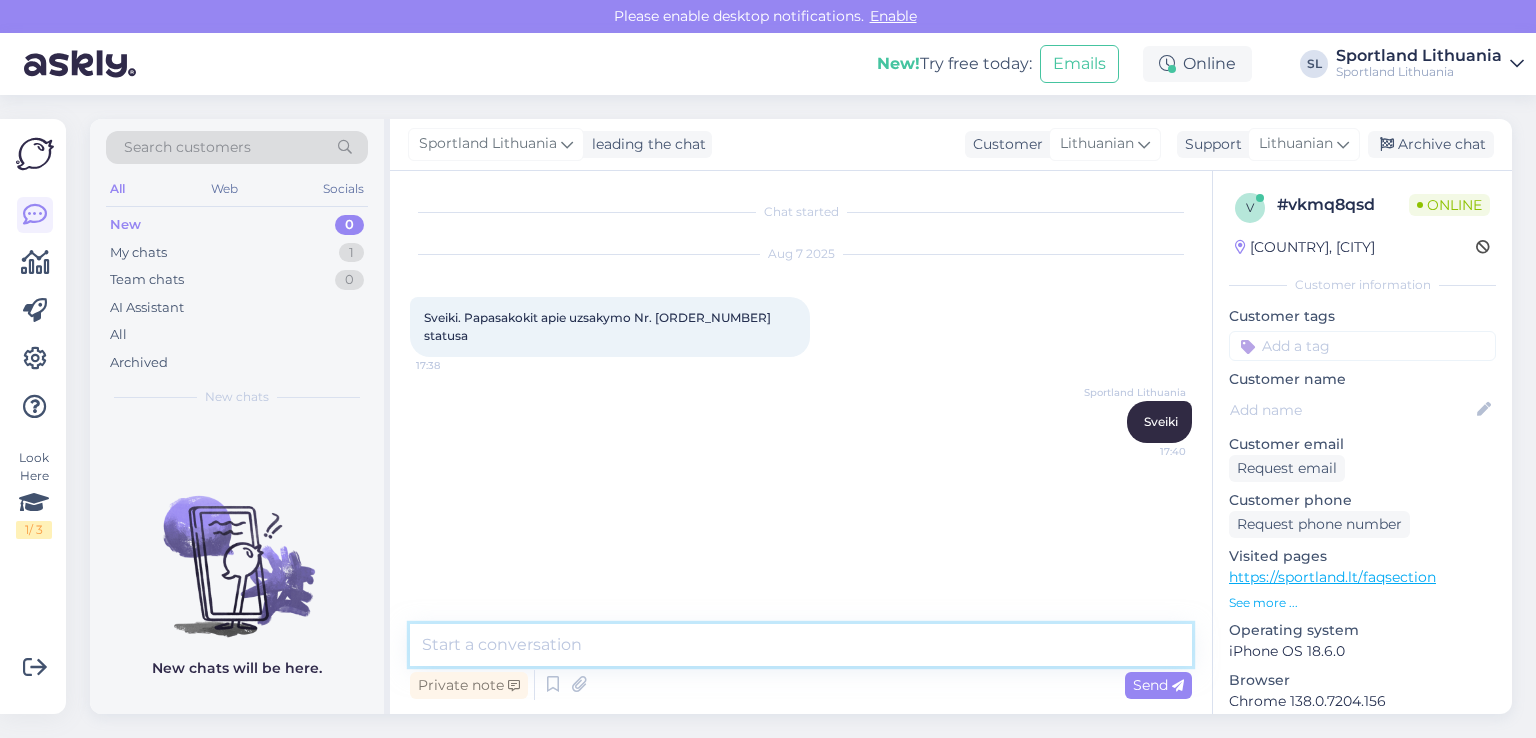 click at bounding box center [801, 645] 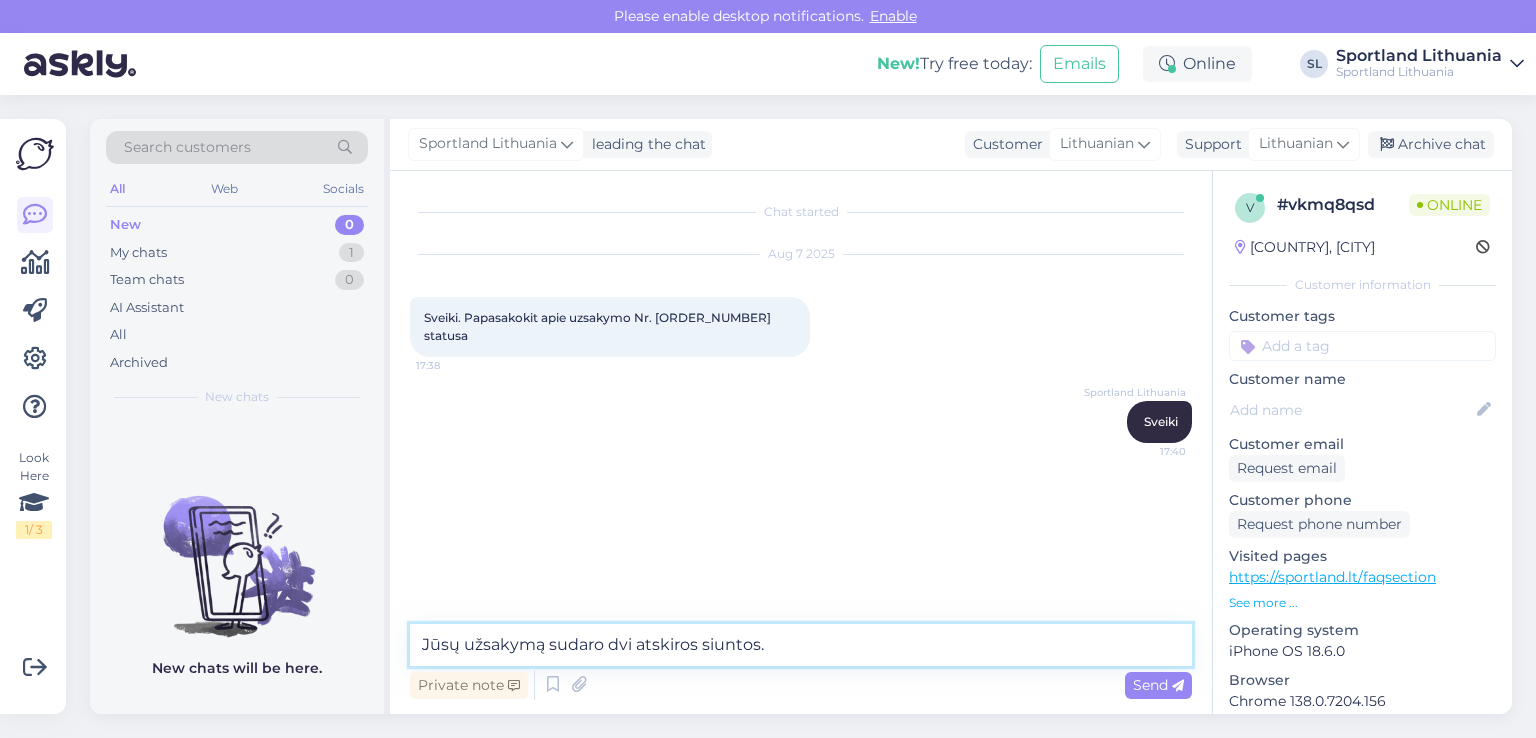 type on "Jūsų užsakymą sudaro dvi atskiros siuntos." 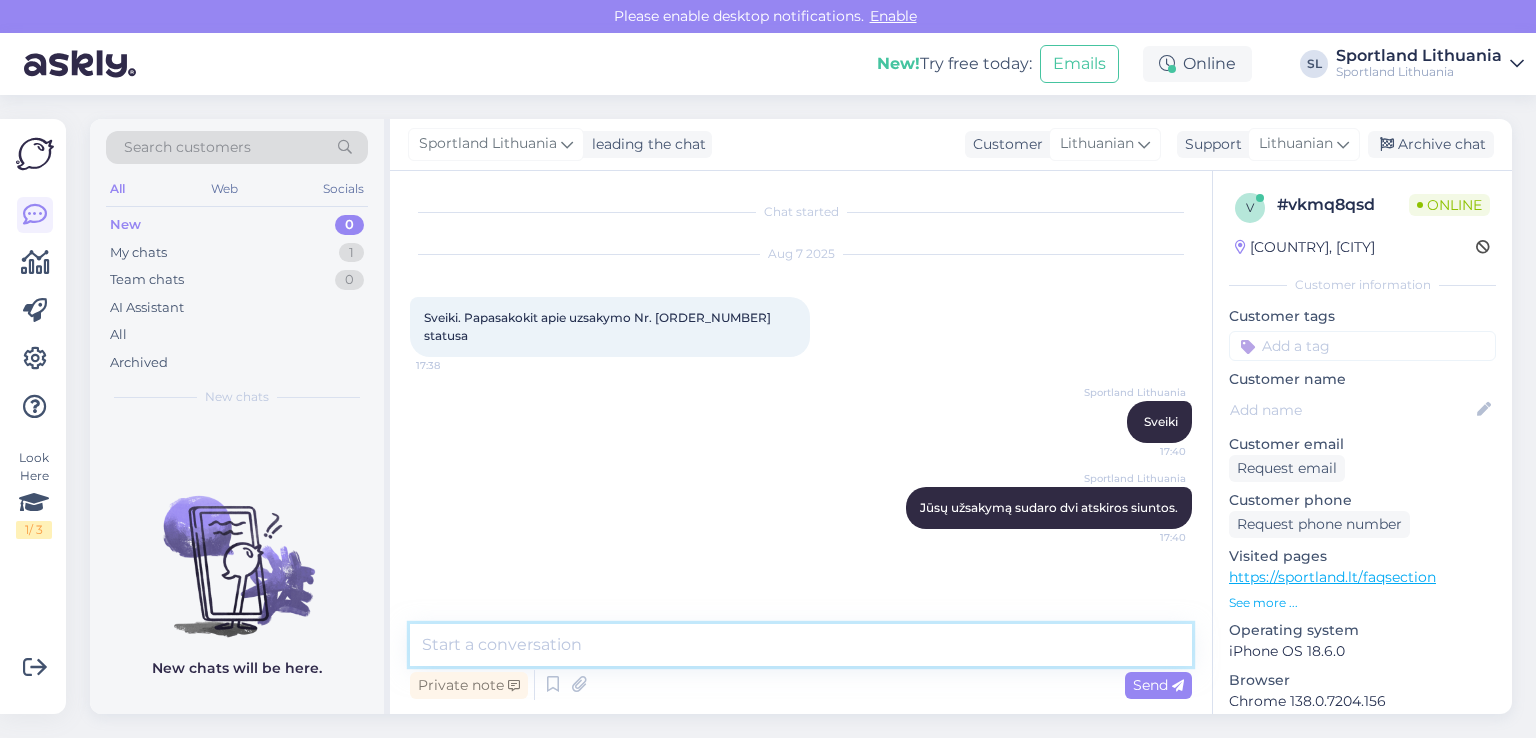 paste on "05757993009937" 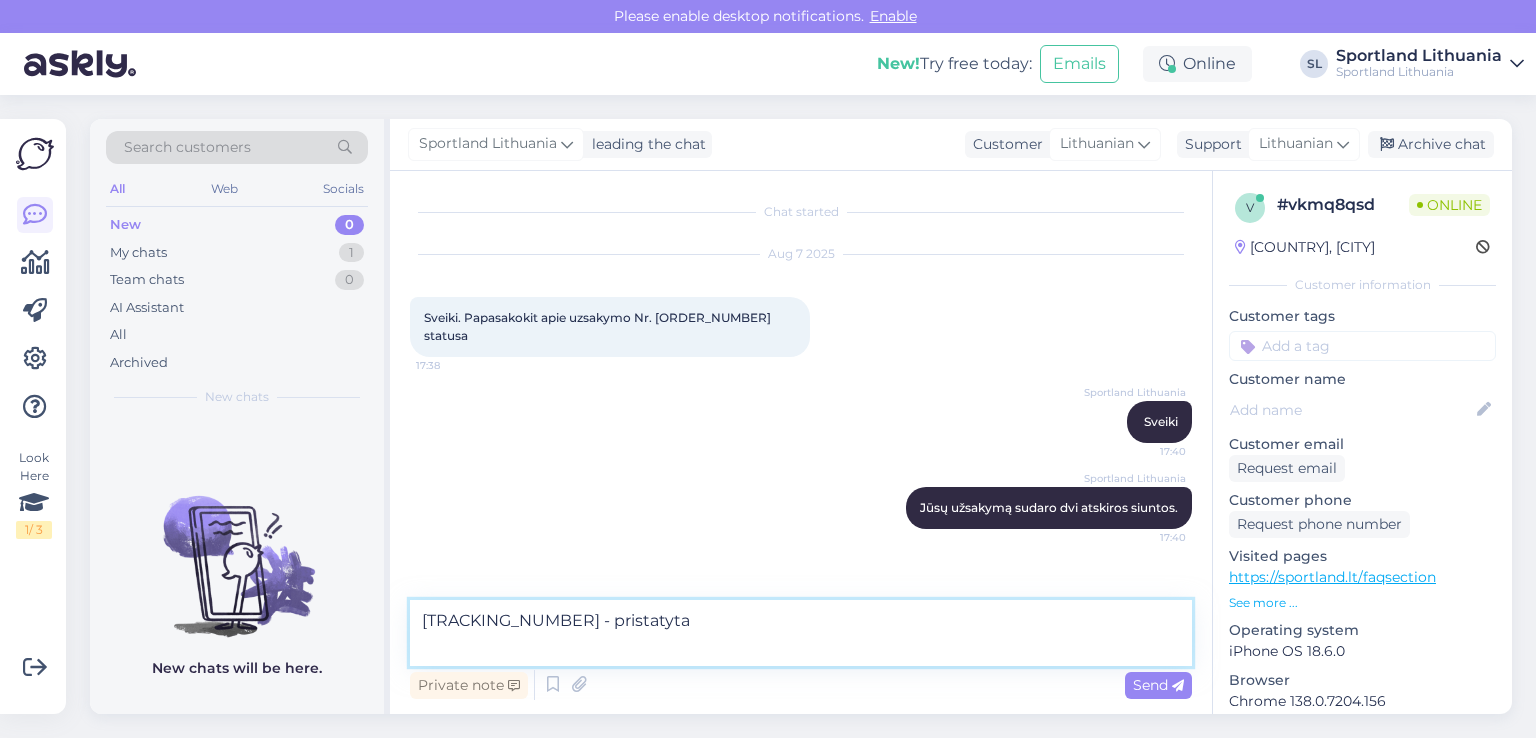 paste on "05925003503175" 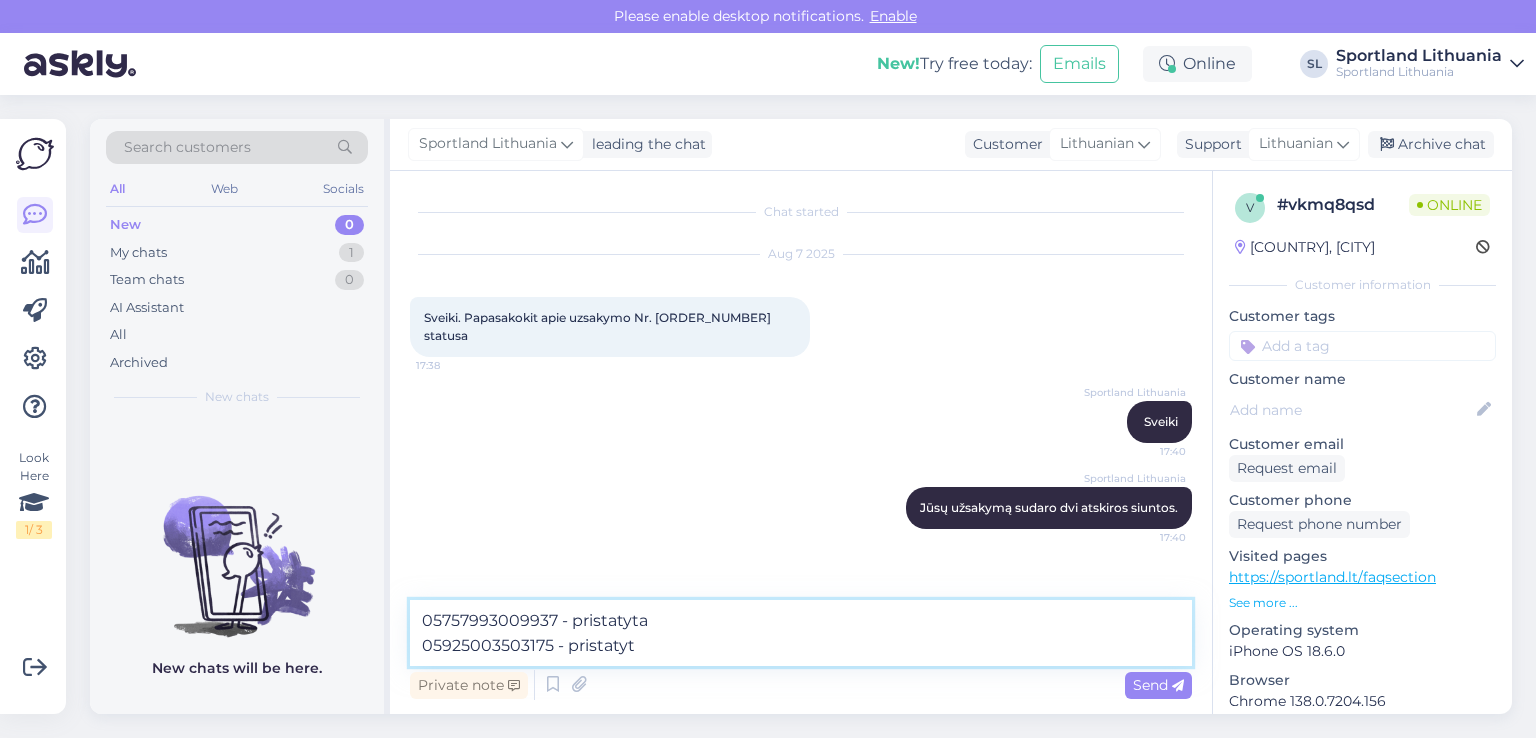 type on "05757993009937 - pristatyta
05925003503175 - pristatyta" 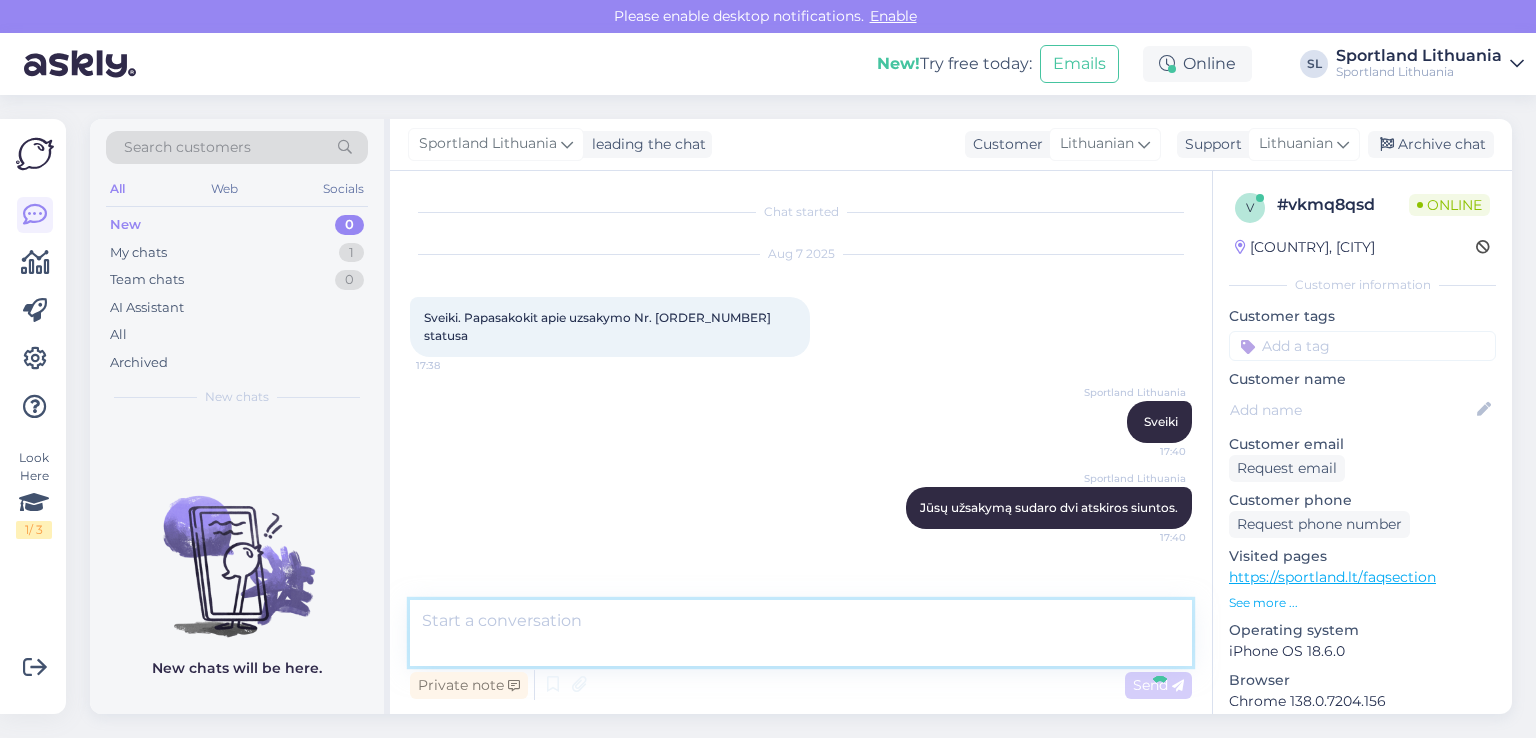 scroll, scrollTop: 32, scrollLeft: 0, axis: vertical 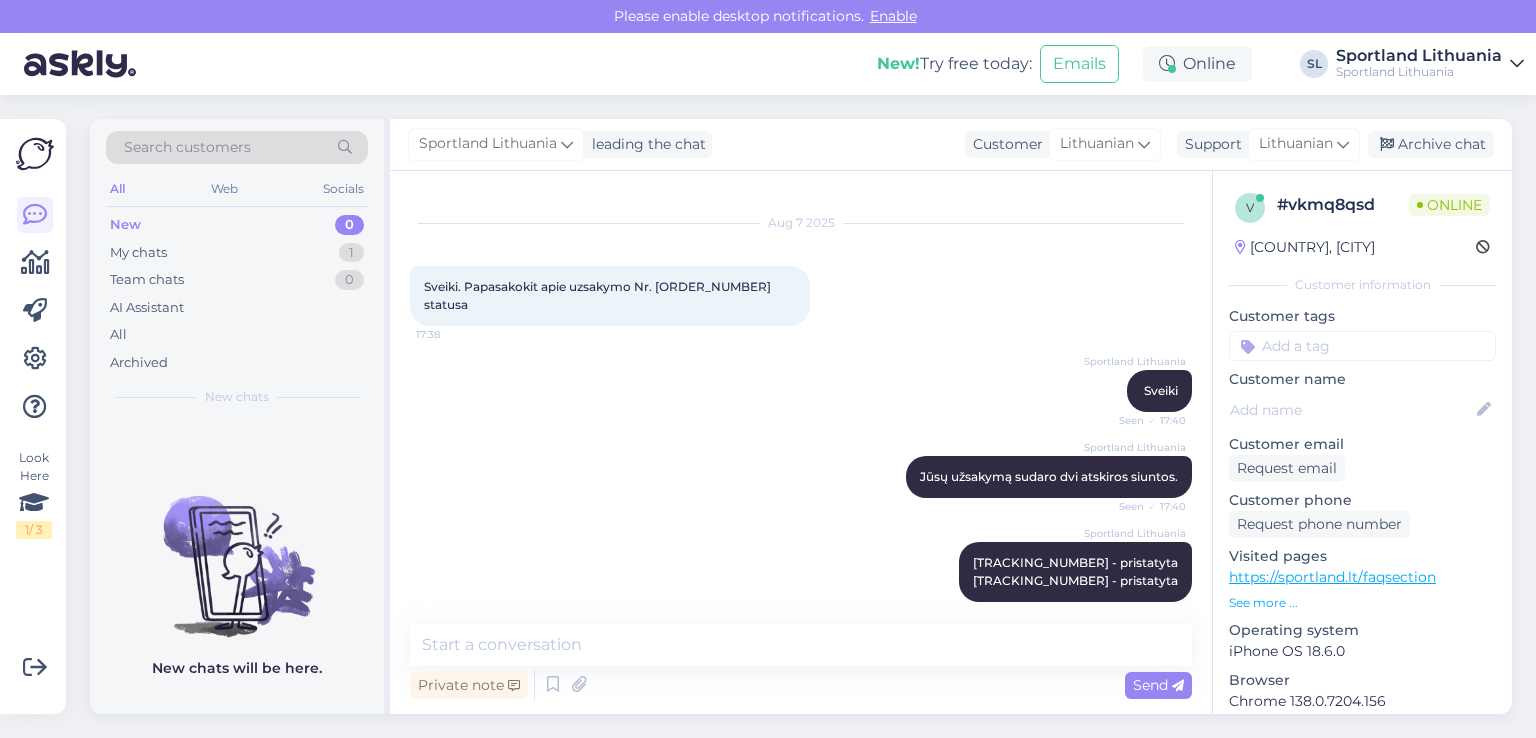 click on "Search customers All Web Socials New 0 My chats 1 Team chats 0 AI Assistant All Archived New chats New chats will be here. Sportland Lithuania leading the chat Customer Lithuanian Support Lithuanian Archive chat Chat started Aug 7 2025 Sveiki. Papasakokit apie uzsakymo Nr. 3000428447 statusa 17:38  Sportland Lithuania Sveiki  Seen ✓ 17:40  Sportland Lithuania Jūsų užsakymą sudaro dvi atskiros siuntos.  Seen ✓ 17:40  Sportland Lithuania 05757993009937 - pristatyta
05925003503175 - pristatyta Seen ✓ 17:41  Private note Send v # vkmq8qsd Online     Spain, Barcelona Customer information Customer tags Customer name Customer email Request email Customer phone Request phone number Visited pages https://sportland.lt/faqsection See more ... Operating system iPhone OS 18.6.0 Browser Chrome 138.0.7204.156 Extra Notes" at bounding box center [807, 416] 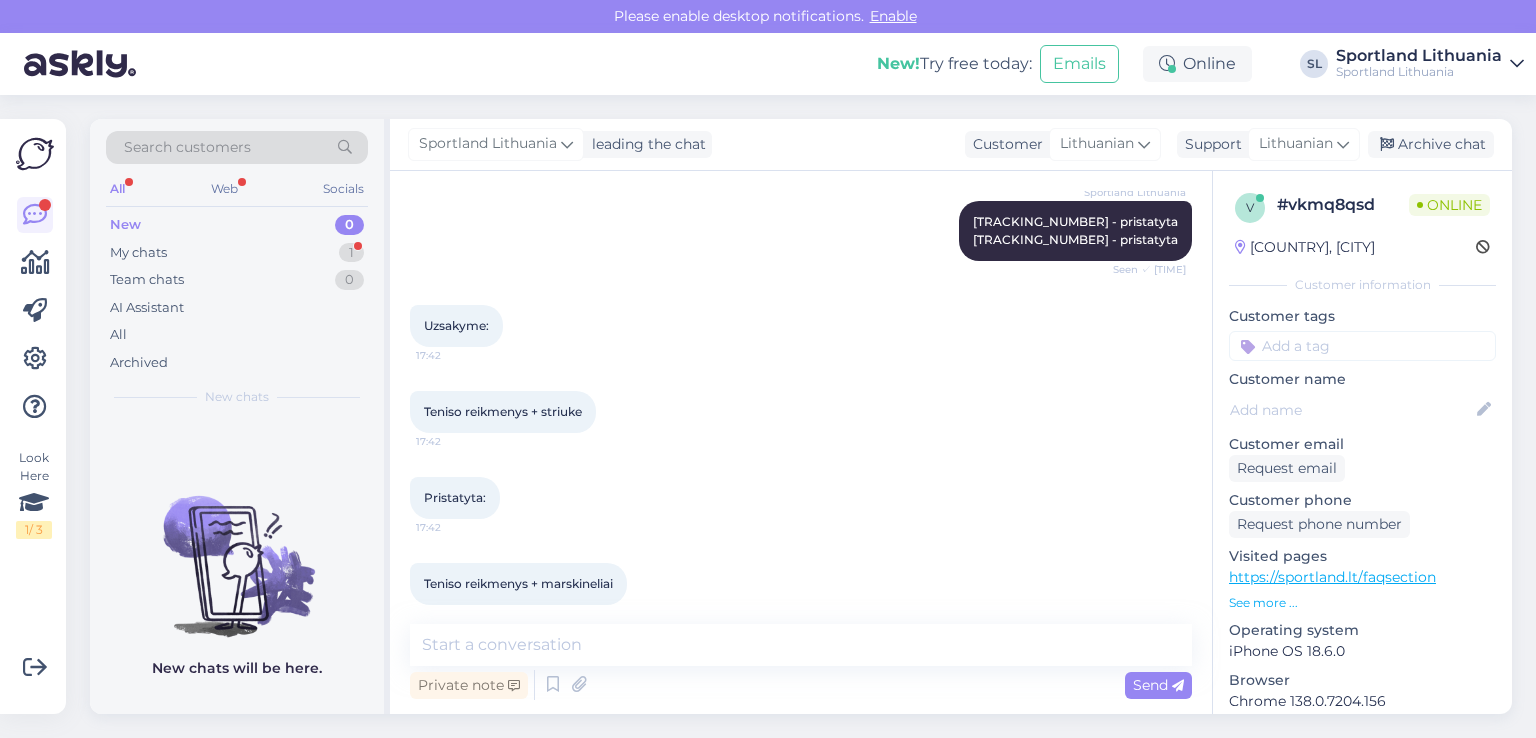 scroll, scrollTop: 375, scrollLeft: 0, axis: vertical 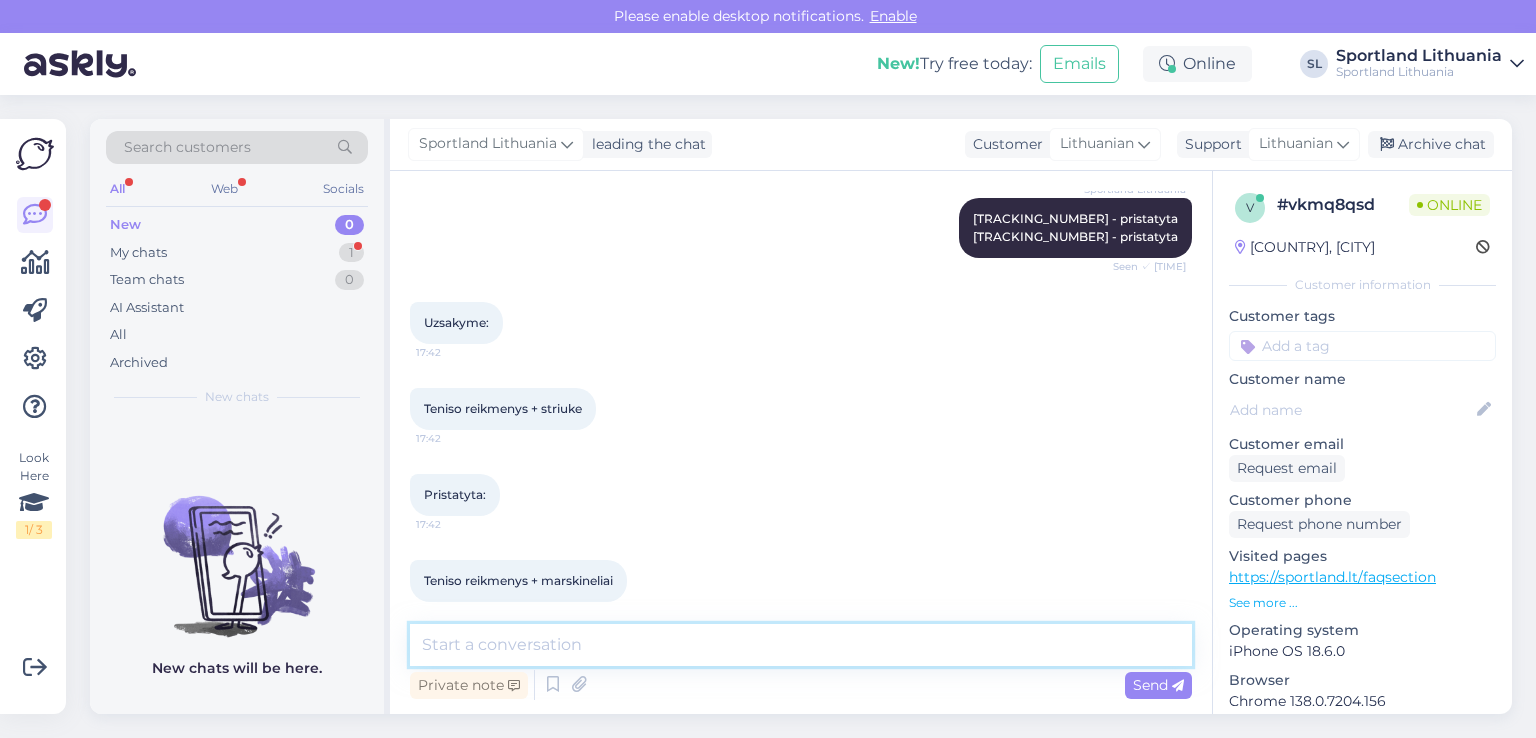 click at bounding box center (801, 645) 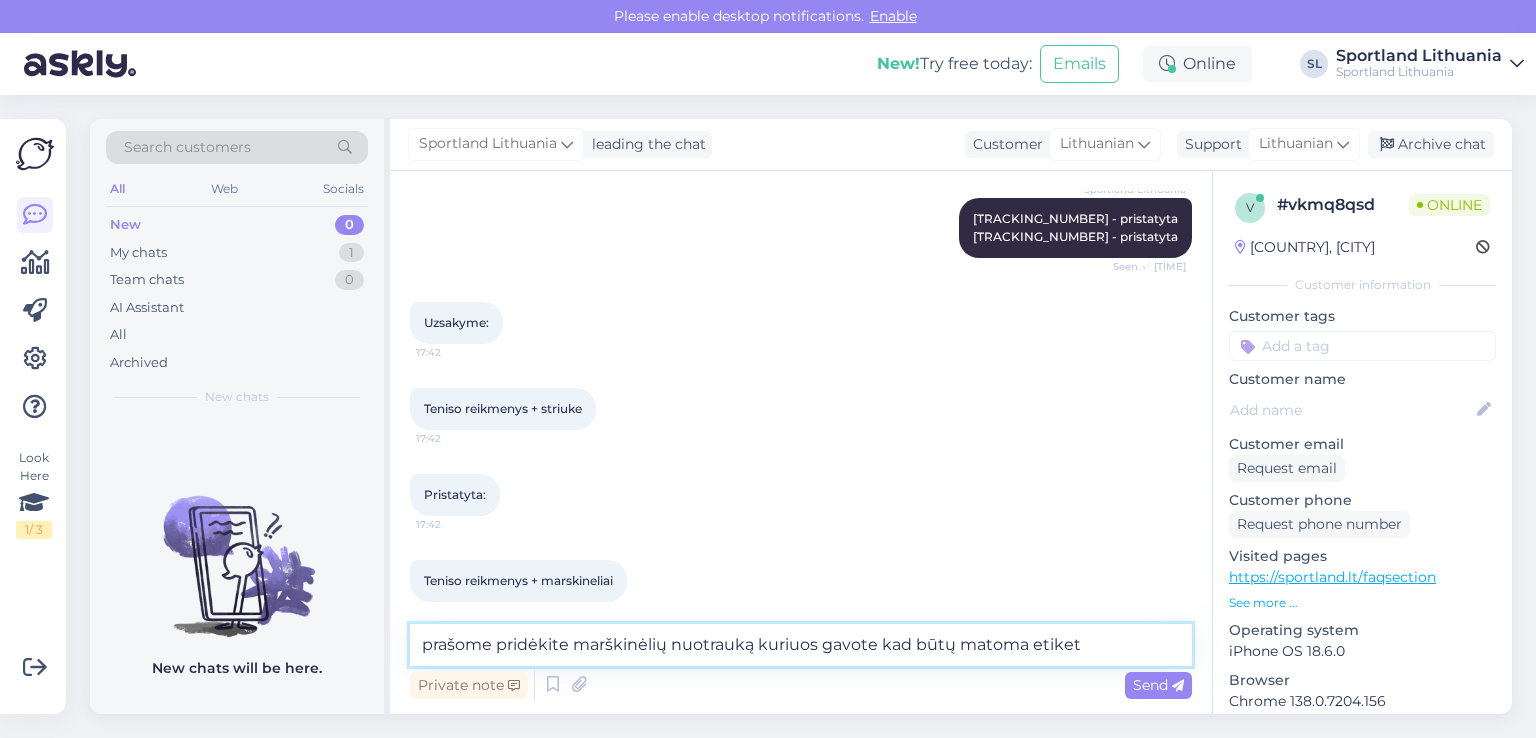 type on "prašome pridėkite marškinėlių nuotrauką kuriuos gavote kad būtų matoma etiketė" 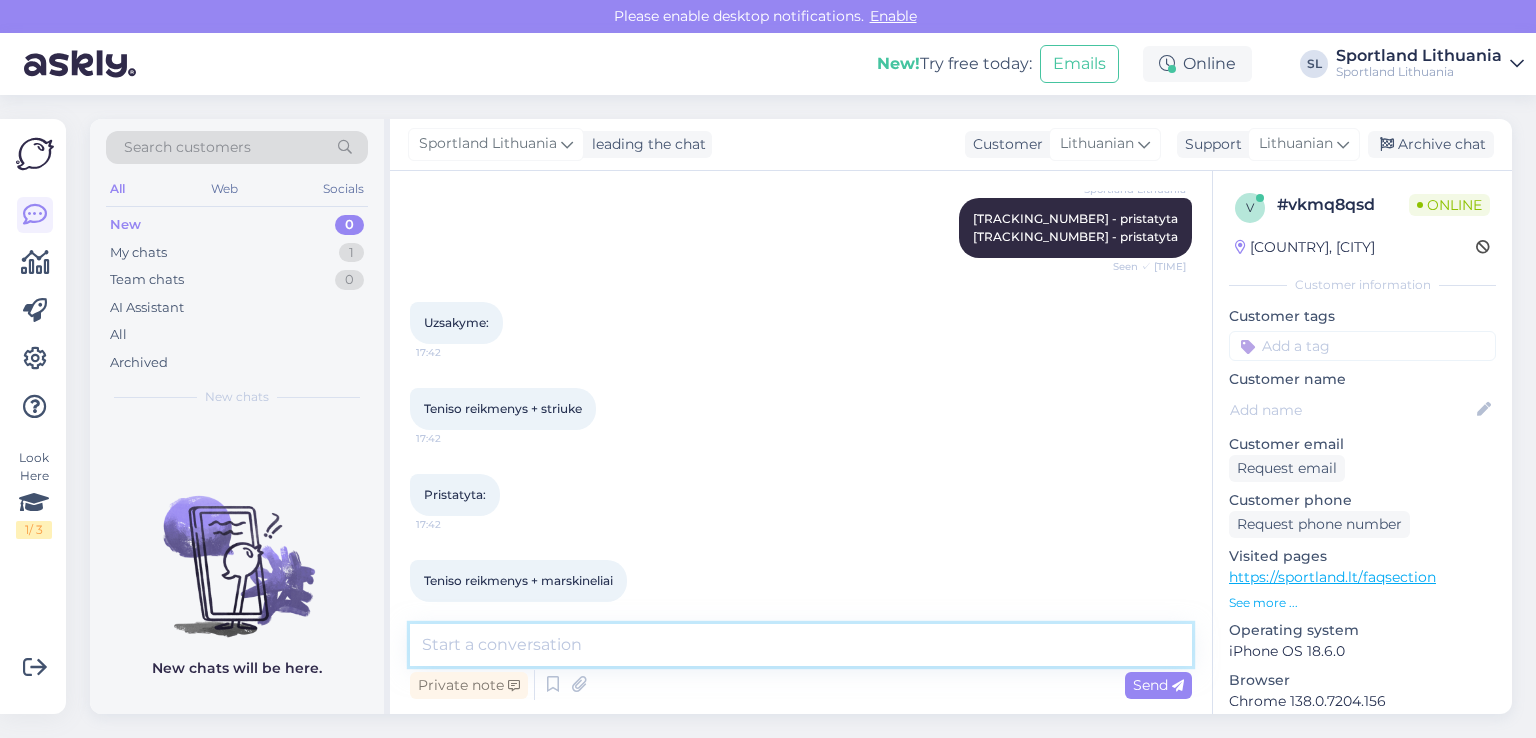 scroll, scrollTop: 480, scrollLeft: 0, axis: vertical 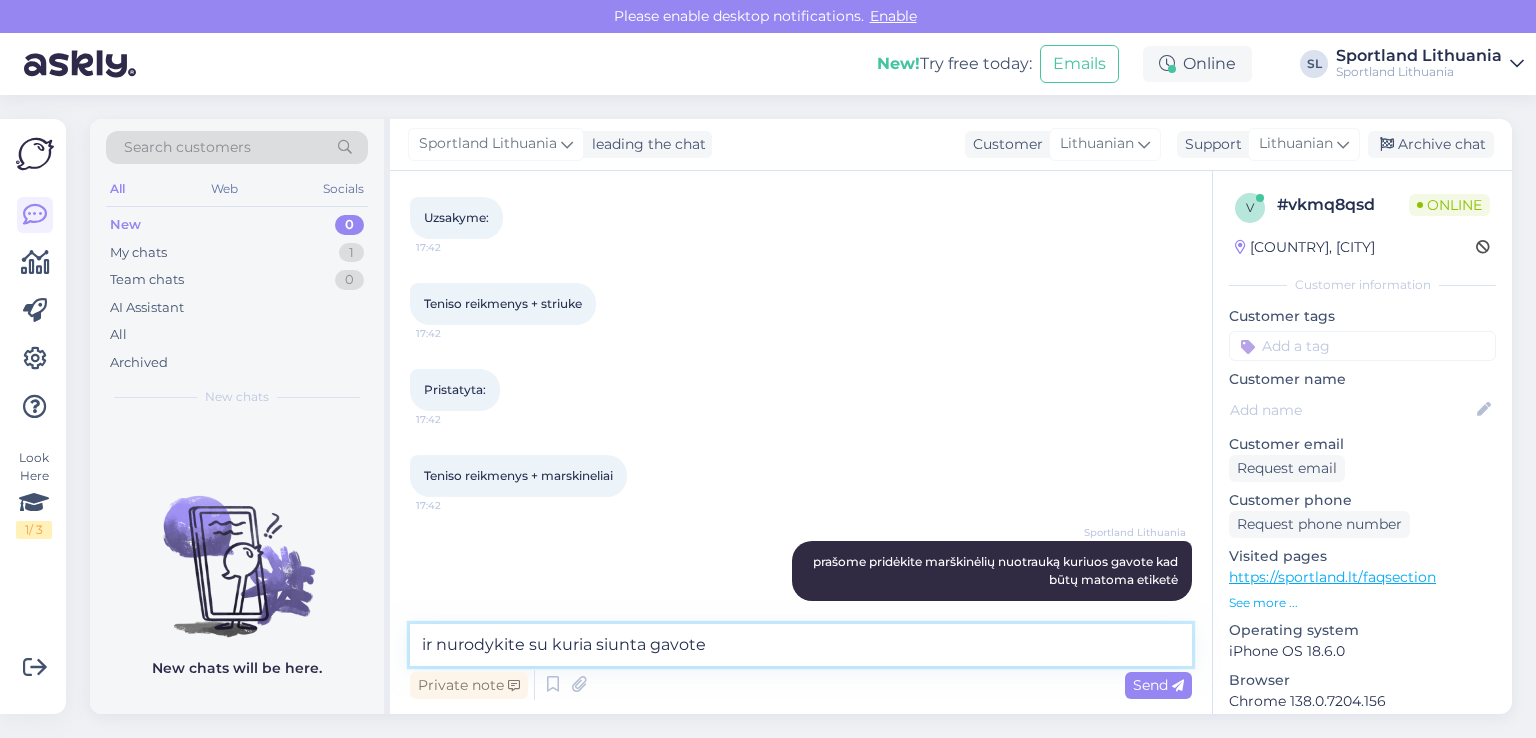 type on "ir nurodykite su kuria siunta gavote" 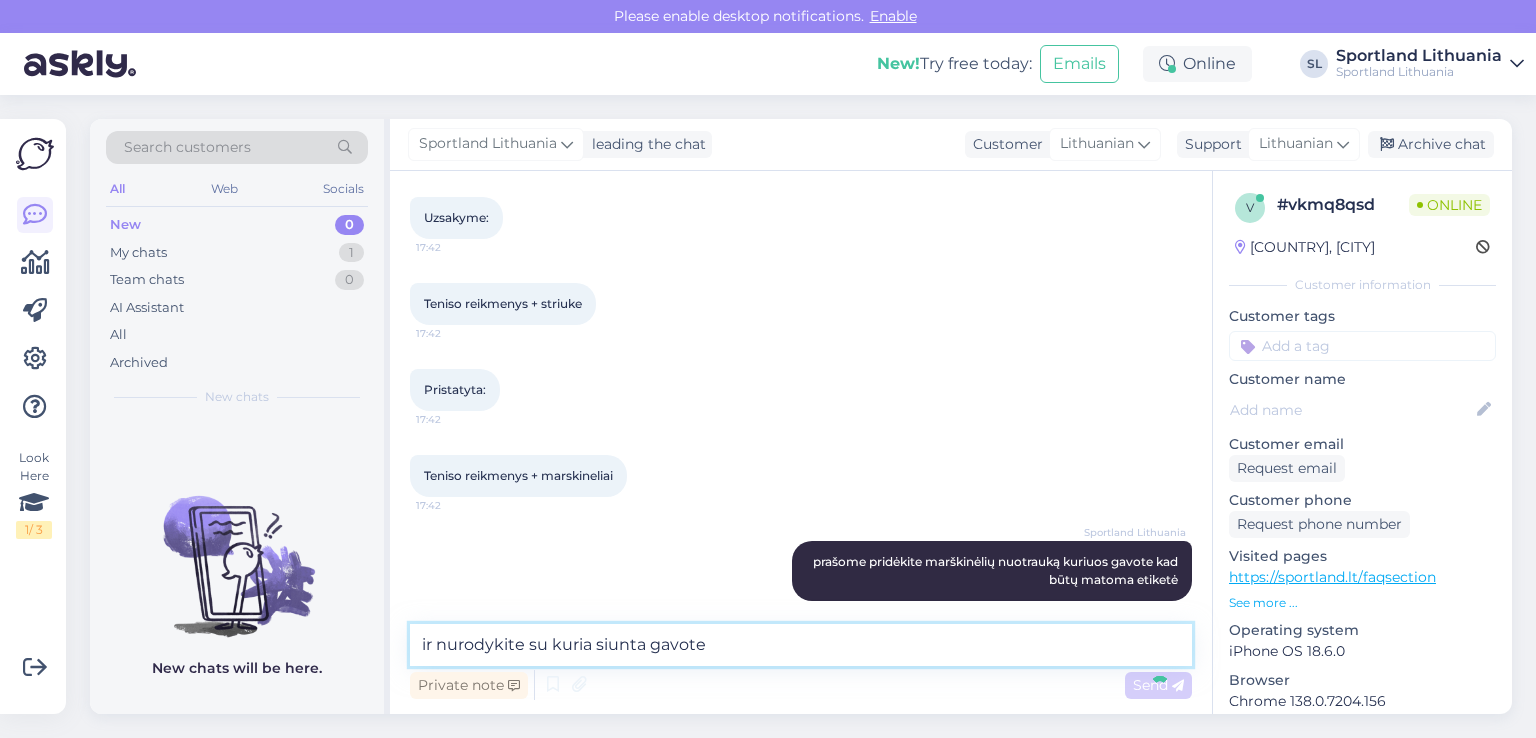 type 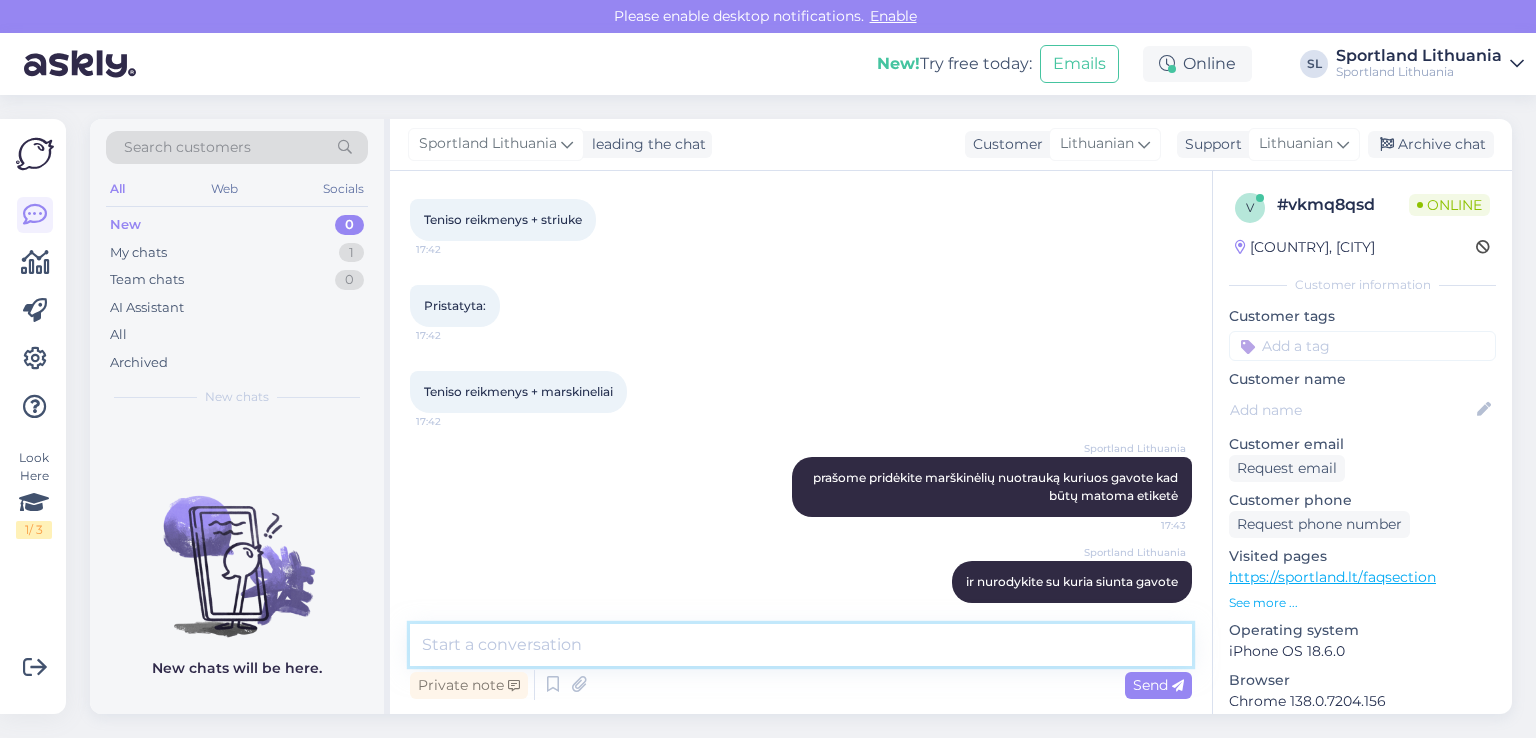 scroll, scrollTop: 565, scrollLeft: 0, axis: vertical 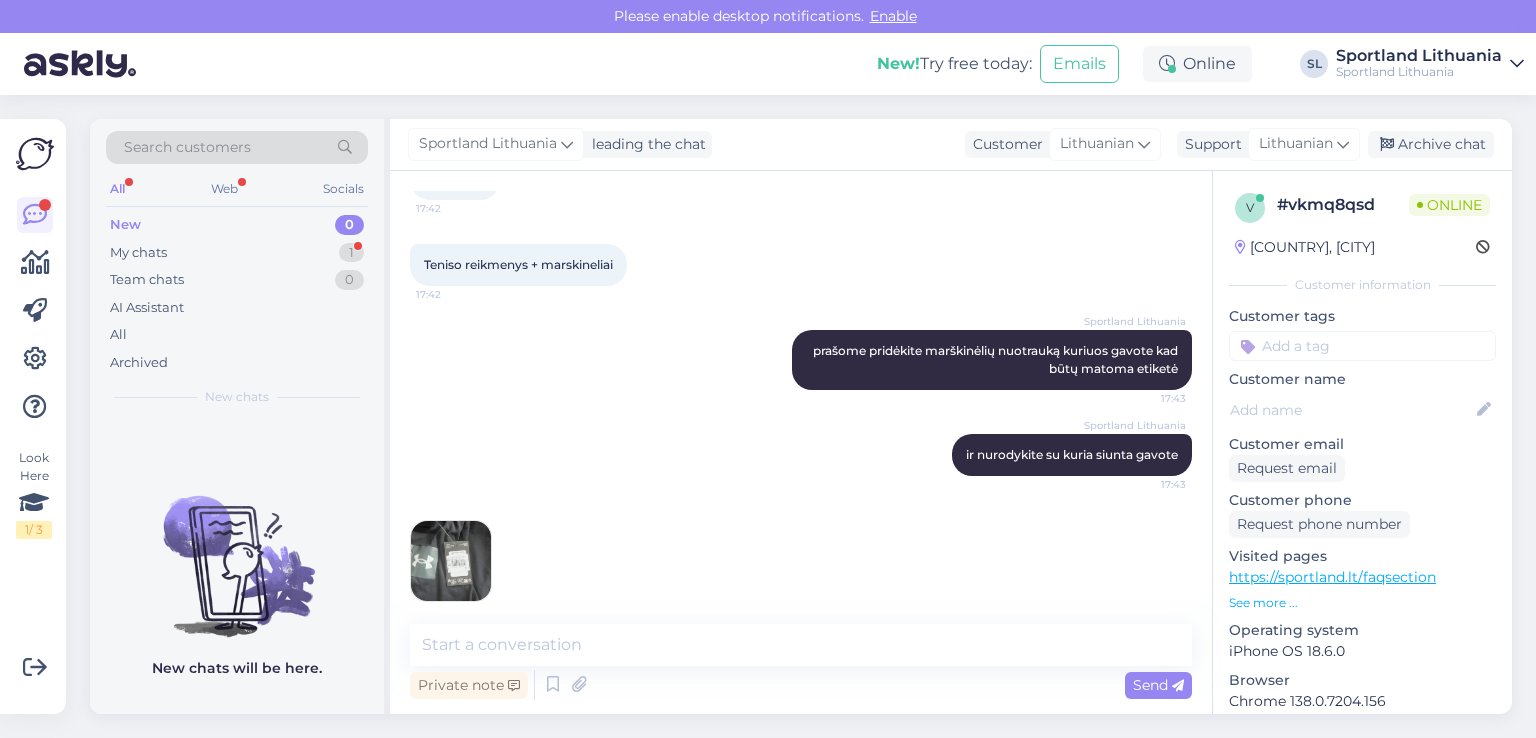 click at bounding box center (451, 561) 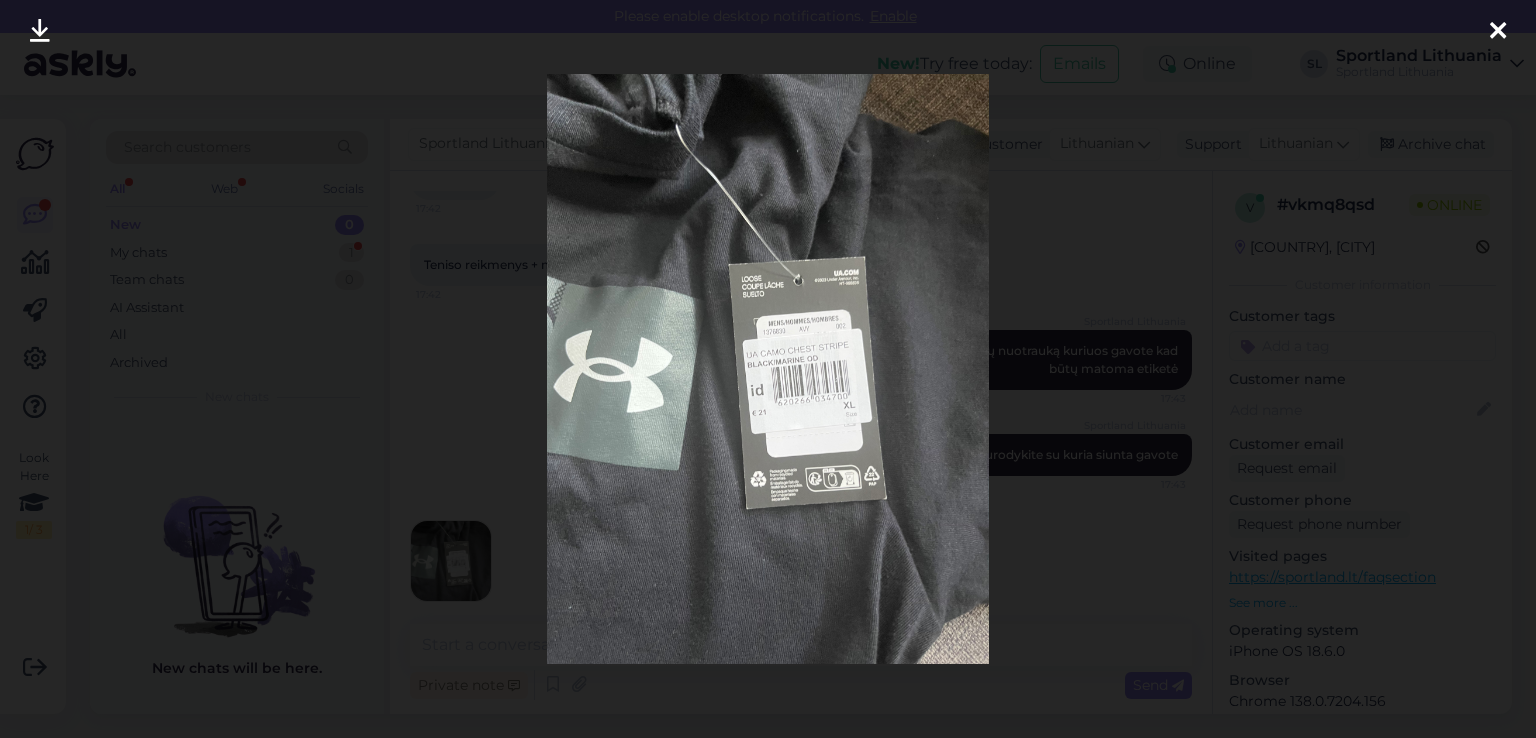 click at bounding box center (1498, 32) 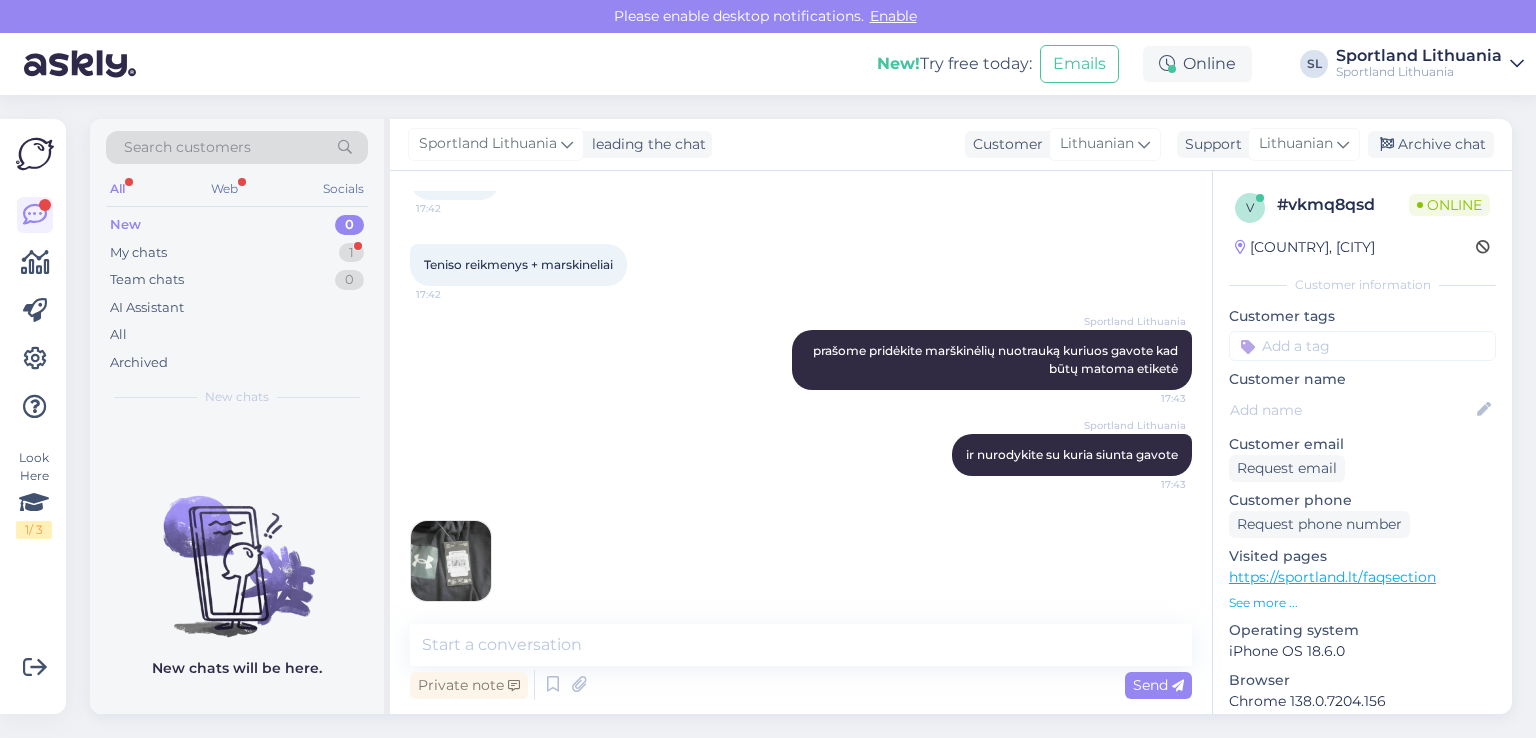 click at bounding box center (451, 561) 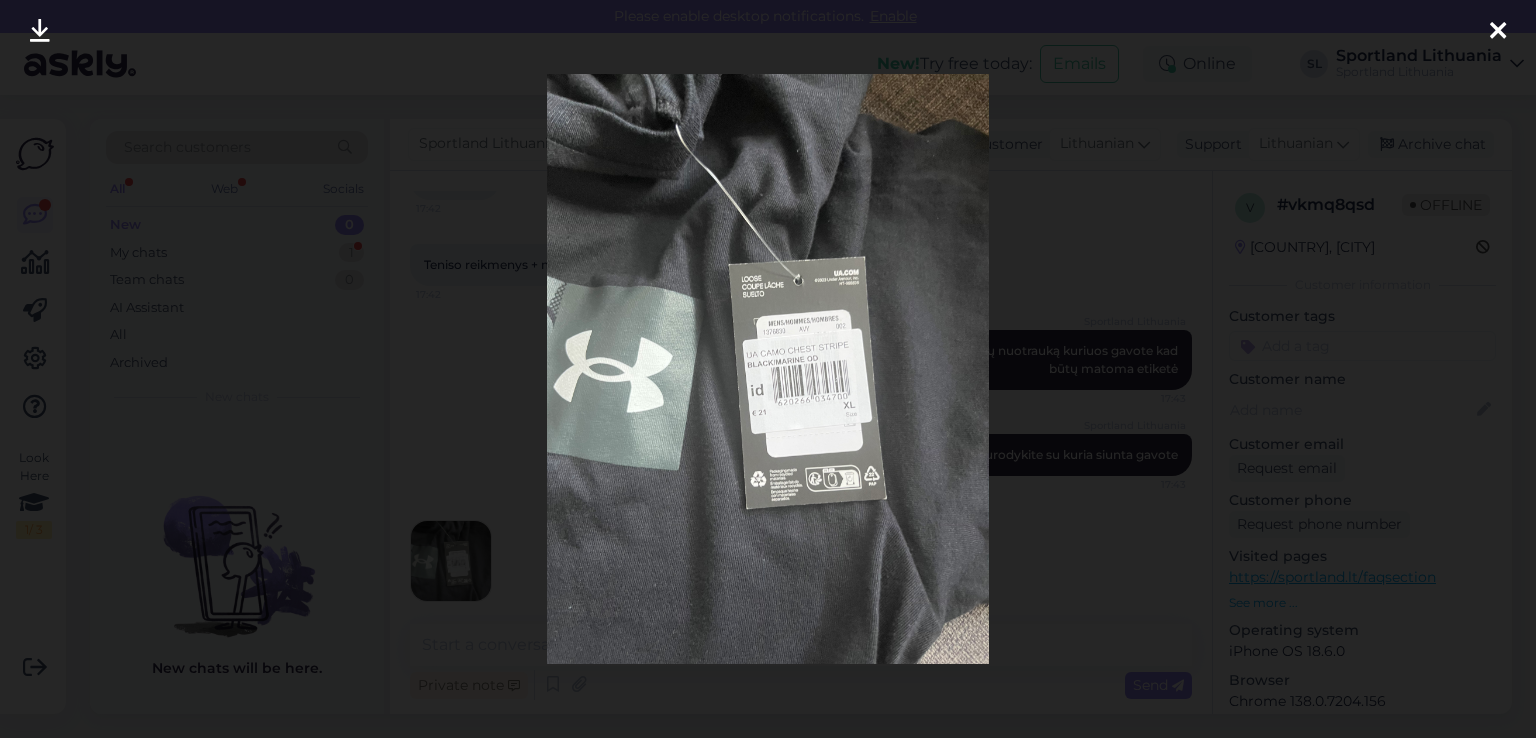 click at bounding box center [1498, 31] 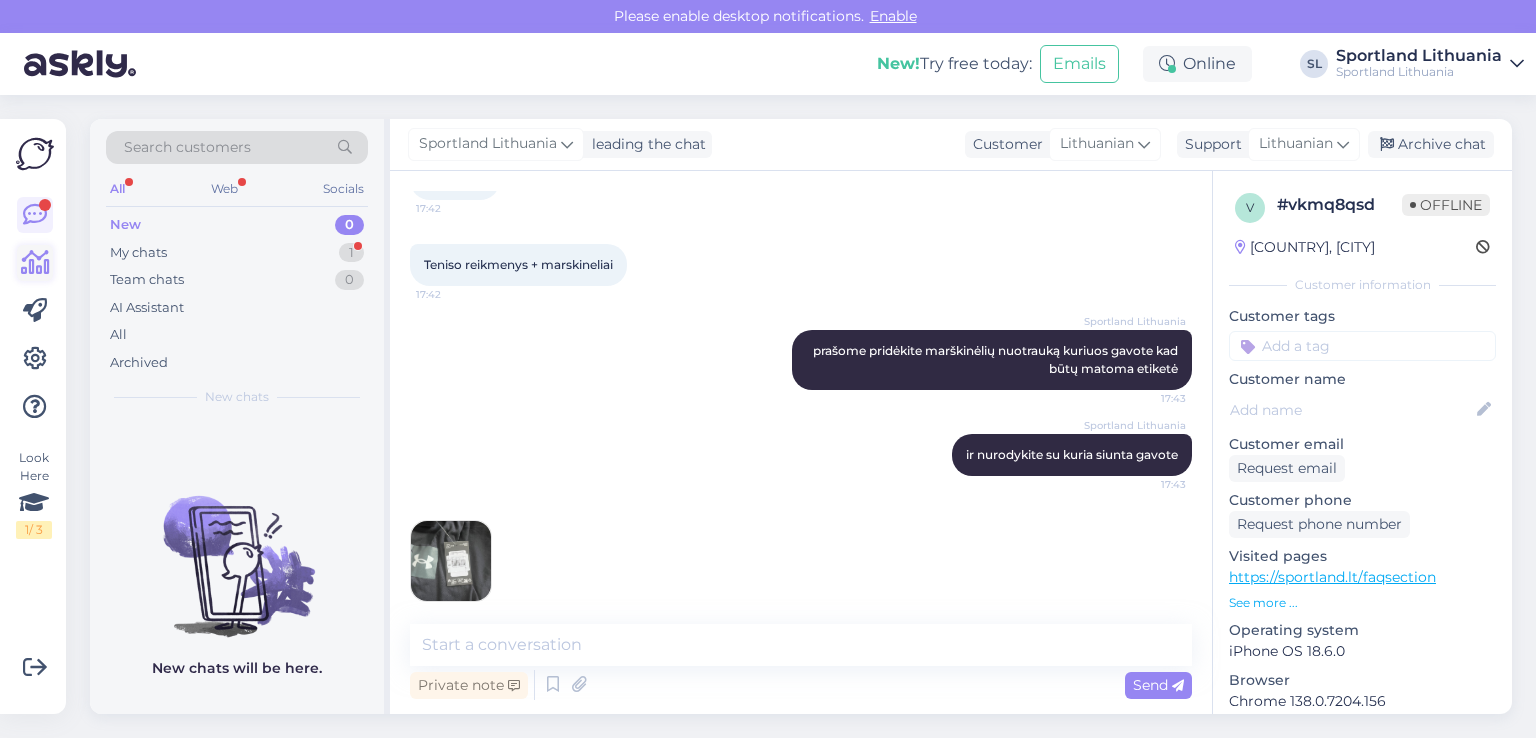 click at bounding box center [35, 263] 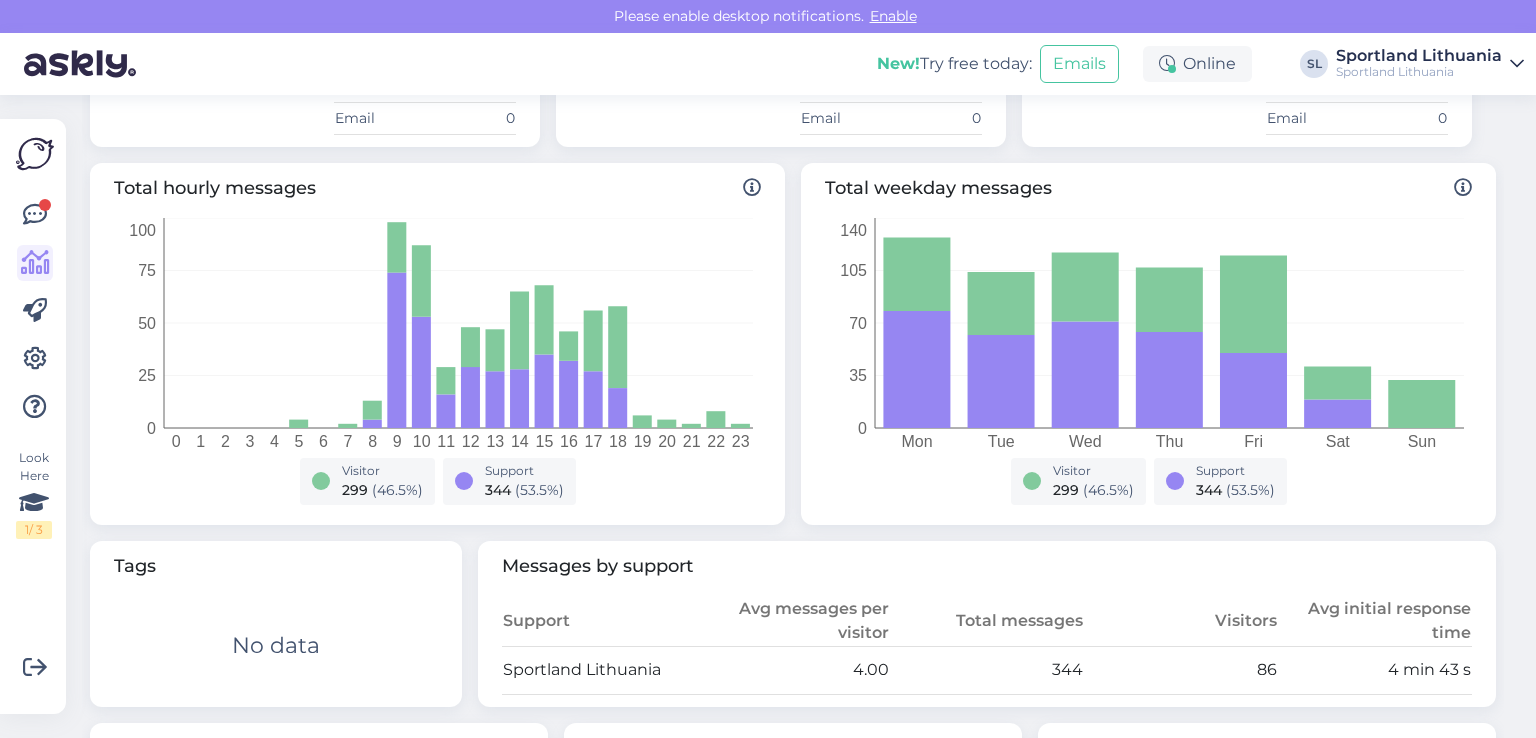 scroll, scrollTop: 0, scrollLeft: 0, axis: both 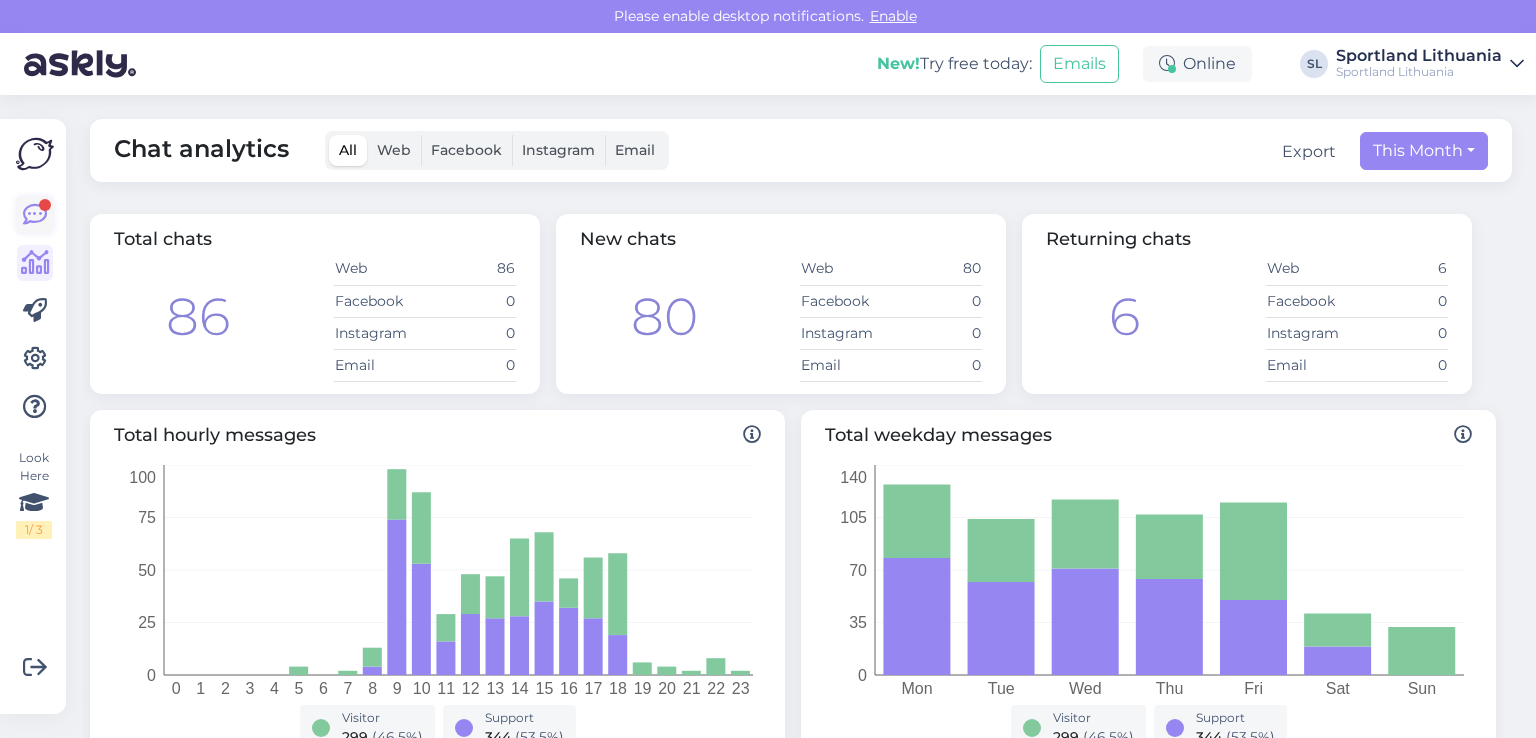 click at bounding box center (35, 215) 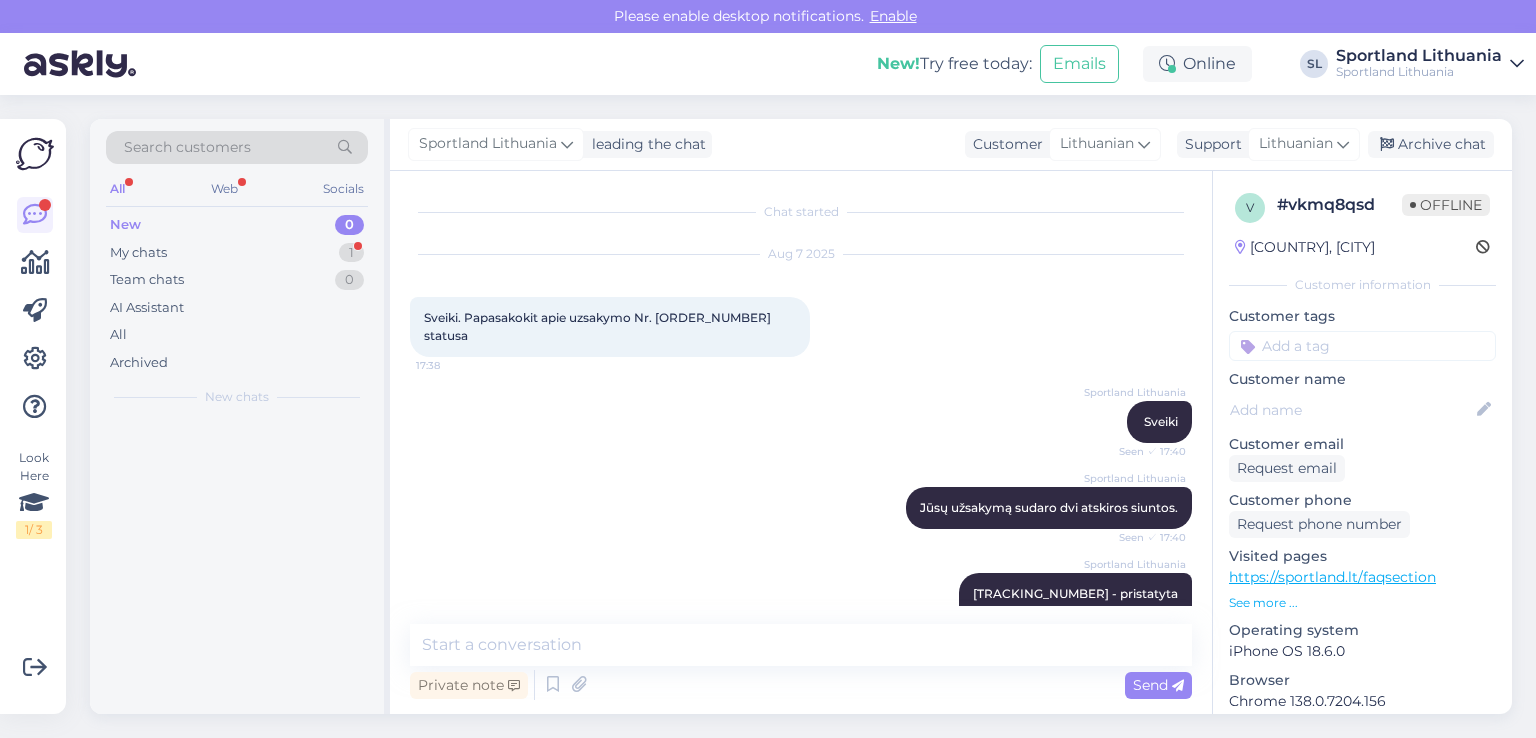 scroll, scrollTop: 42, scrollLeft: 0, axis: vertical 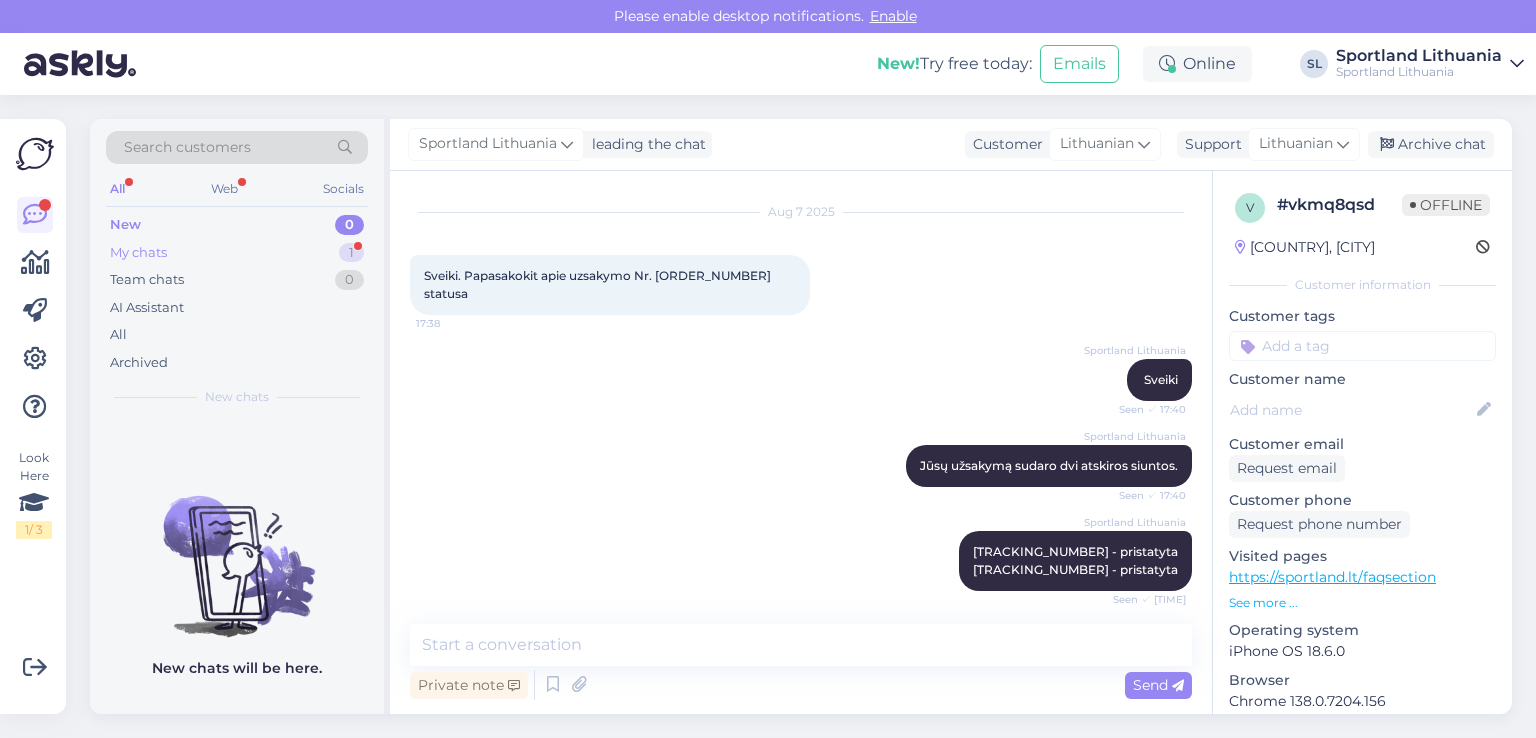 click on "My chats 1" at bounding box center (237, 253) 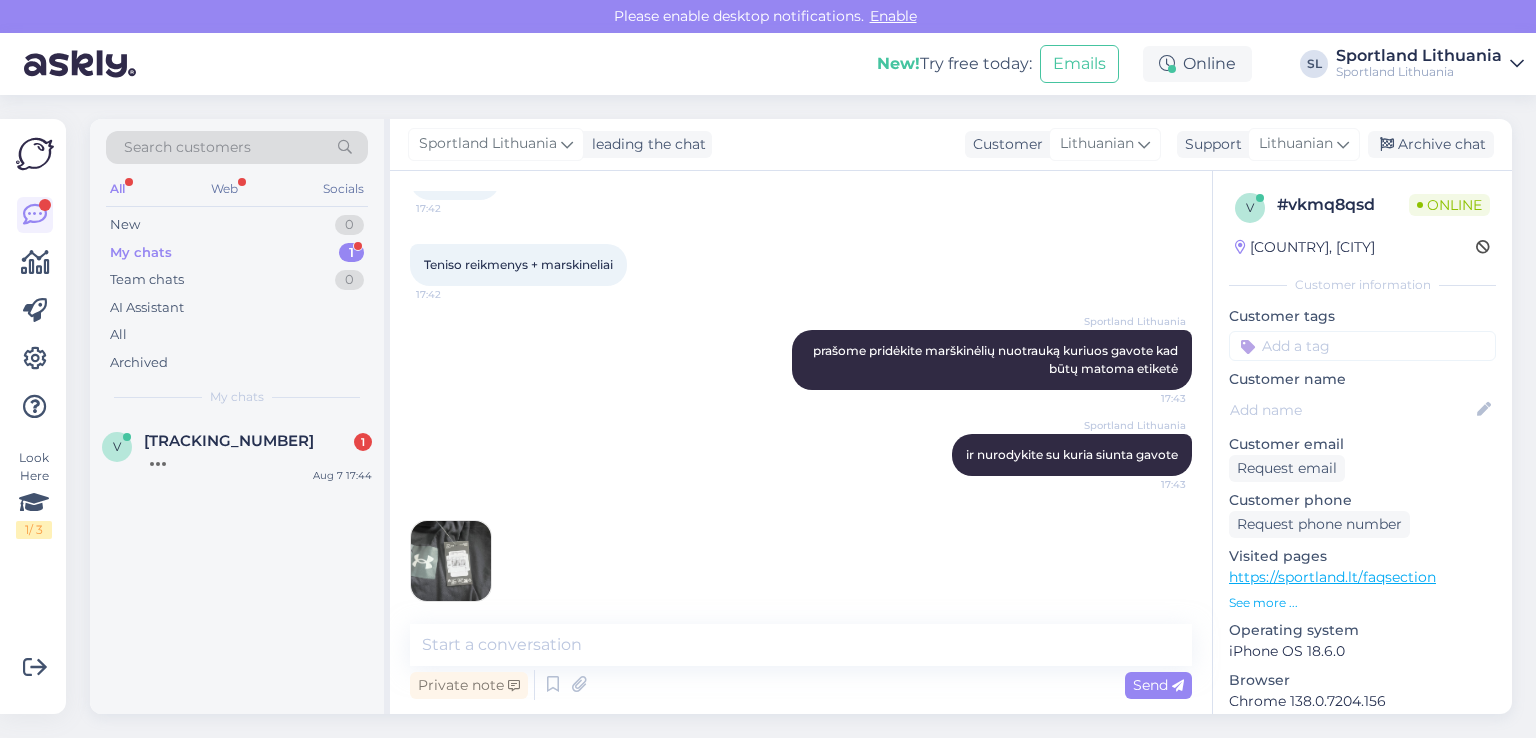 scroll, scrollTop: 795, scrollLeft: 0, axis: vertical 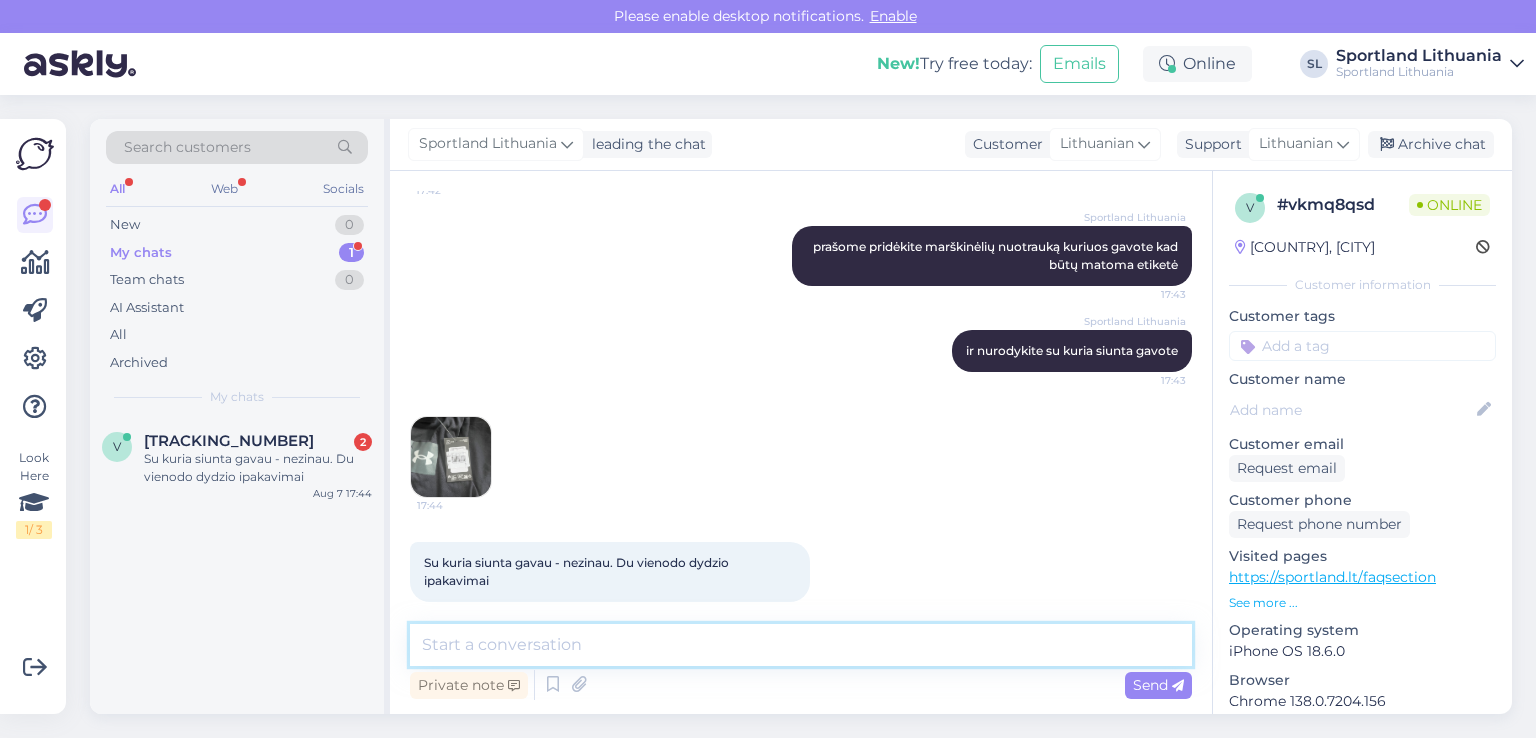 click at bounding box center [801, 645] 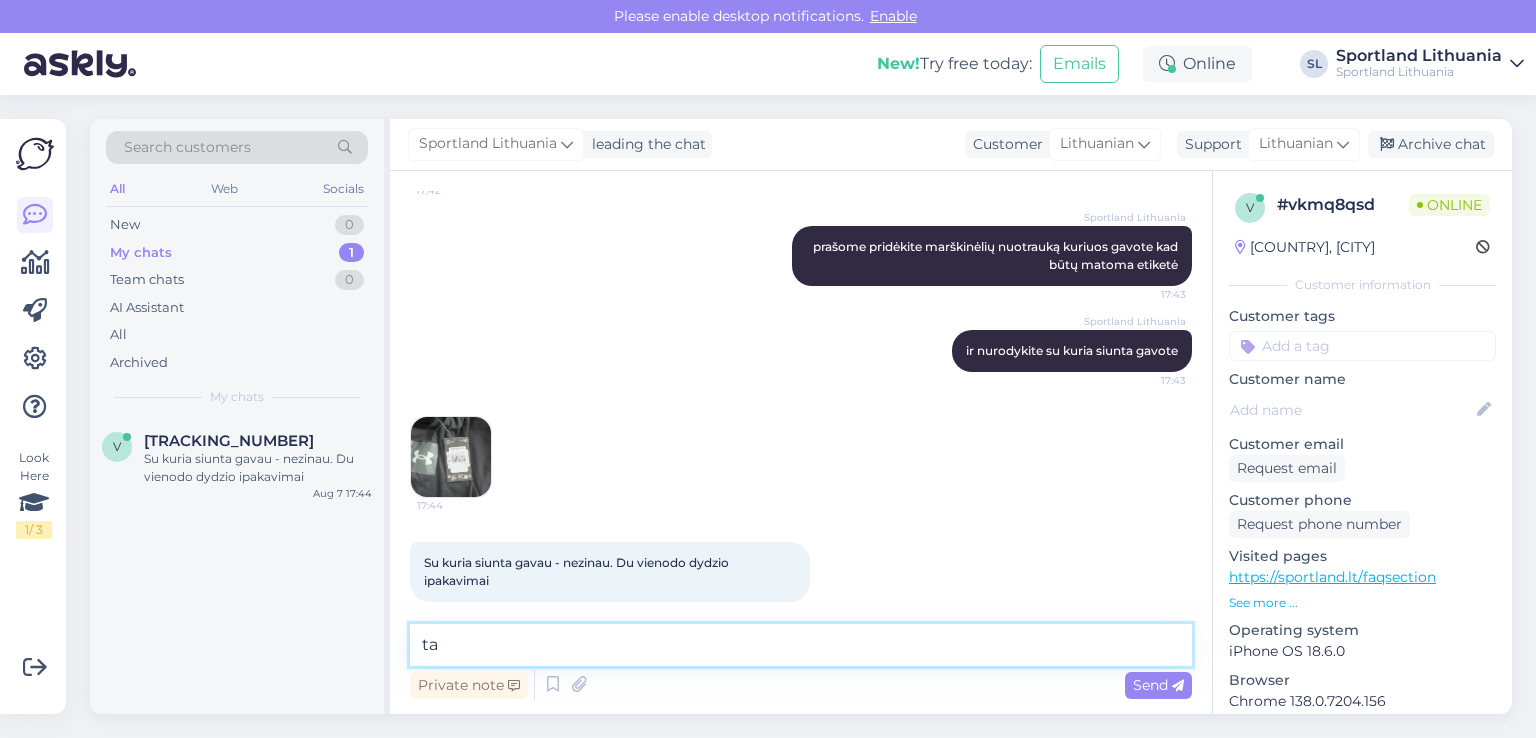 type on "t" 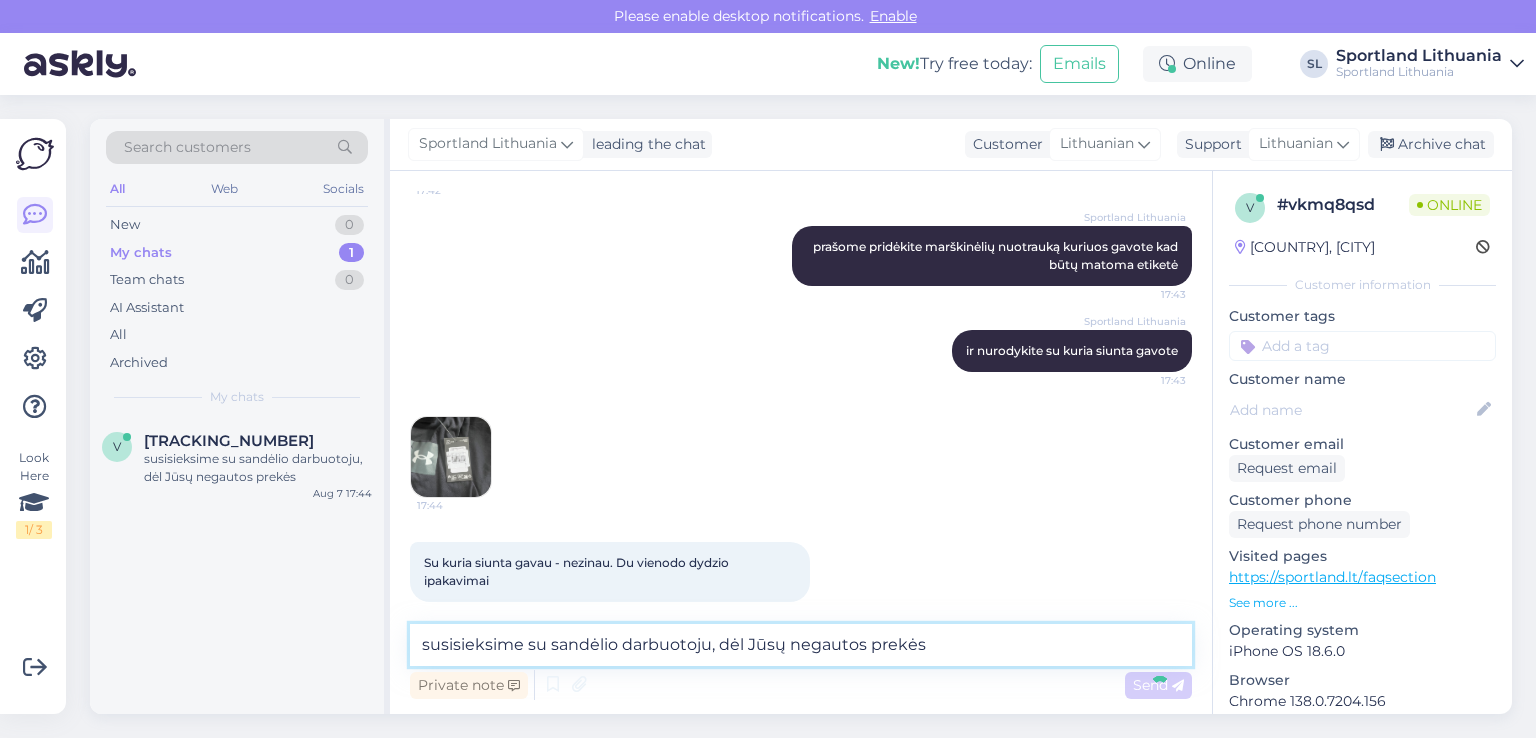 type on "susisieksime su sandėlio darbuotoju, dėl Jūsų negautos prekėsk" 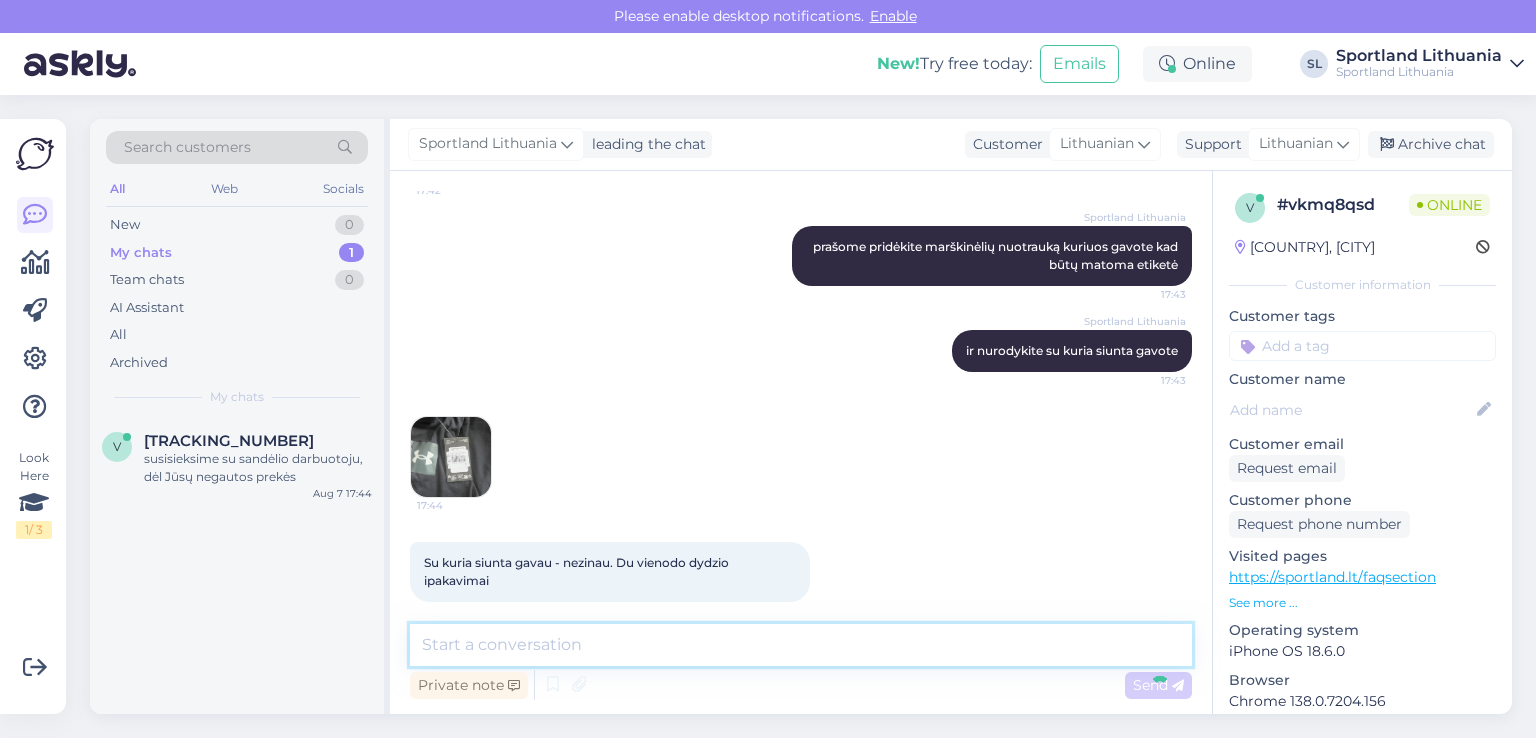 scroll, scrollTop: 899, scrollLeft: 0, axis: vertical 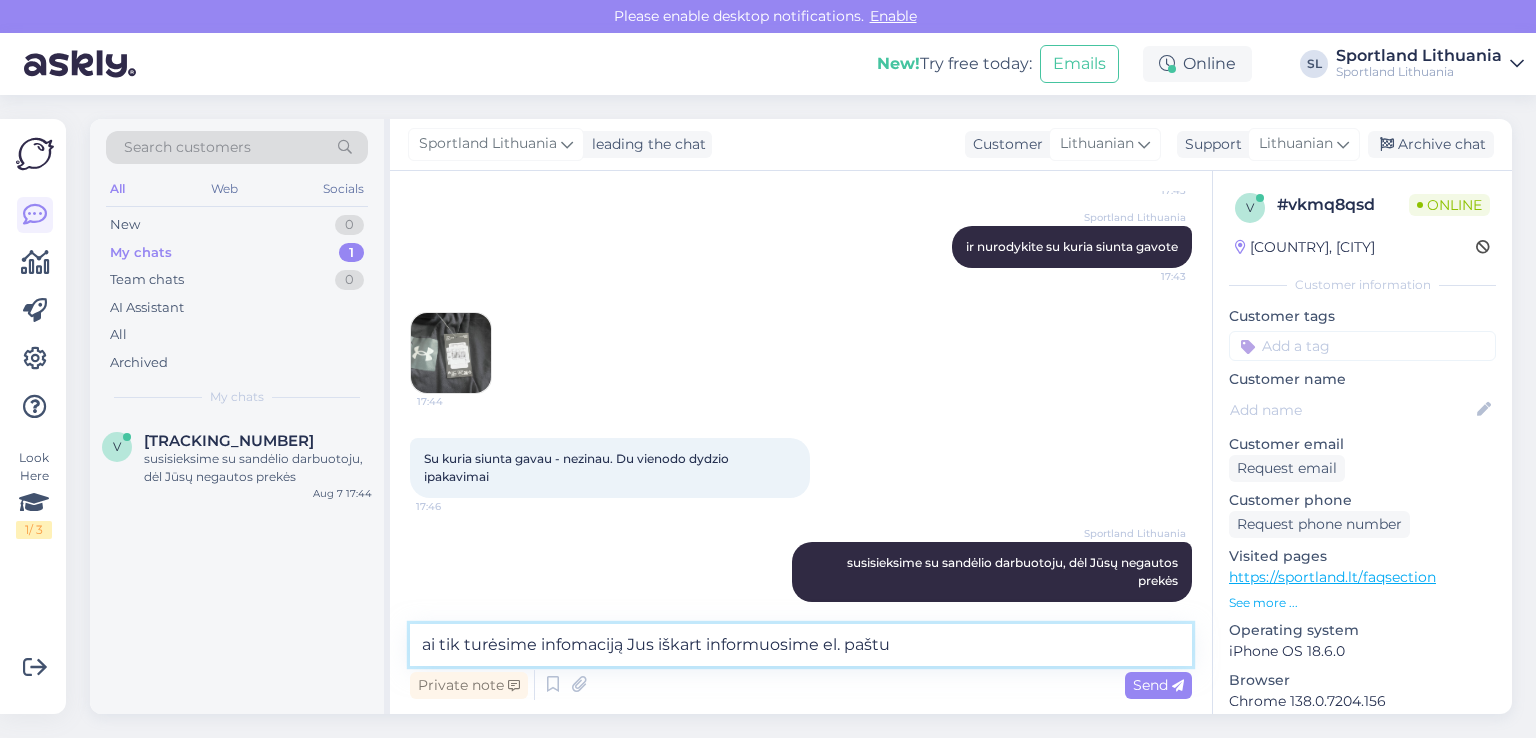 paste on "darka2003@hotmail.com" 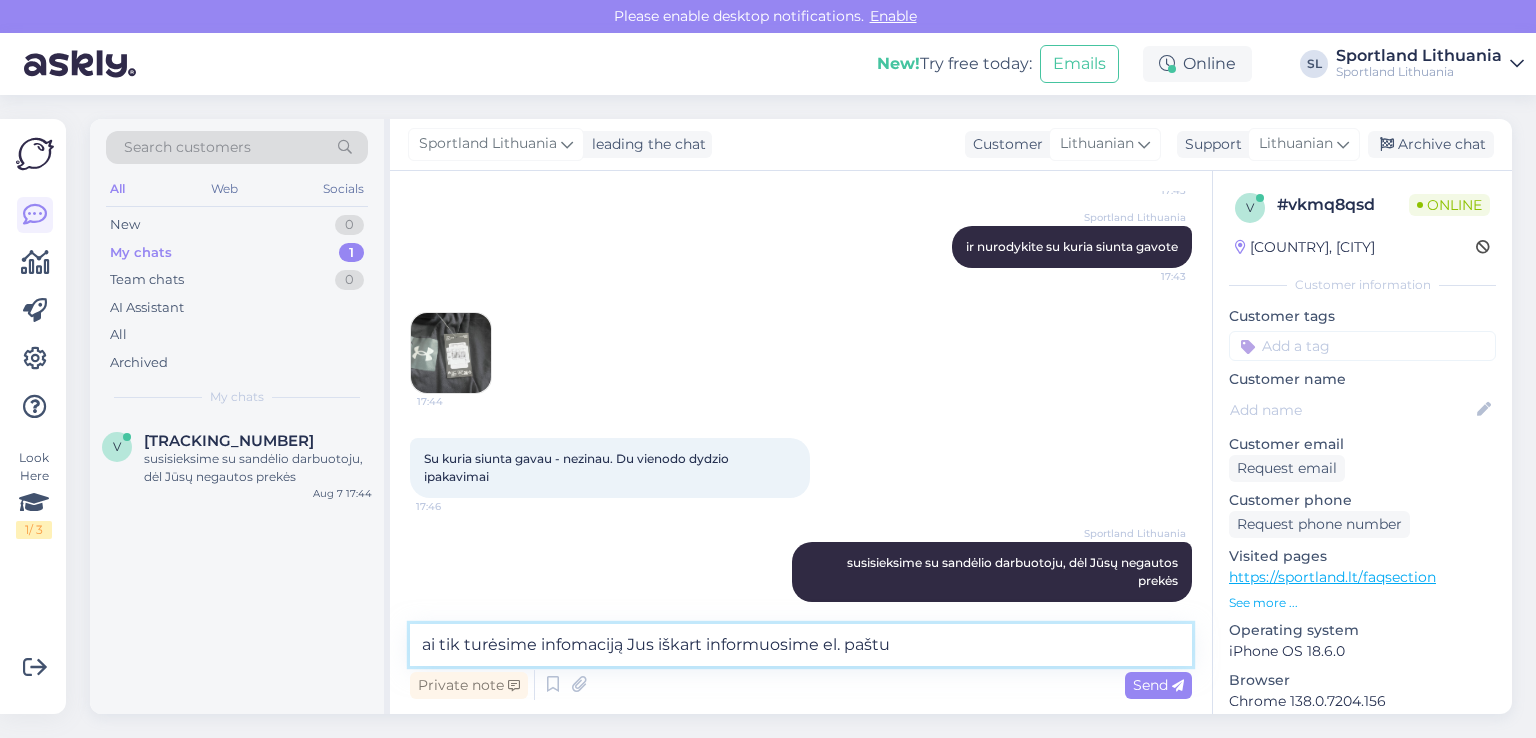 type on "ai tik turėsime infomaciją Jus iškart informuosime el. paštu darka2003@hotmail.com" 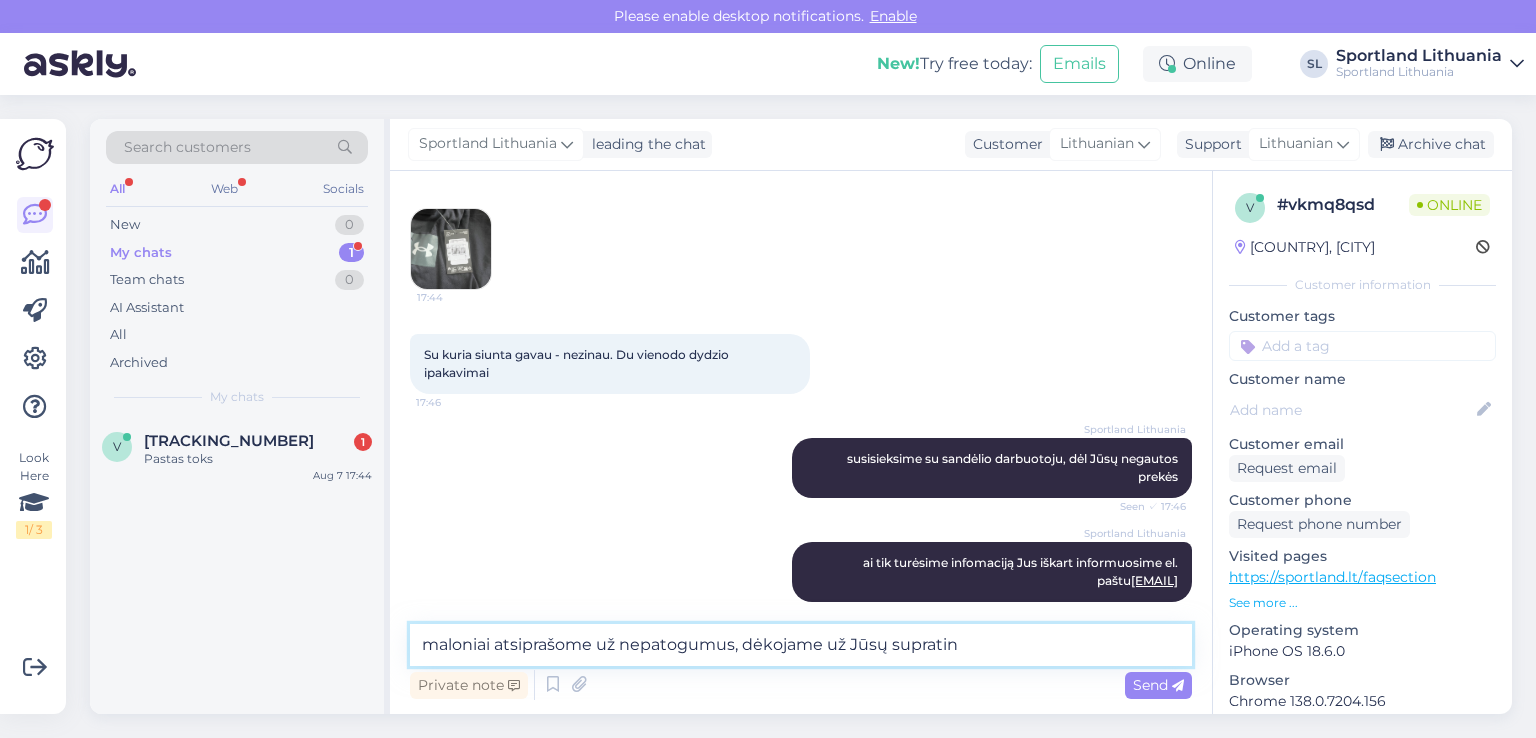 scroll, scrollTop: 1089, scrollLeft: 0, axis: vertical 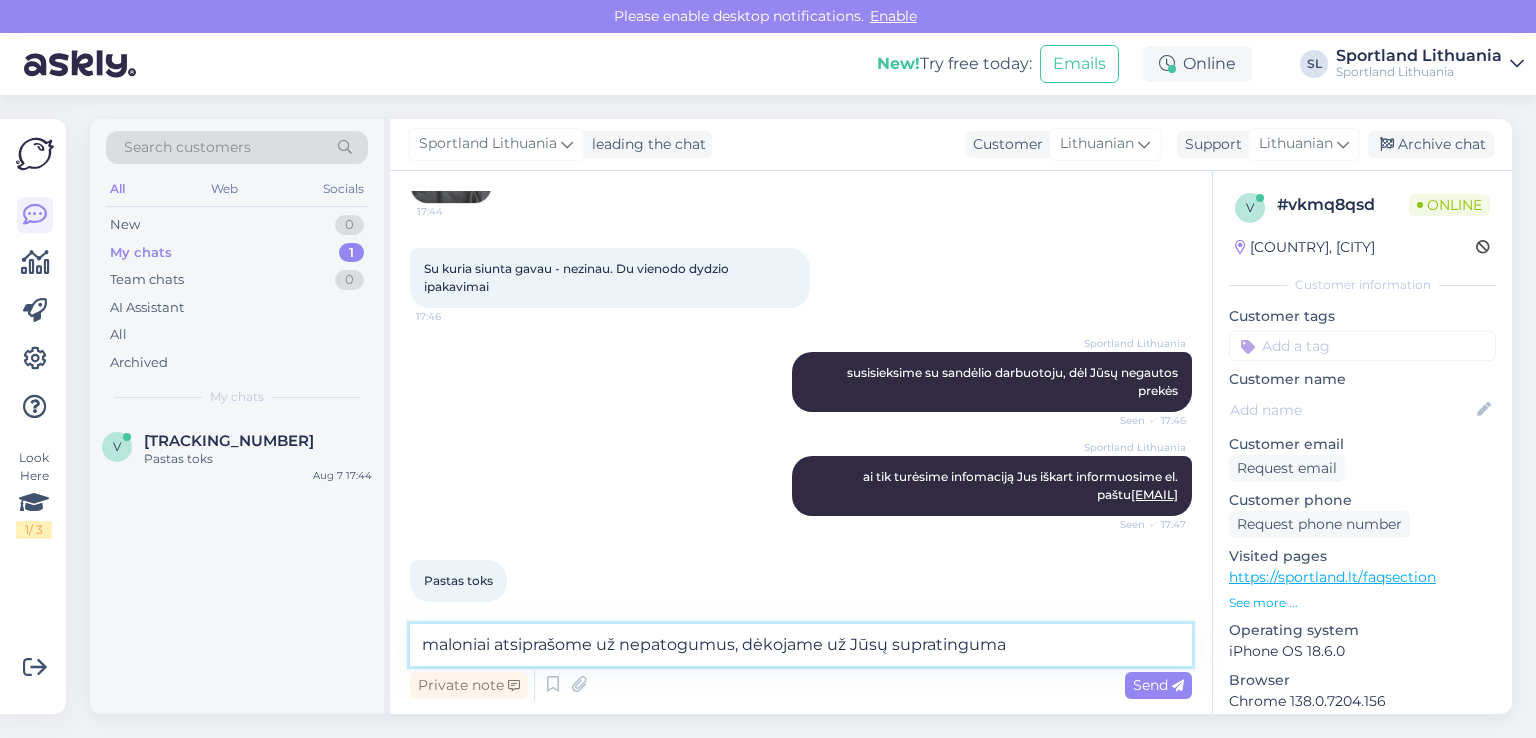 type on "maloniai atsiprašome už nepatogumus, dėkojame už Jūsų supratinguma." 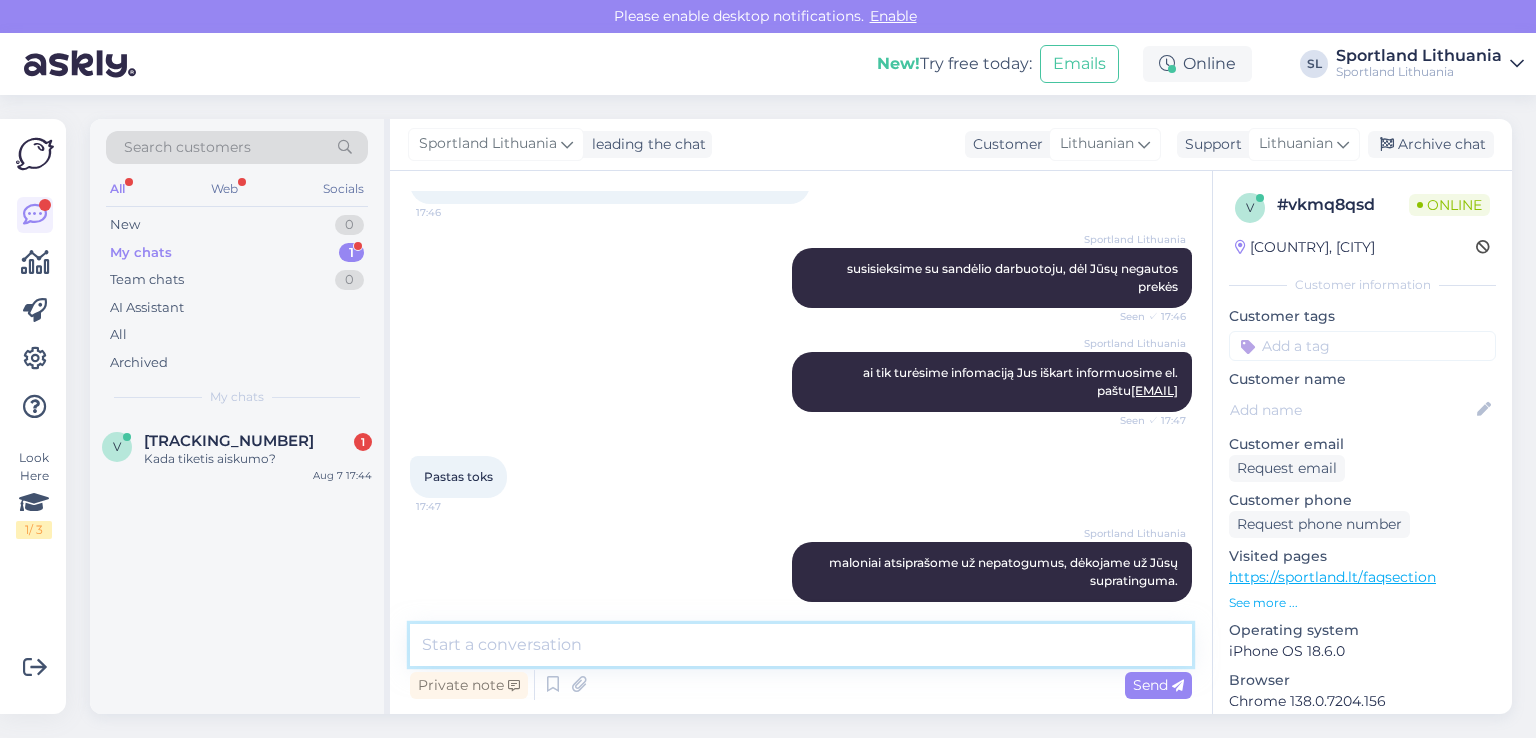 scroll, scrollTop: 1279, scrollLeft: 0, axis: vertical 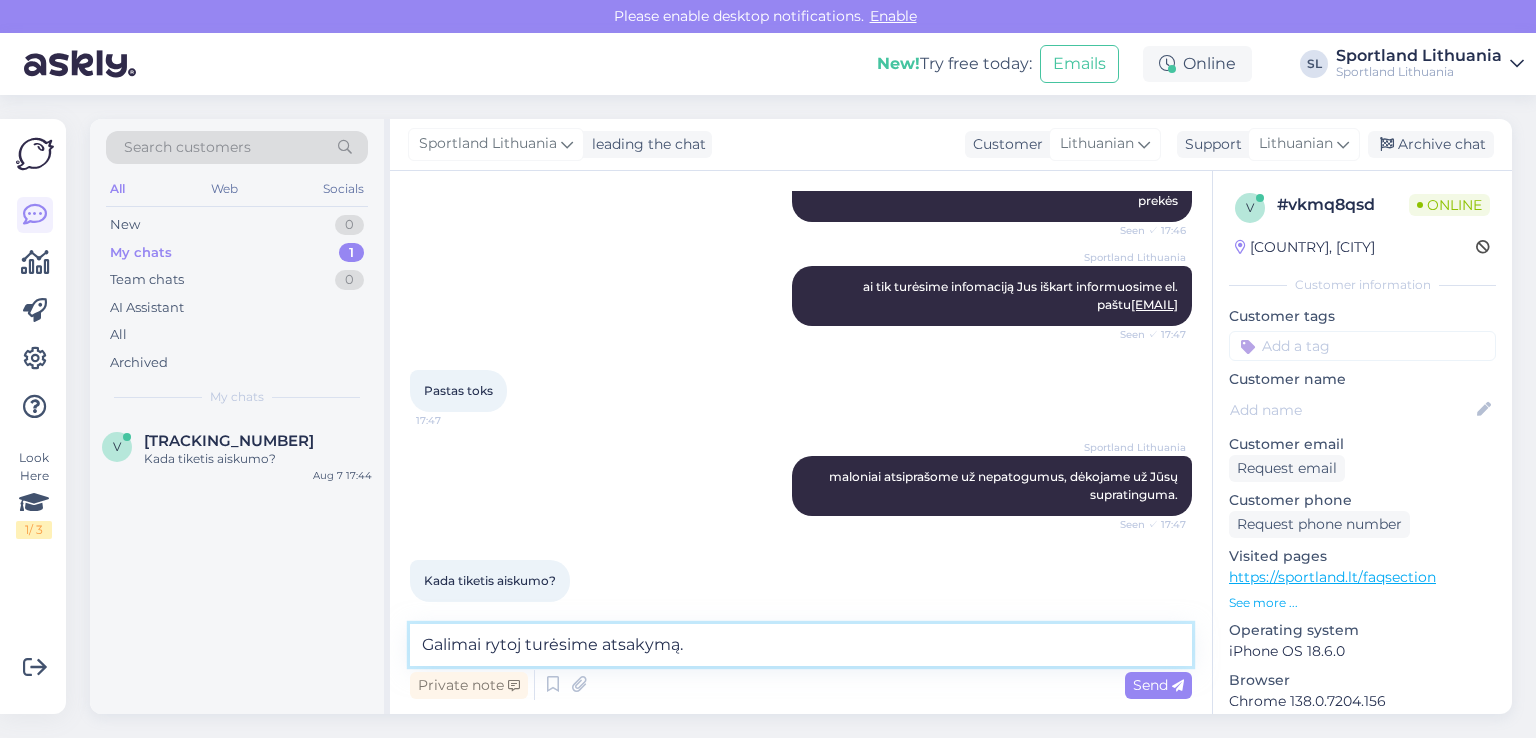 drag, startPoint x: 492, startPoint y: 643, endPoint x: 415, endPoint y: 645, distance: 77.02597 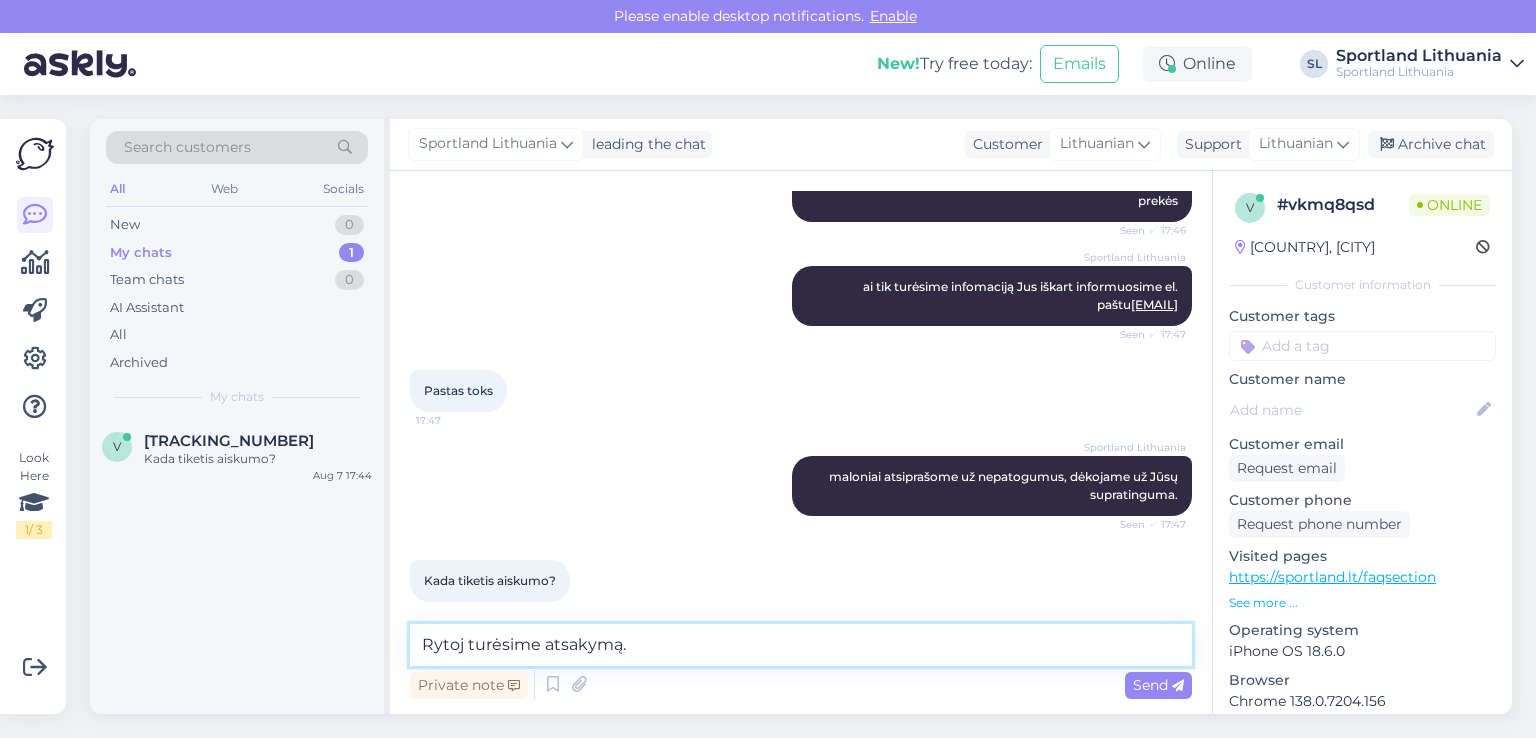 click on "Rytoj turėsime atsakymą." at bounding box center [801, 645] 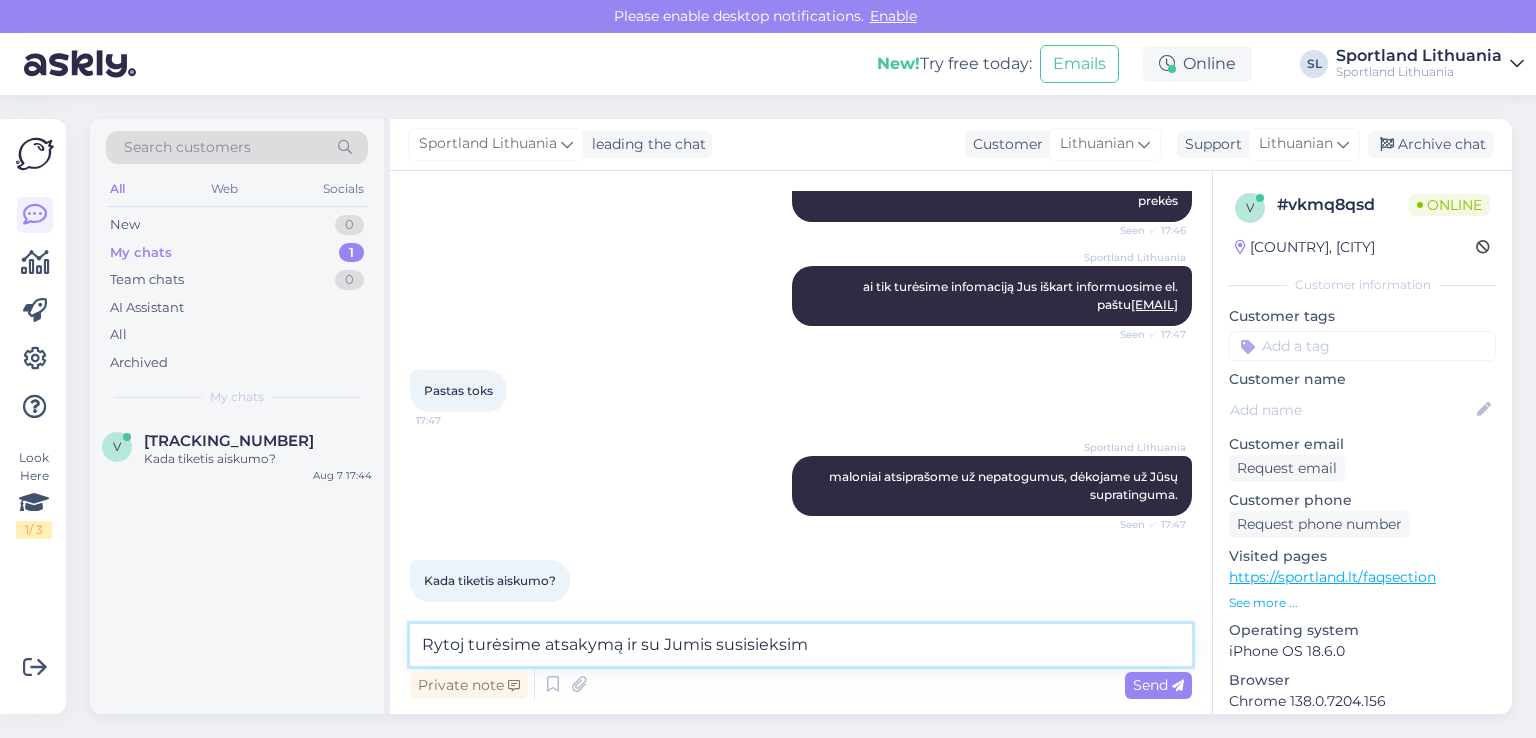 type on "Rytoj turėsime atsakymą ir su Jumis susisieksime" 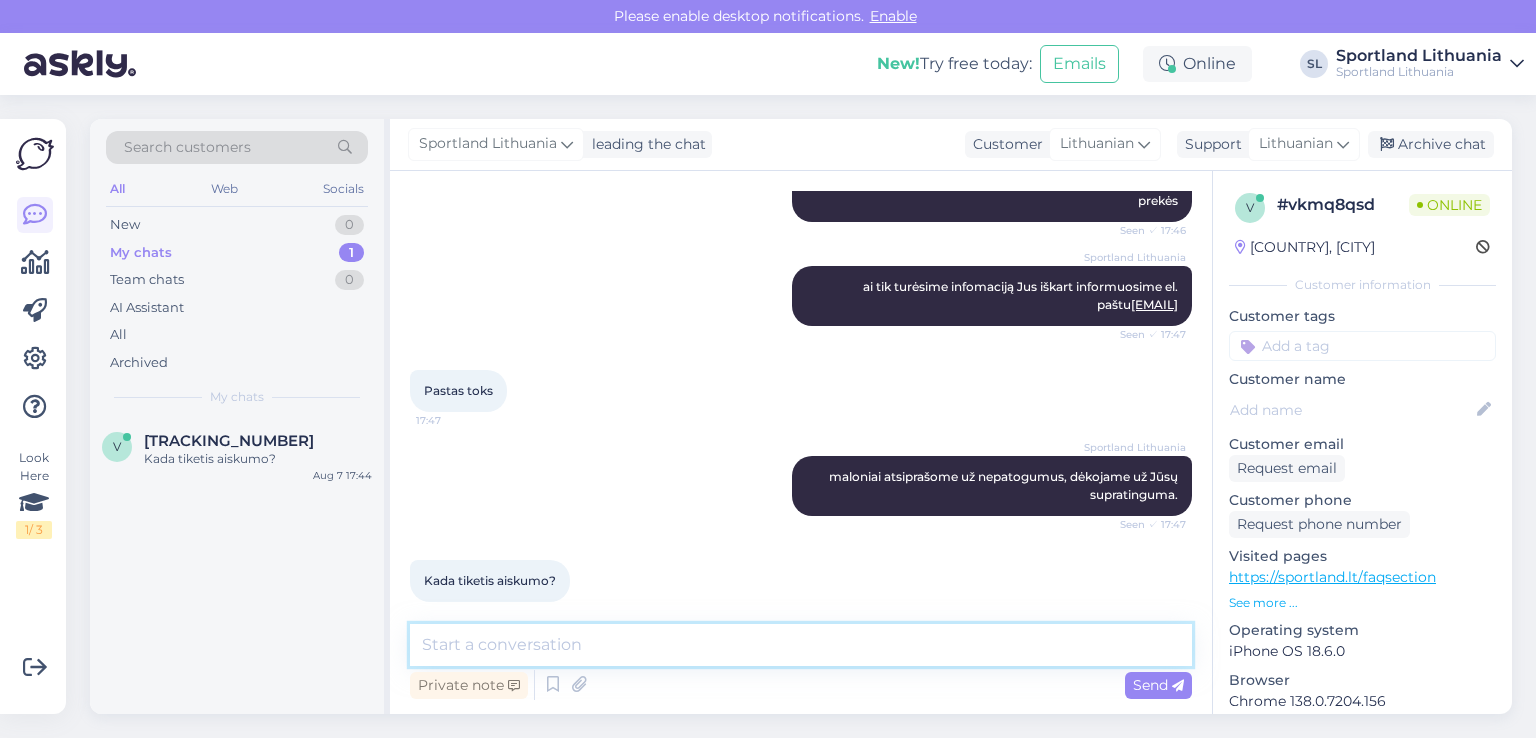 scroll, scrollTop: 1365, scrollLeft: 0, axis: vertical 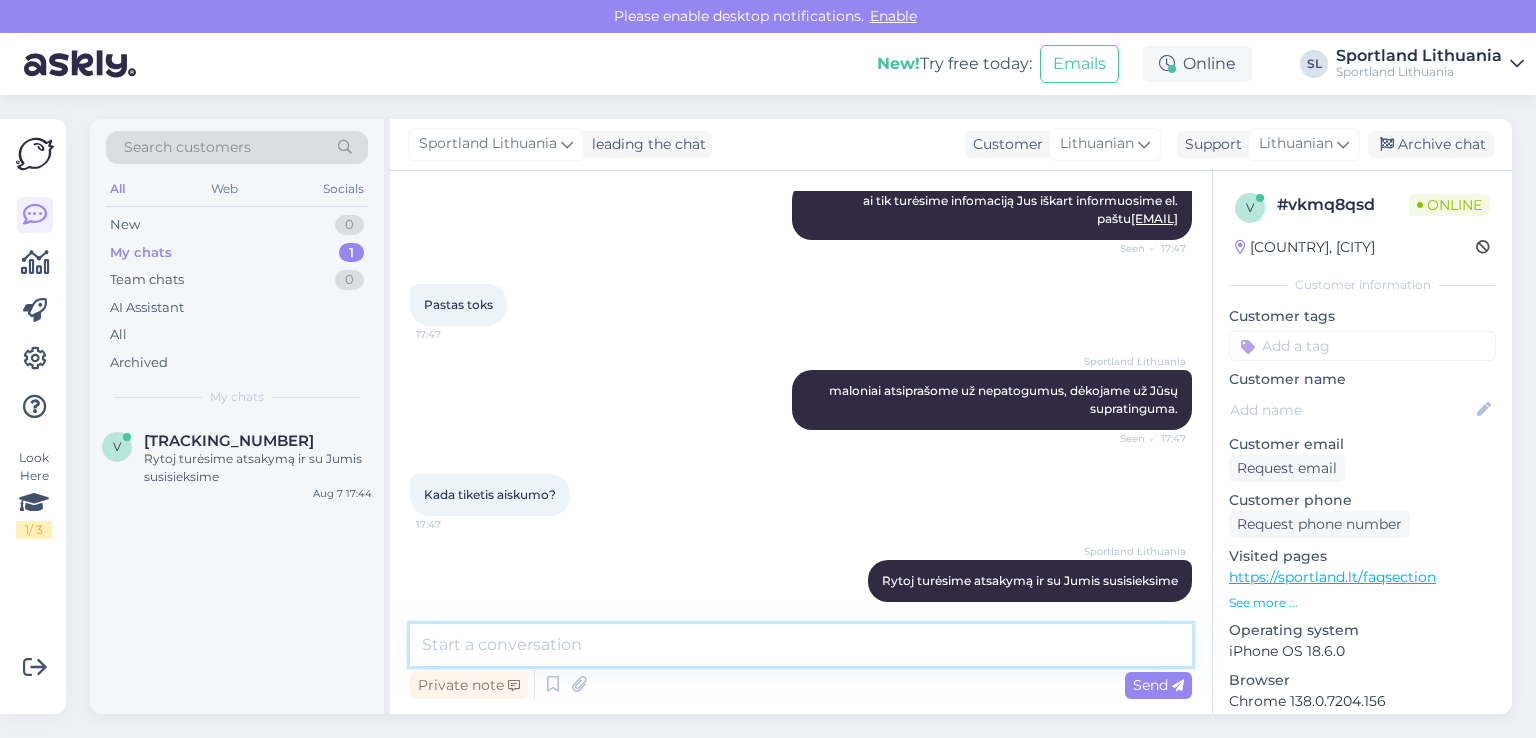 type 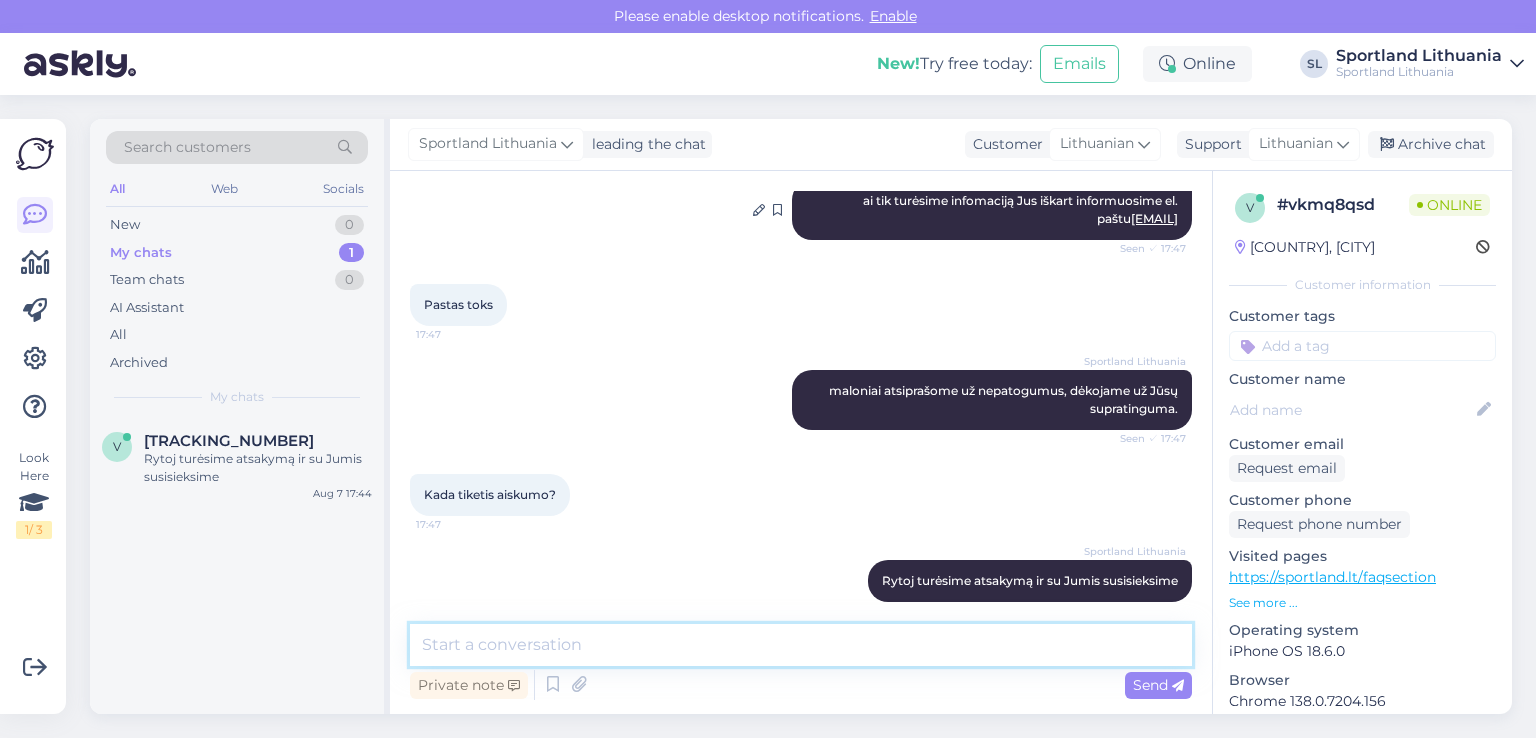 scroll, scrollTop: 1364, scrollLeft: 0, axis: vertical 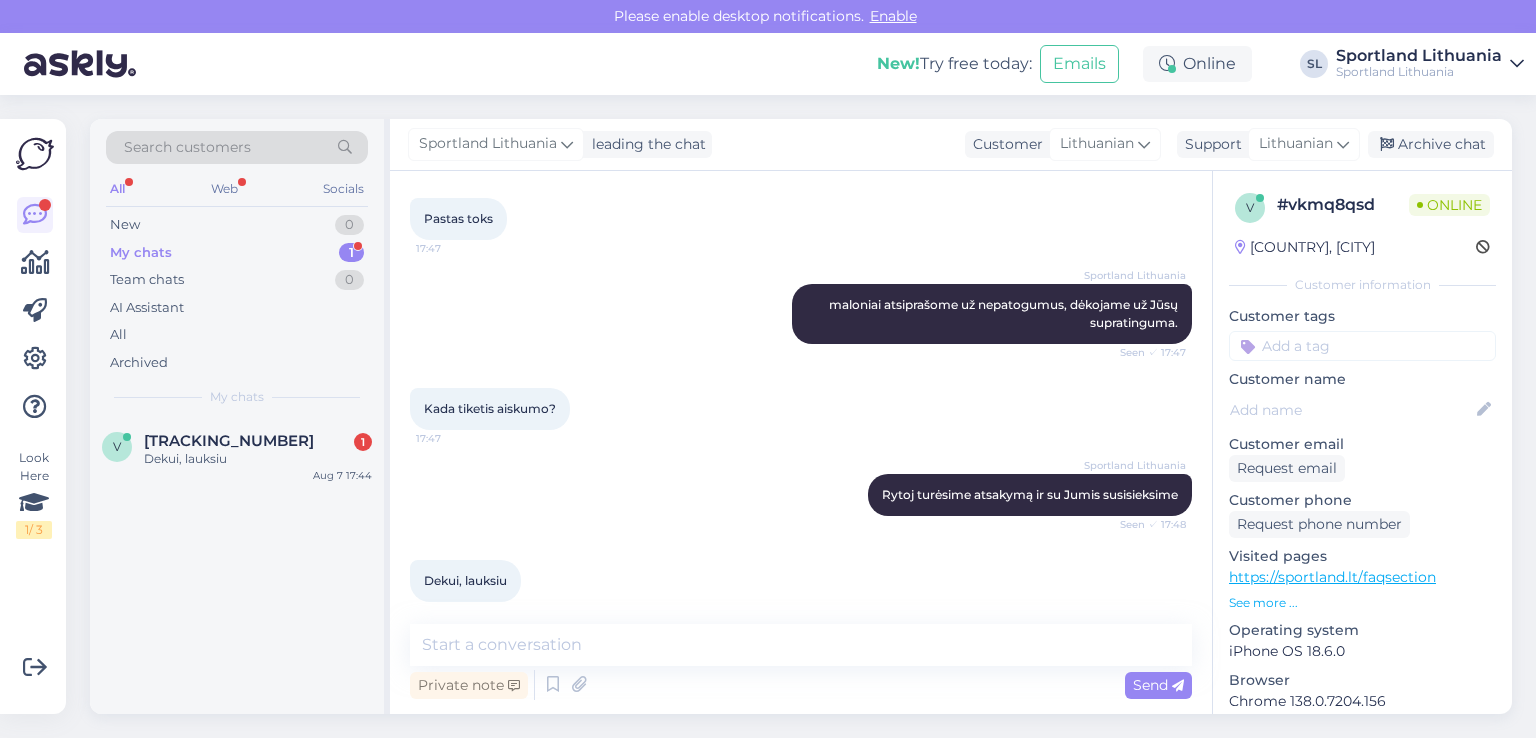click on "v #vkmq8qsd 1 Dekui, lauksiu Aug 7 17:44" at bounding box center (237, 566) 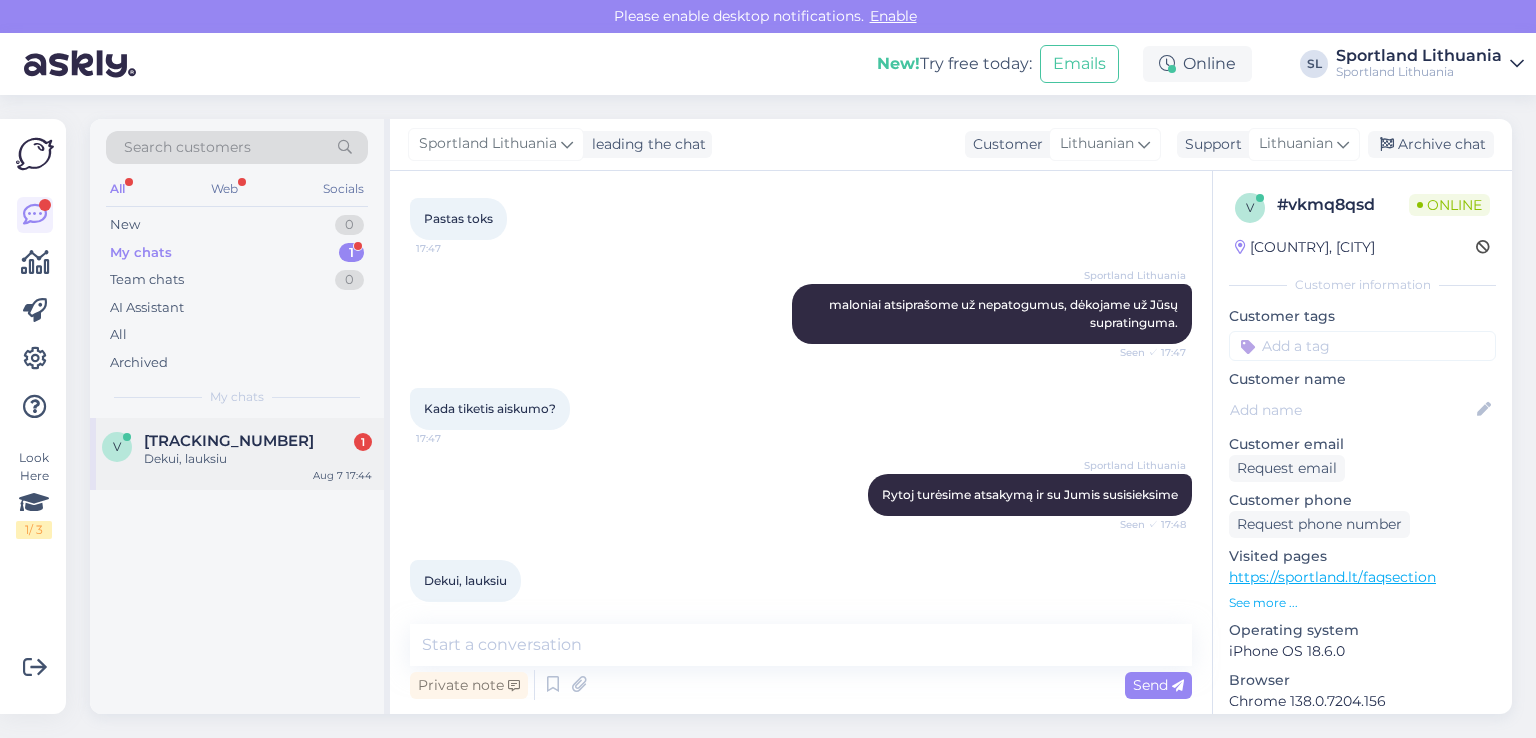 click on "#vkmq8qsd 1" at bounding box center [258, 441] 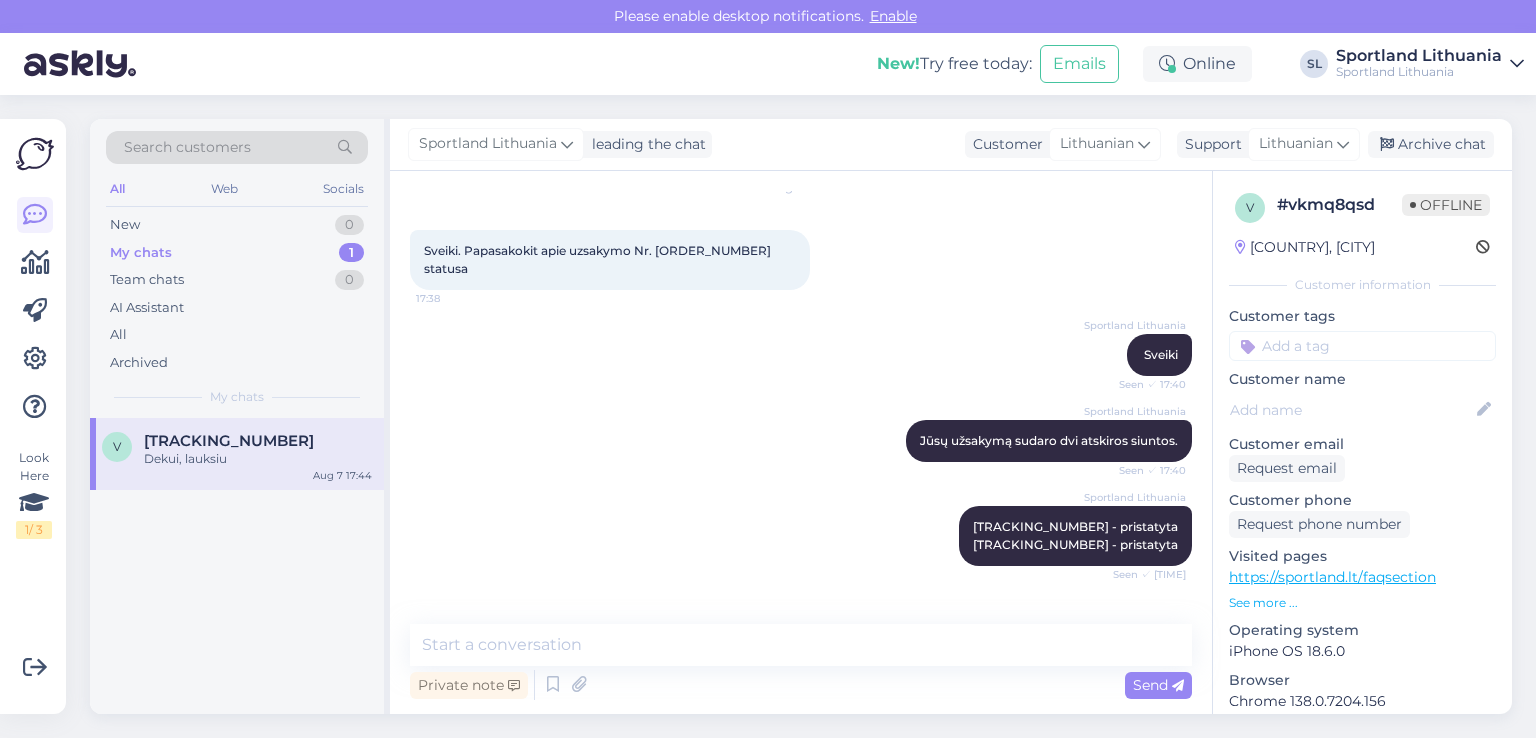 scroll, scrollTop: 0, scrollLeft: 0, axis: both 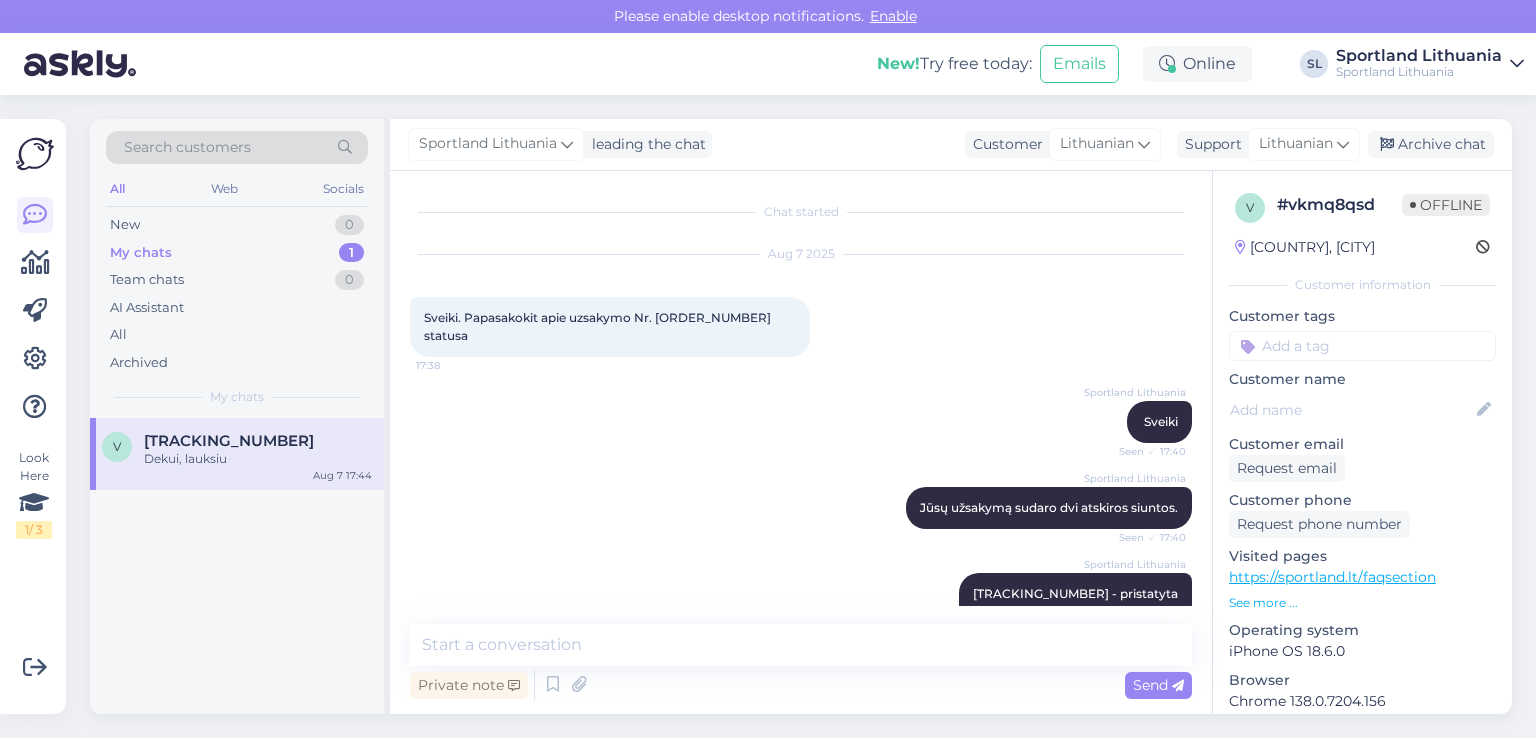 click on "Sveiki. Papasakokit apie uzsakymo Nr. 3000428447 statusa" at bounding box center [599, 326] 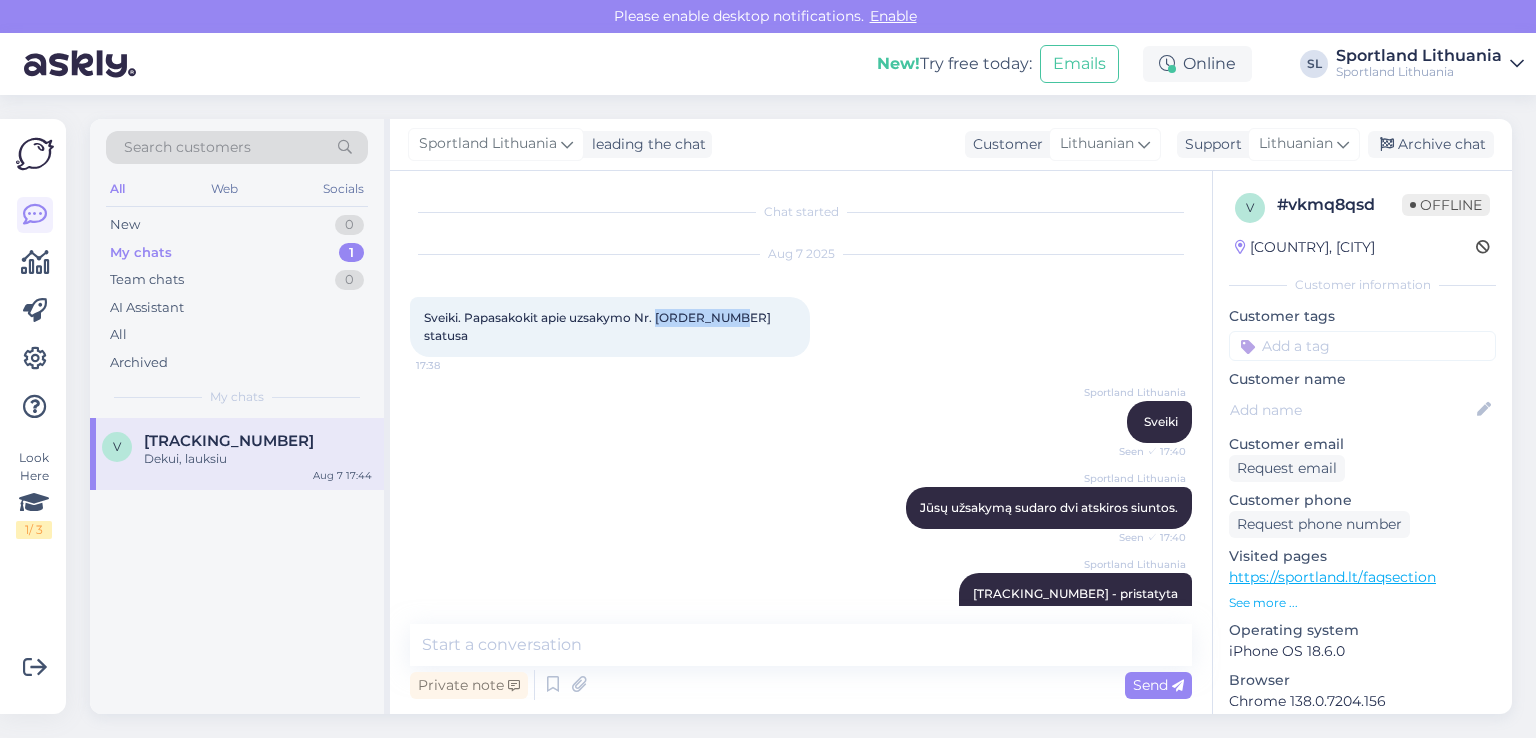 click on "Sveiki. Papasakokit apie uzsakymo Nr. 3000428447 statusa" at bounding box center [599, 326] 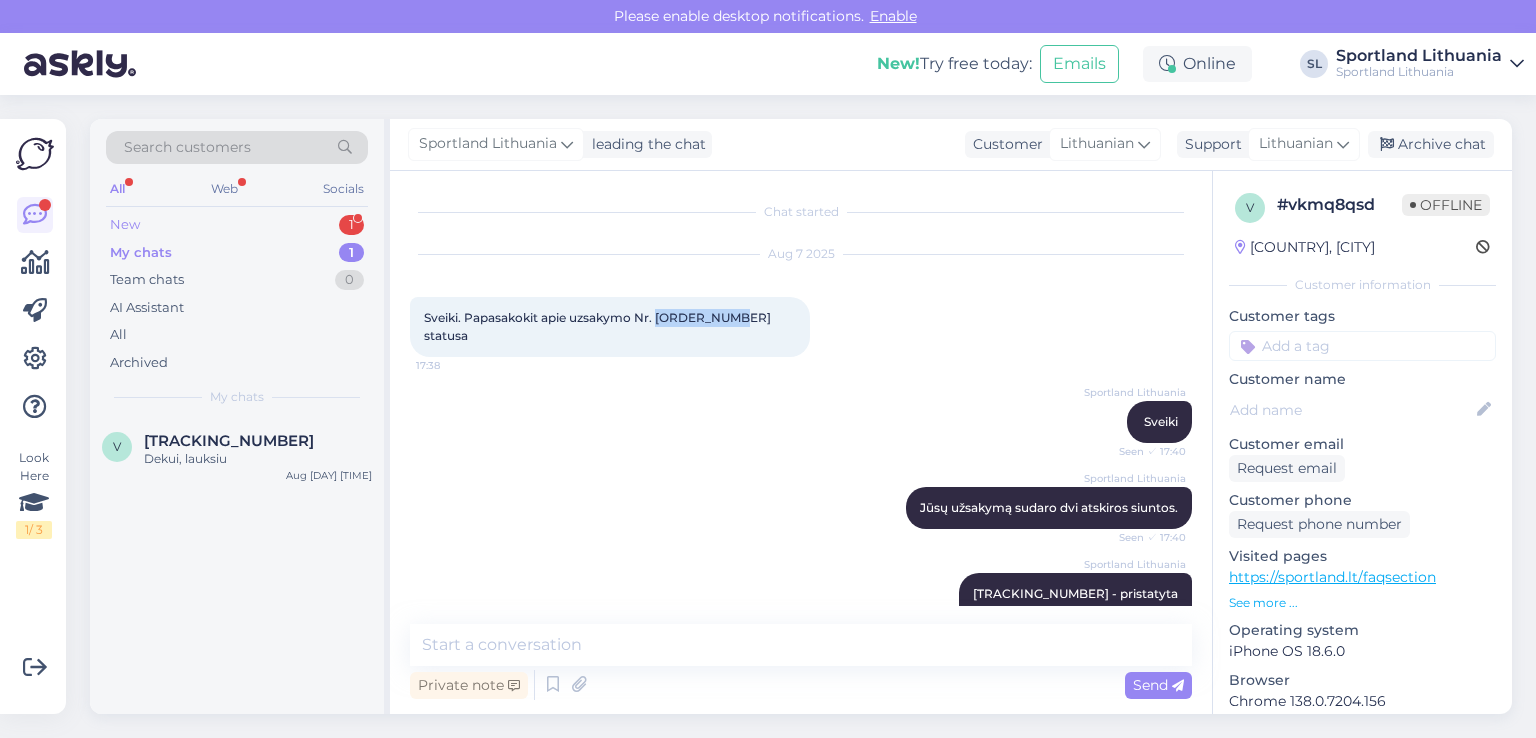 click on "New 1" at bounding box center [237, 225] 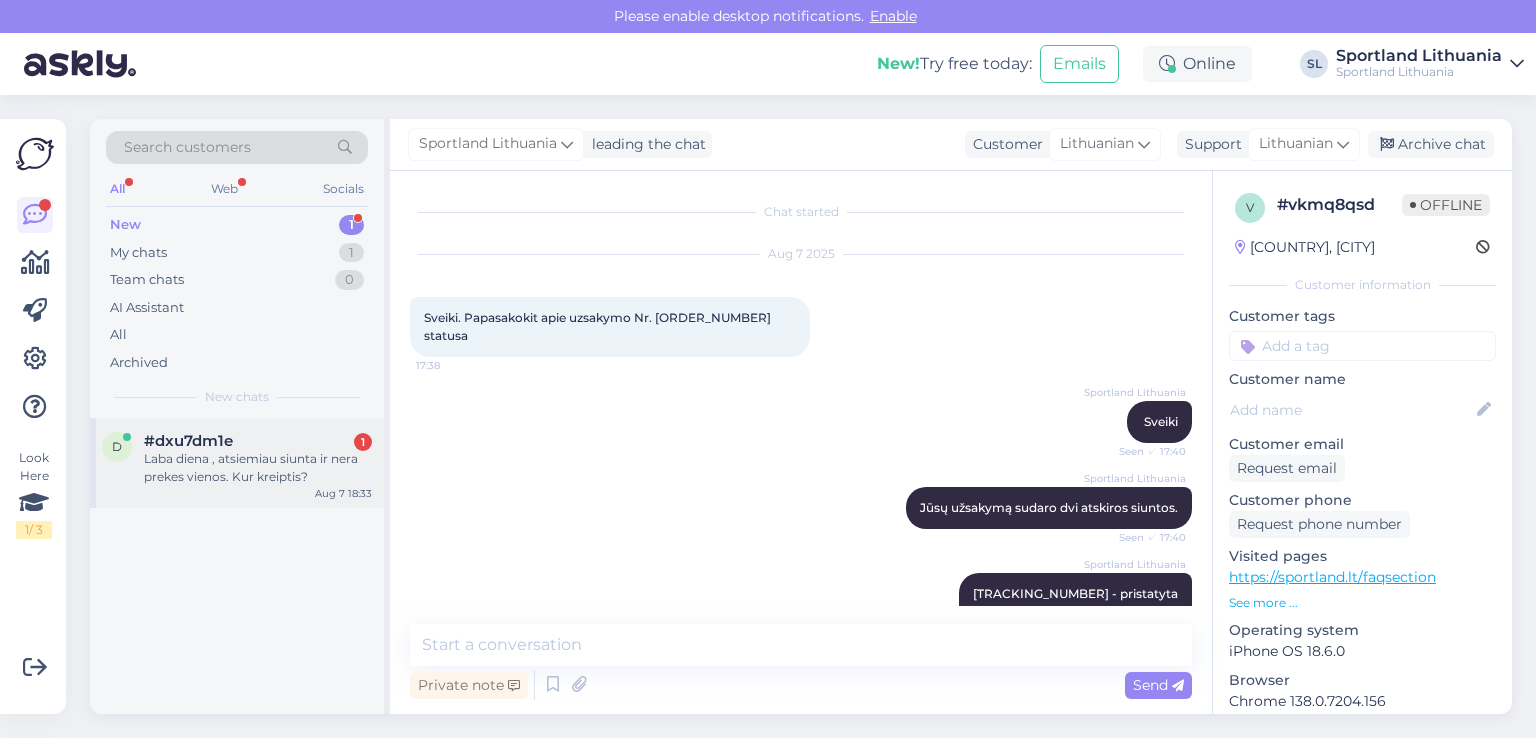 click on "d #dxu7dm1e 1 Laba diena , atsiemiau siunta ir nera prekes vienos. Kur kreiptis? Aug 7 18:33" at bounding box center (237, 463) 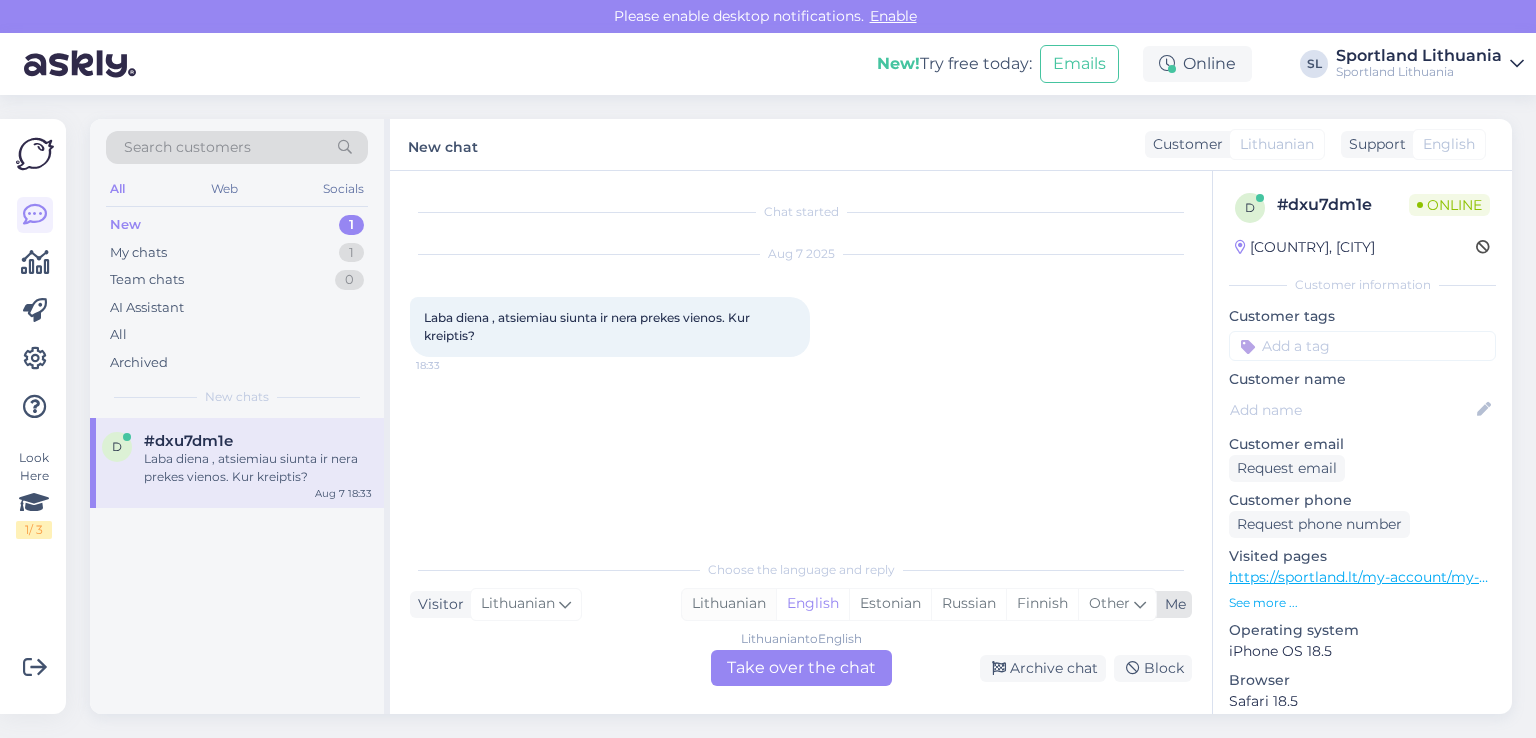 click on "Lithuanian" at bounding box center [729, 604] 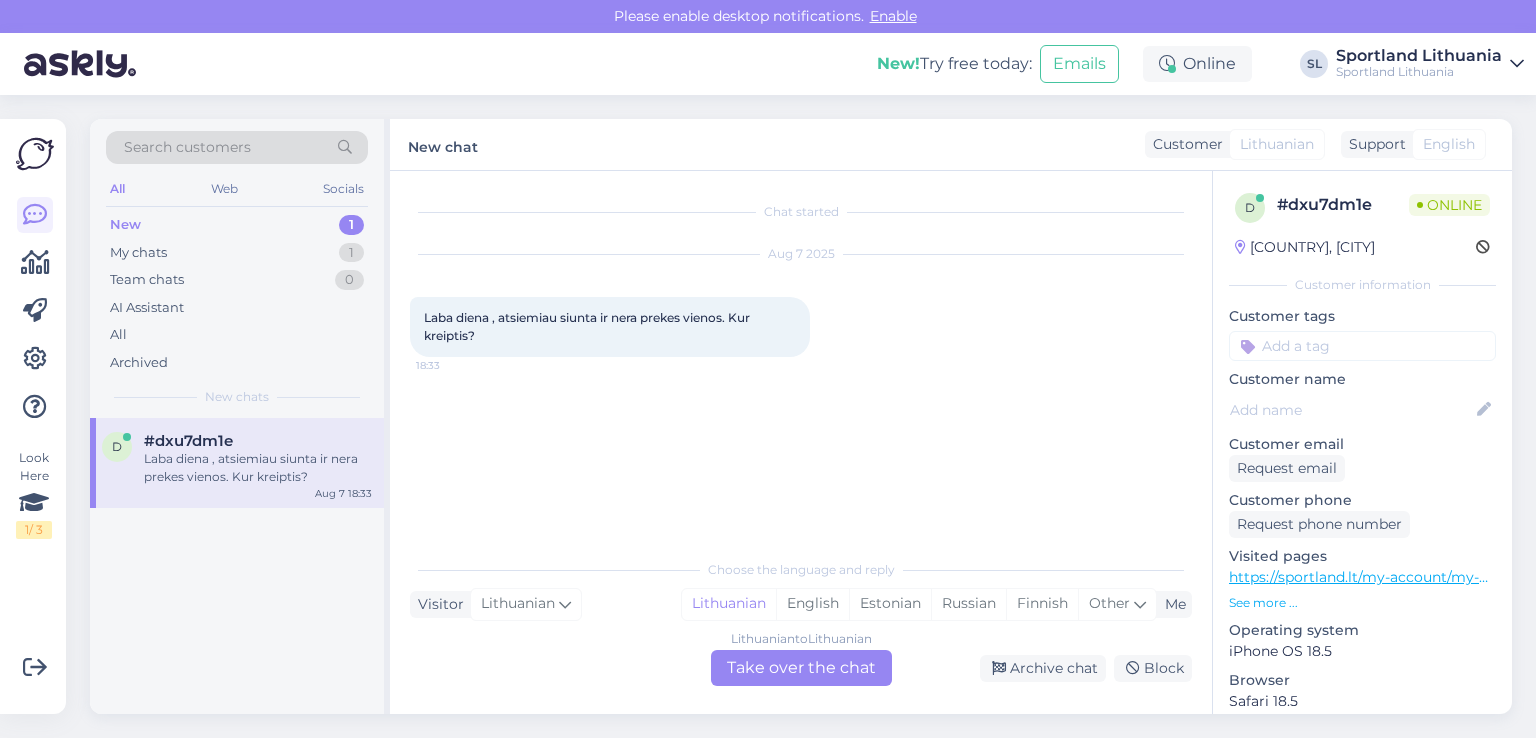 click on "Lithuanian  to  Lithuanian Take over the chat" at bounding box center [801, 668] 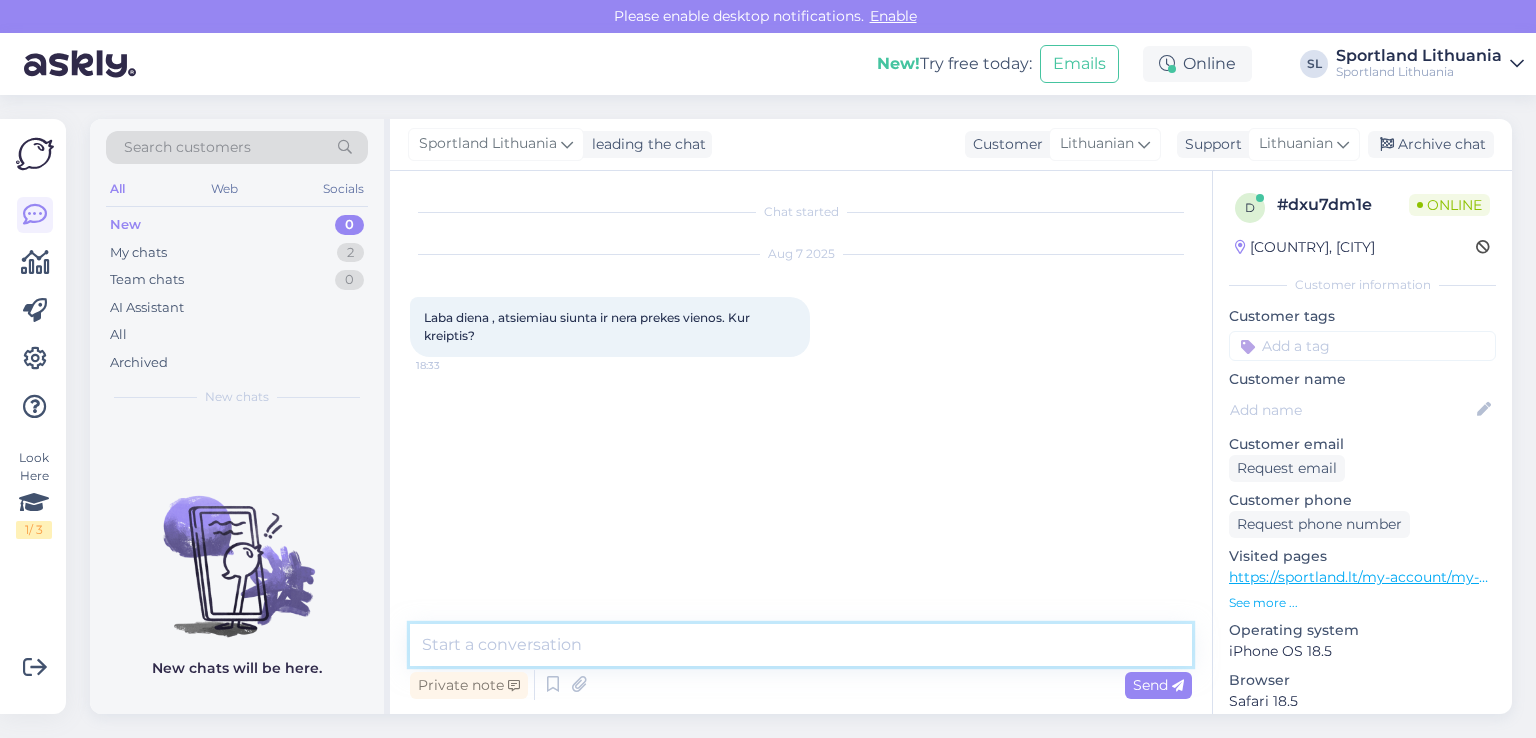 click at bounding box center [801, 645] 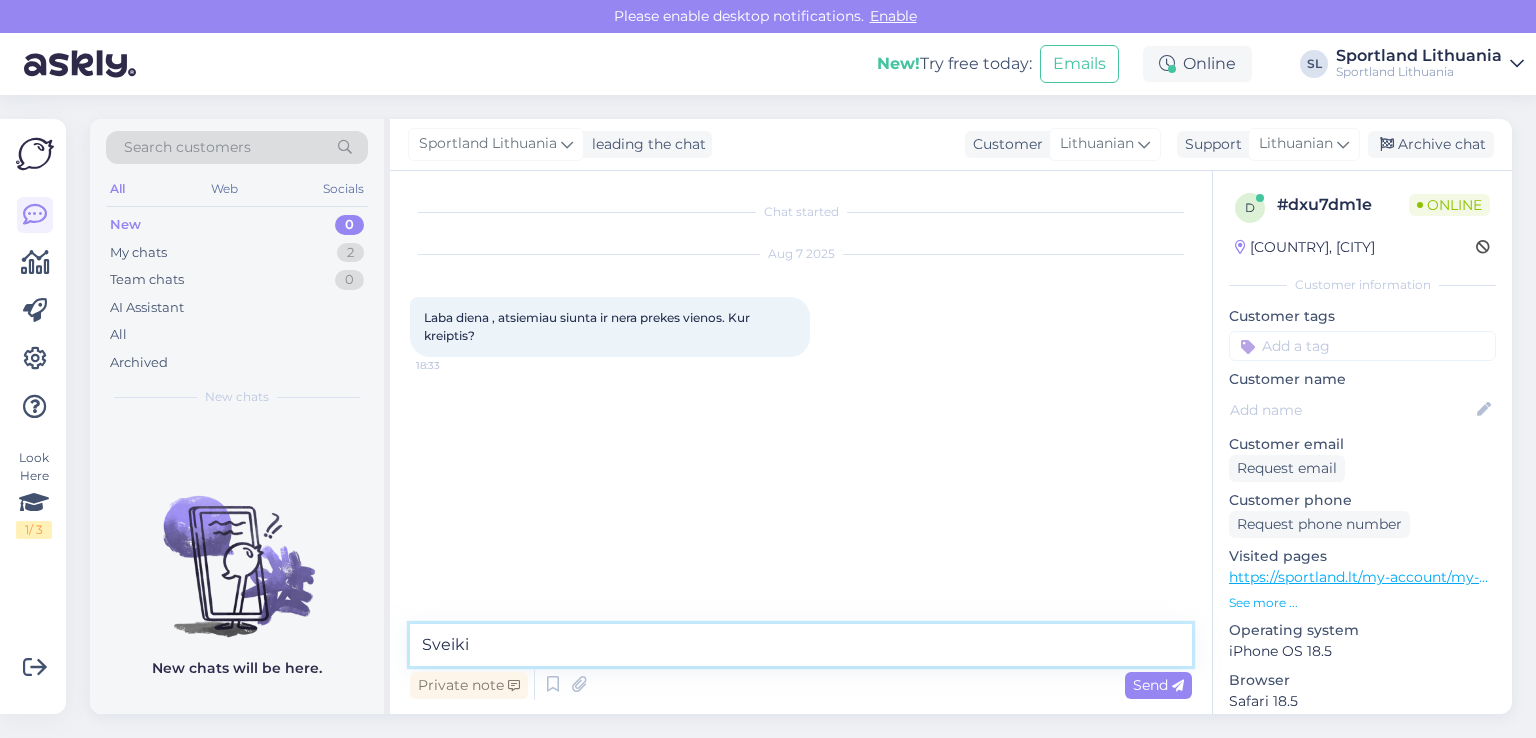type on "Sveiki" 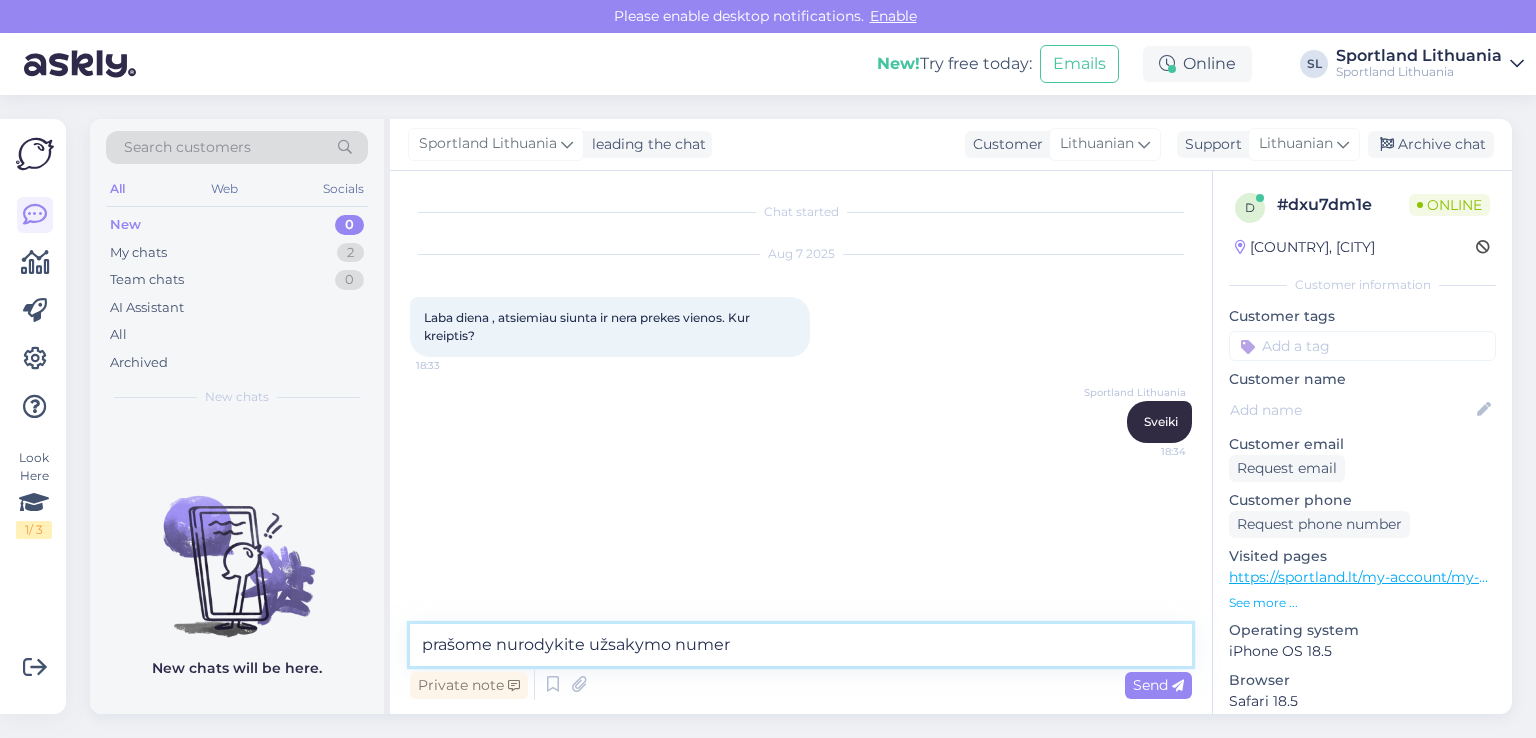 type on "prašome nurodykite užsakymo numerį" 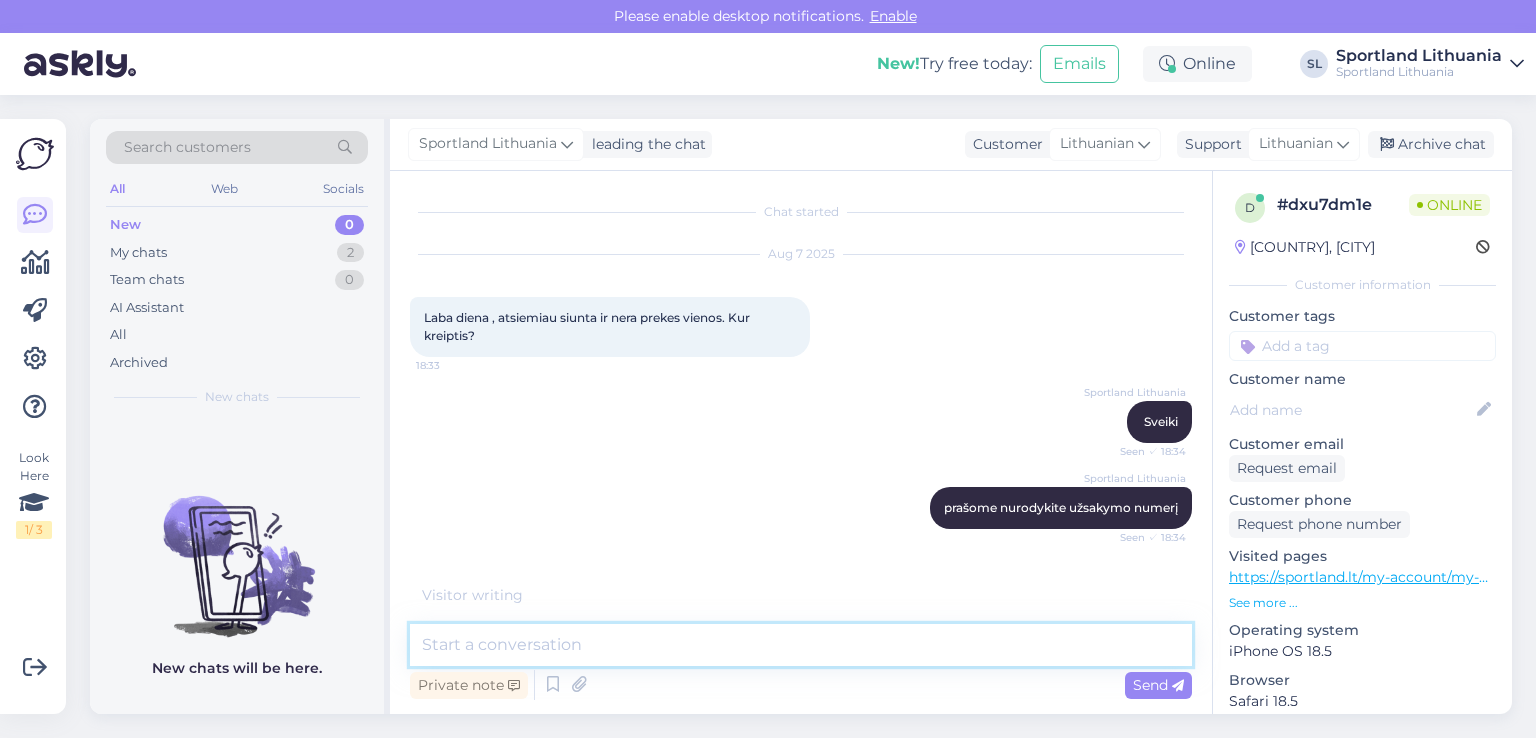 scroll, scrollTop: 32, scrollLeft: 0, axis: vertical 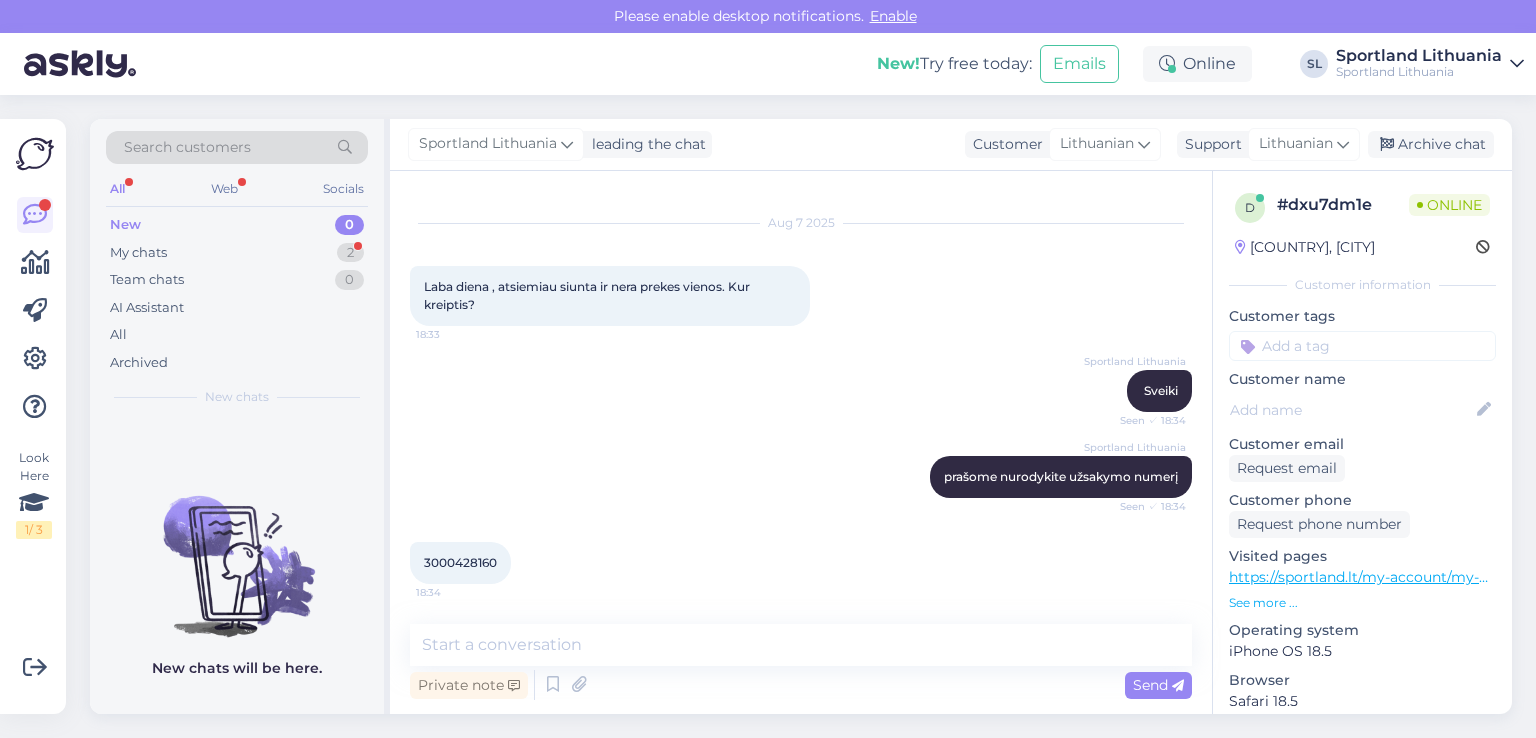 click on "3000428160" at bounding box center [460, 562] 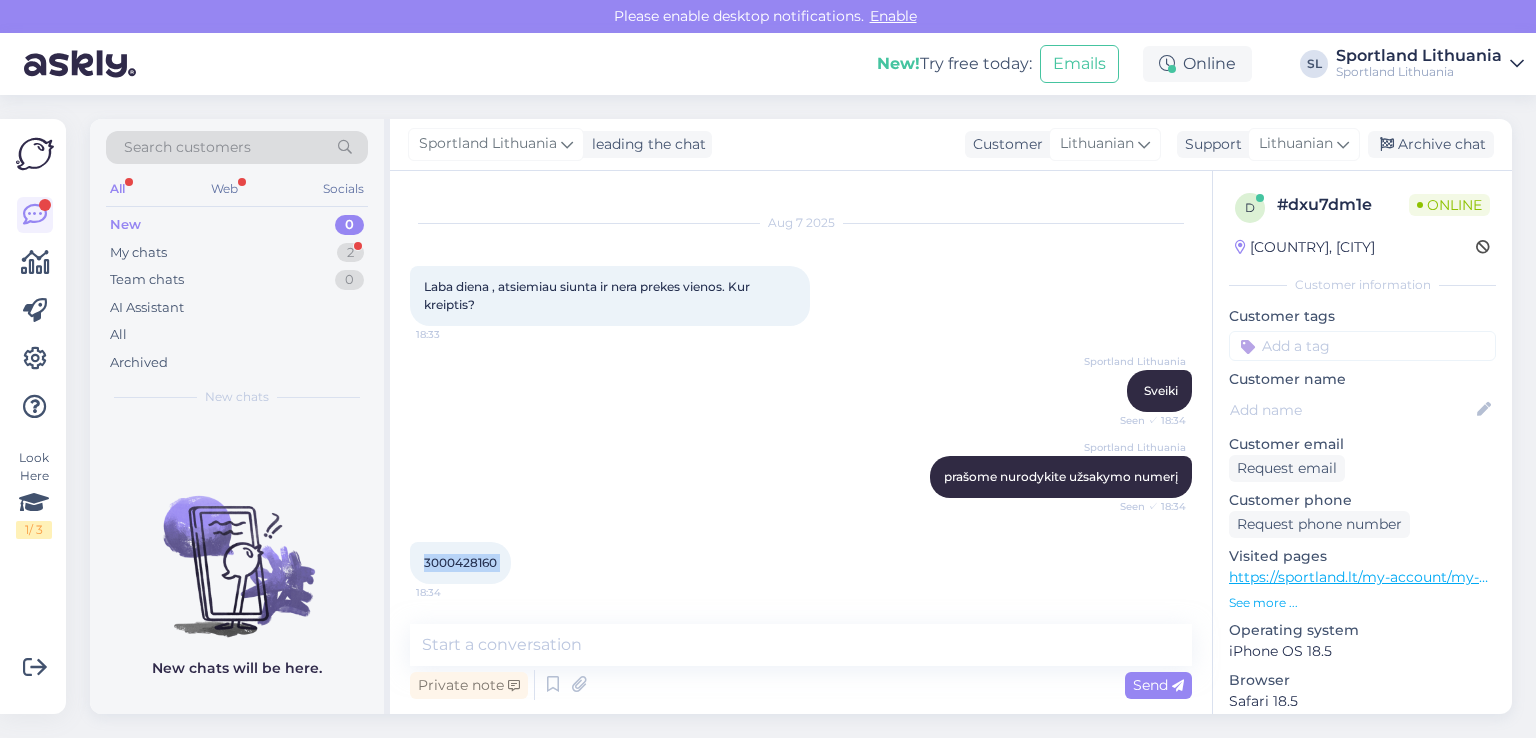 click on "3000428160" at bounding box center (460, 562) 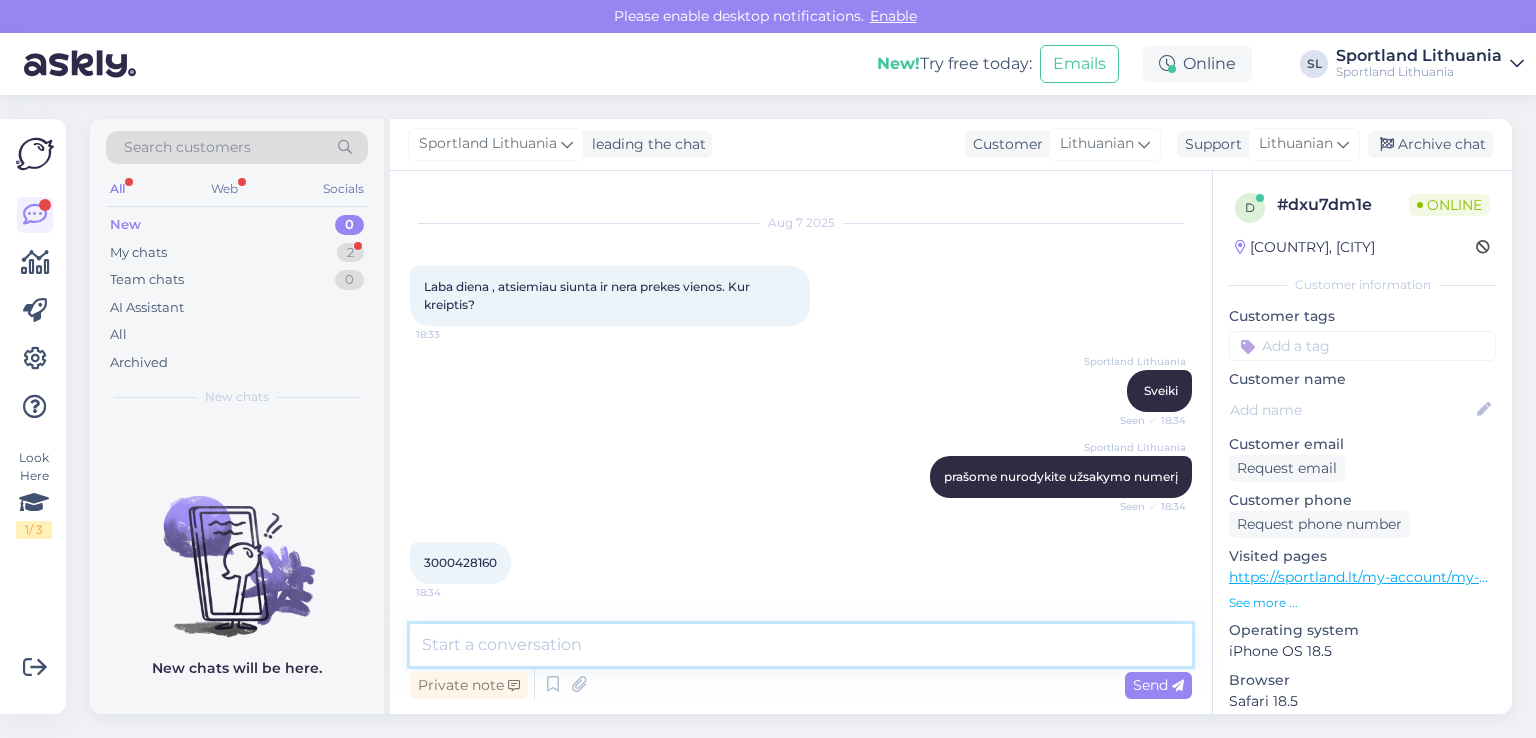 click at bounding box center (801, 645) 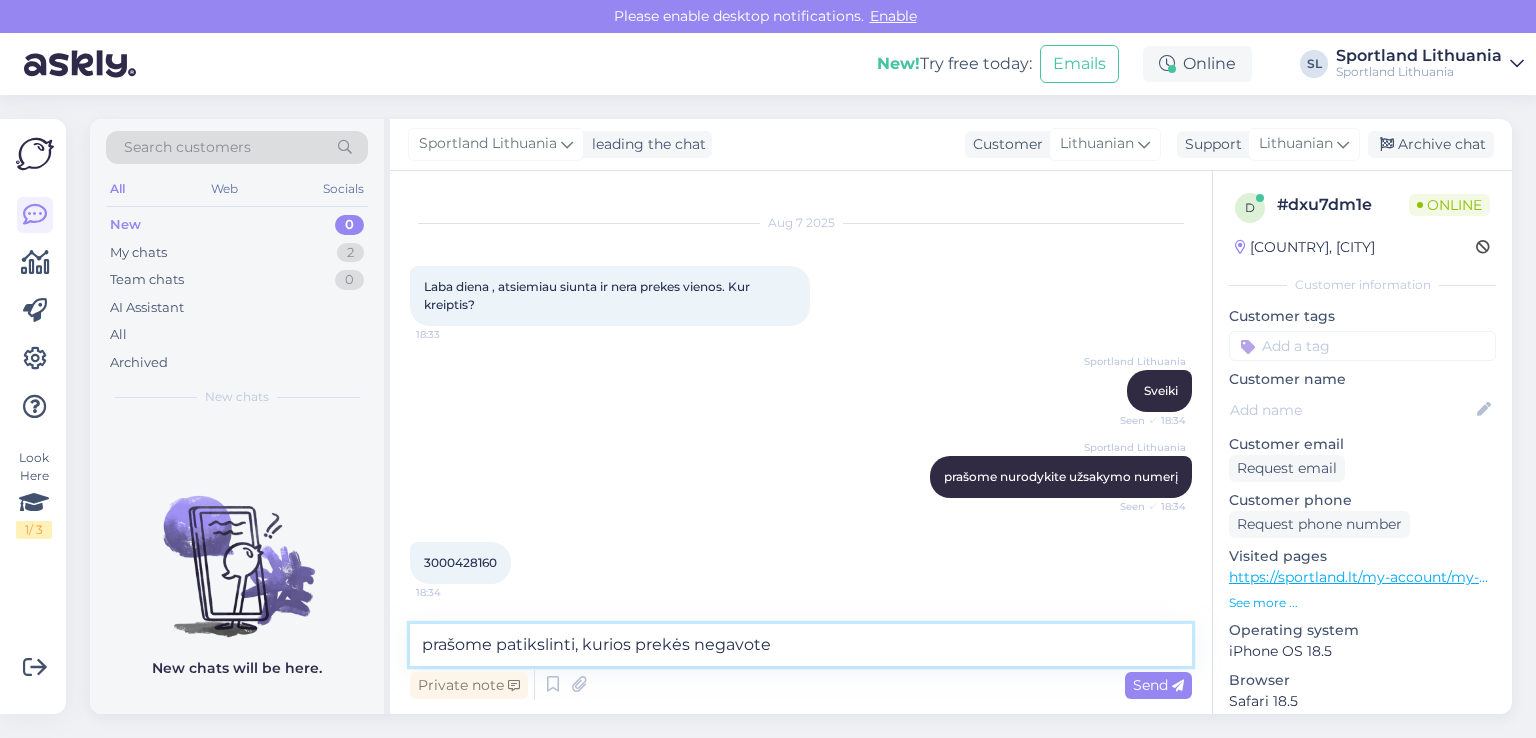 type on "prašome patikslinti, kurios prekės negavote?" 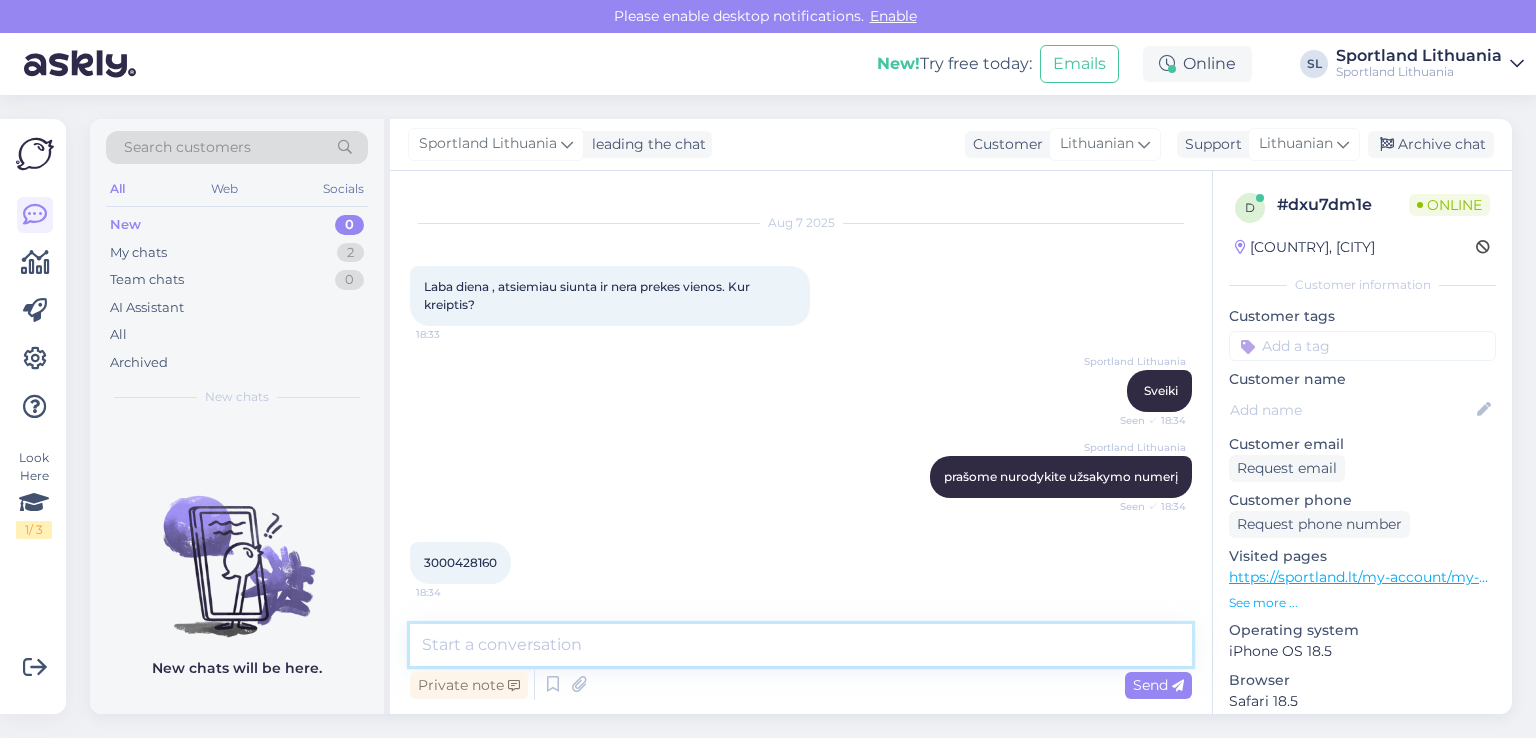 scroll, scrollTop: 117, scrollLeft: 0, axis: vertical 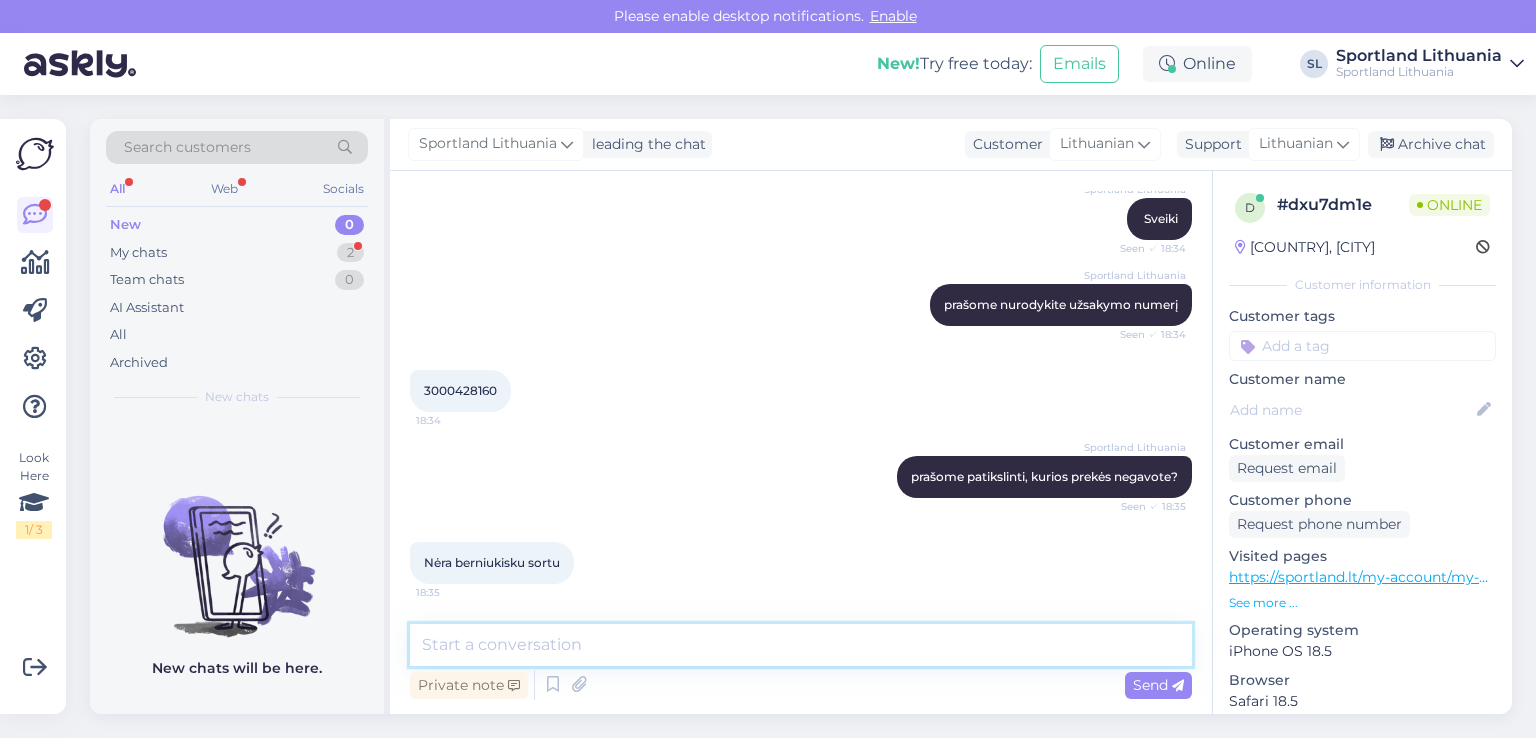 click at bounding box center [801, 645] 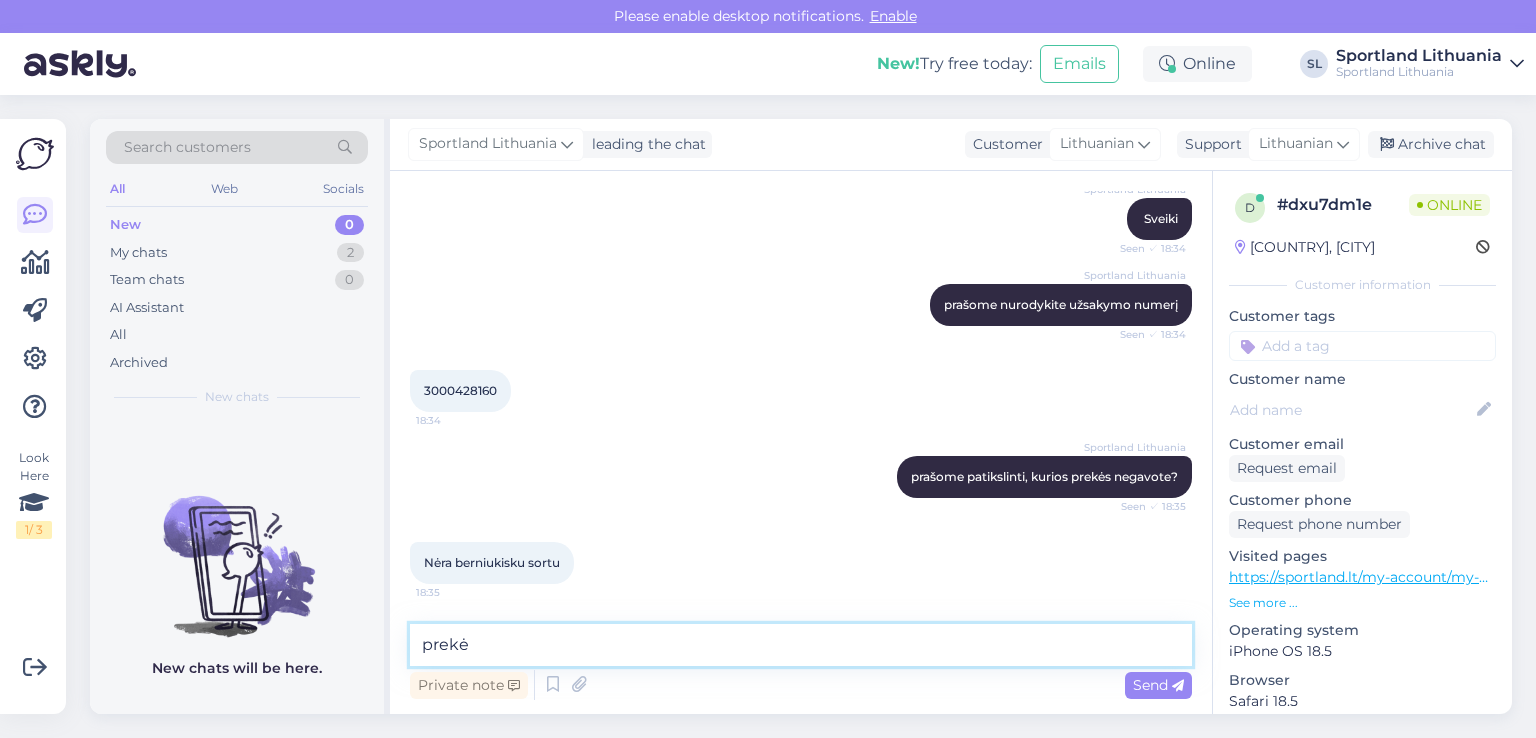 paste on "CC817950390EE" 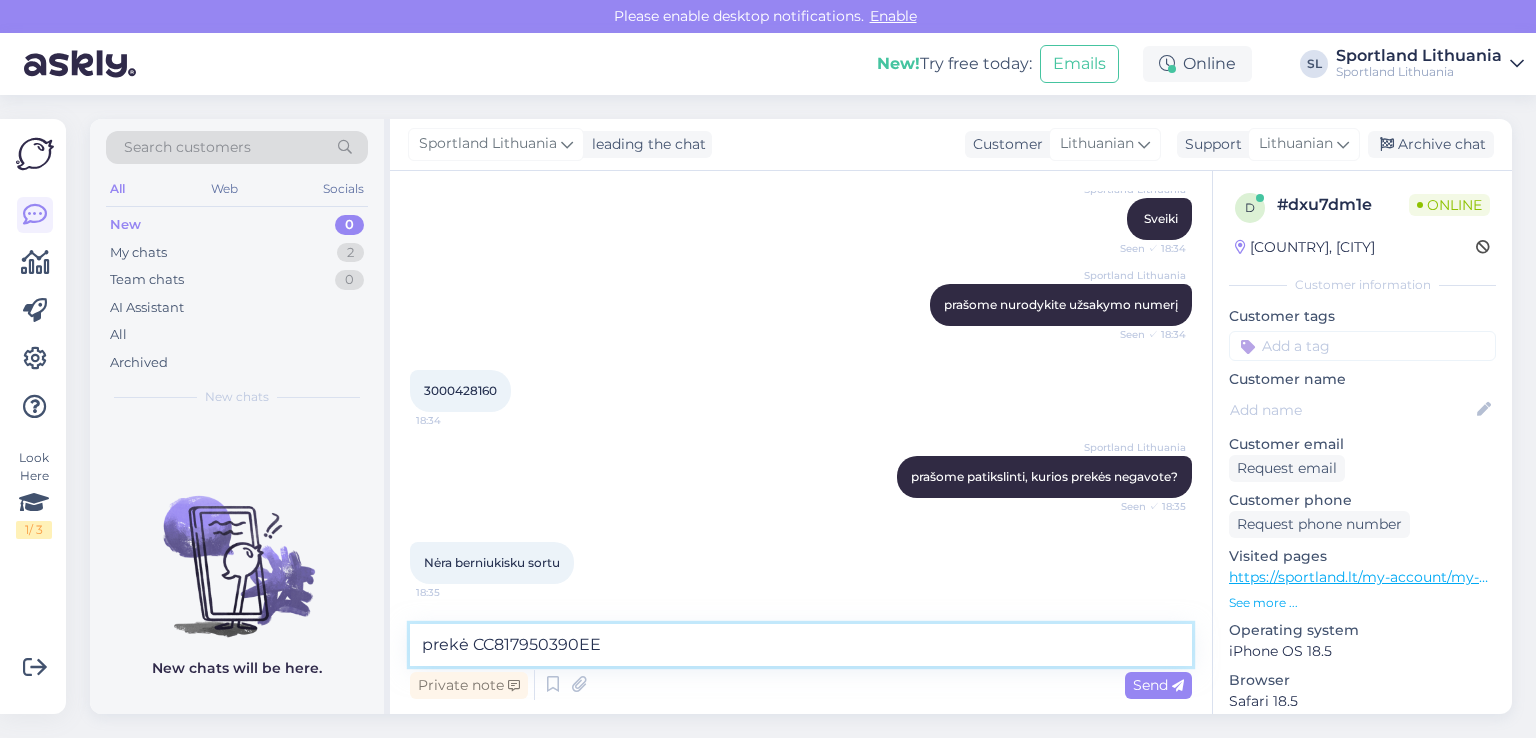 click on "prekė CC817950390EE" at bounding box center (801, 645) 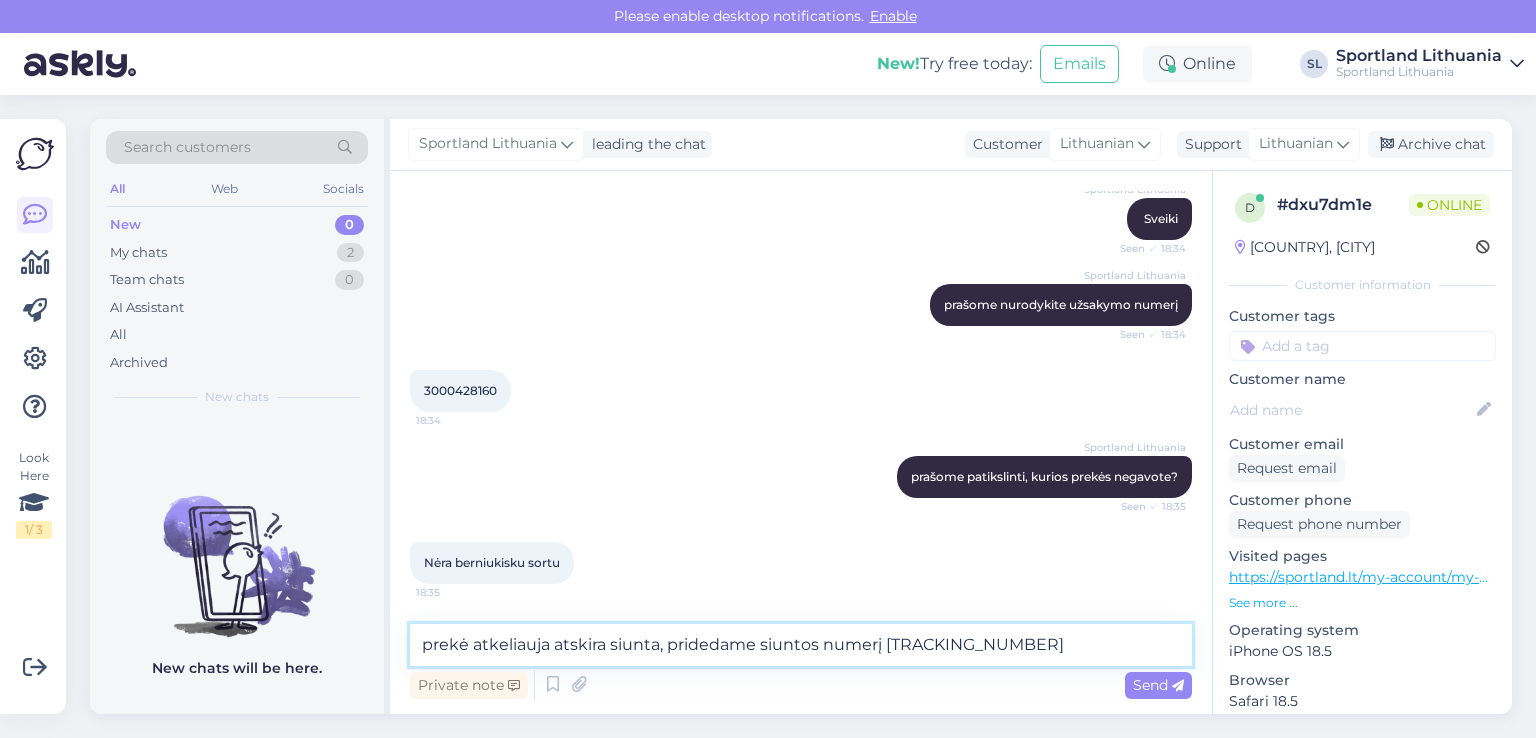 click on "prekė atkeliauja atskira siunta, pridedame siuntos numerį CC817950390EE" at bounding box center [801, 645] 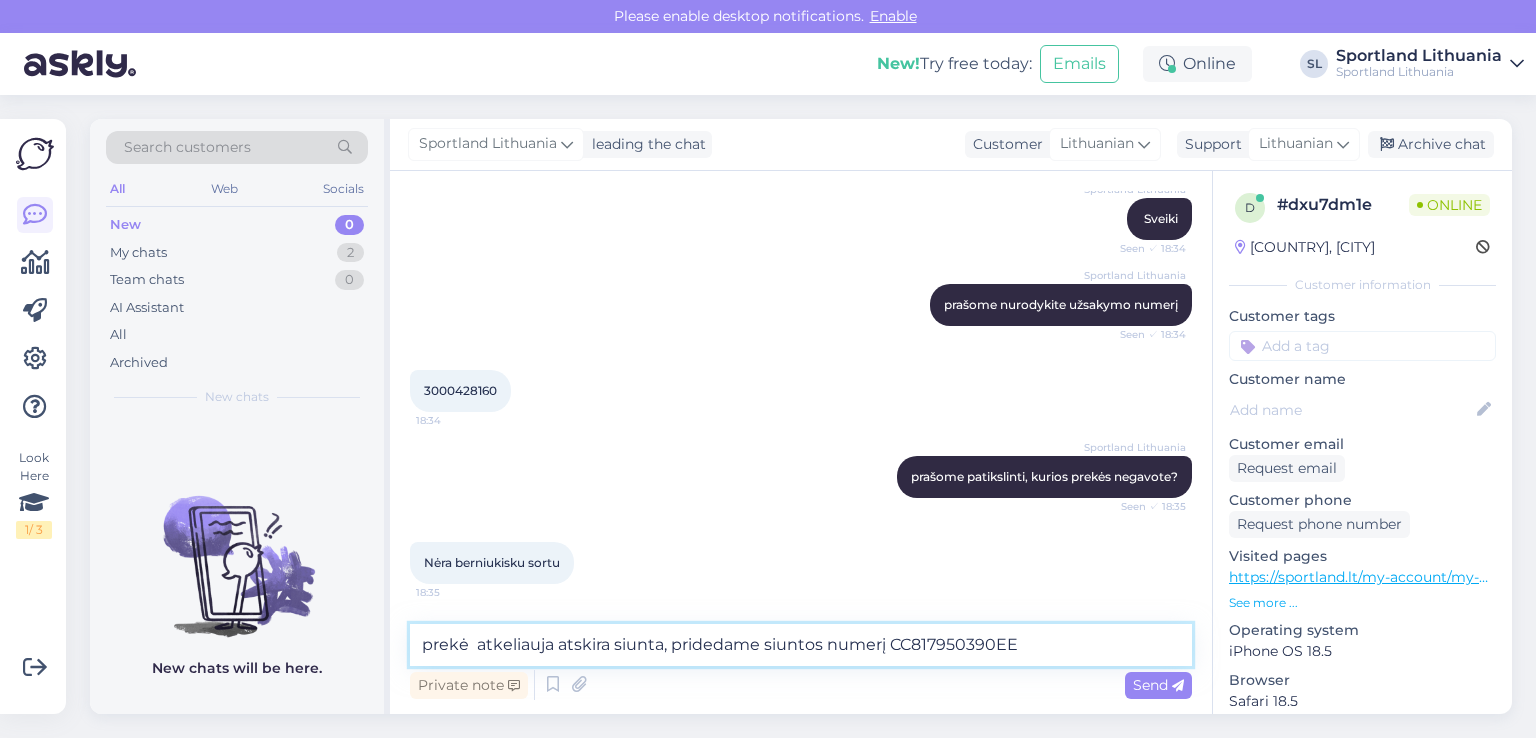 paste on "O'NEILL ORIGINAL CALI 14 FOR BOYS
Prekės kodas: 47082103195
Drabužių dydis:140" 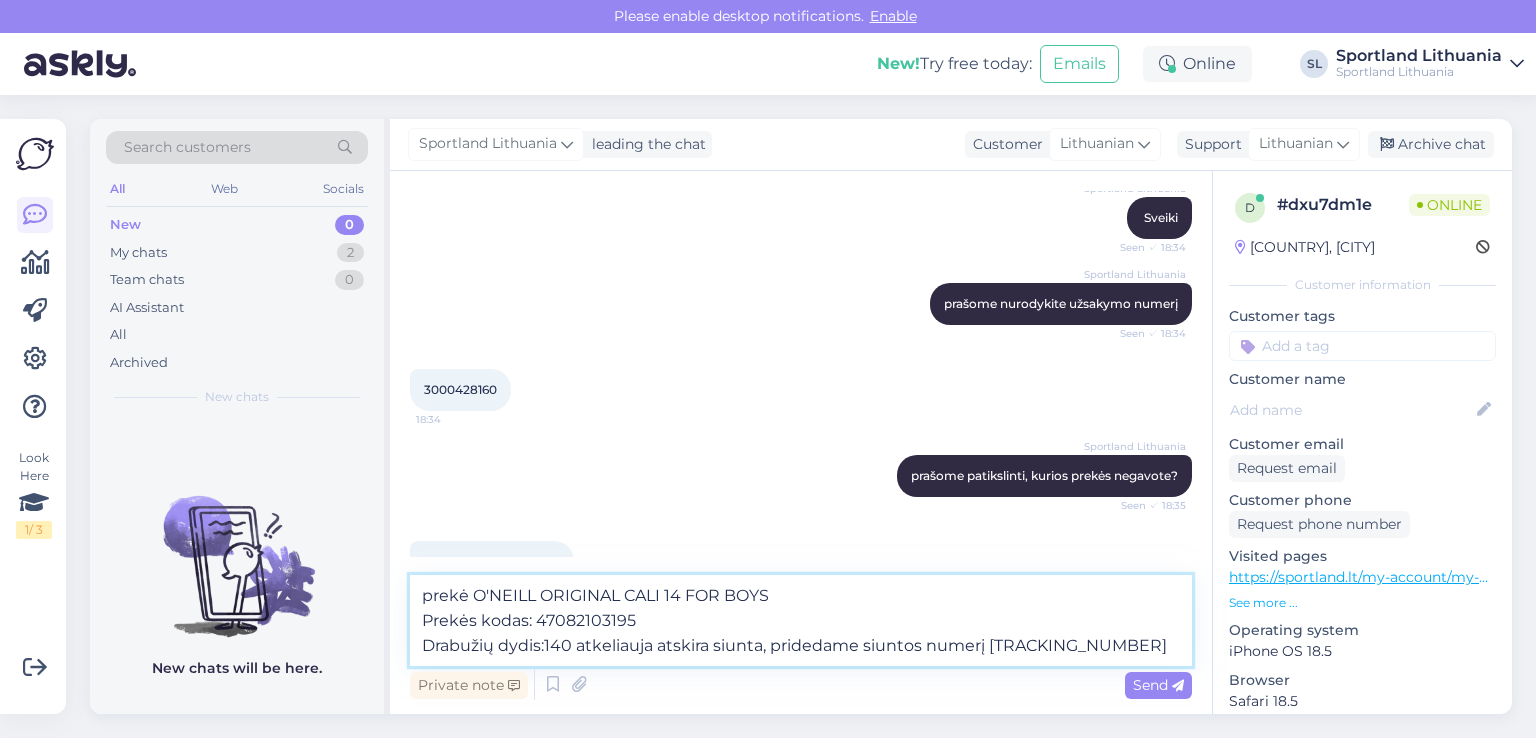 click on "prekė O'NEILL ORIGINAL CALI 14 FOR BOYS
Prekės kodas: 47082103195
Drabužių dydis:140 atkeliauja atskira siunta, pridedame siuntos numerį CC817950390EE" at bounding box center [801, 620] 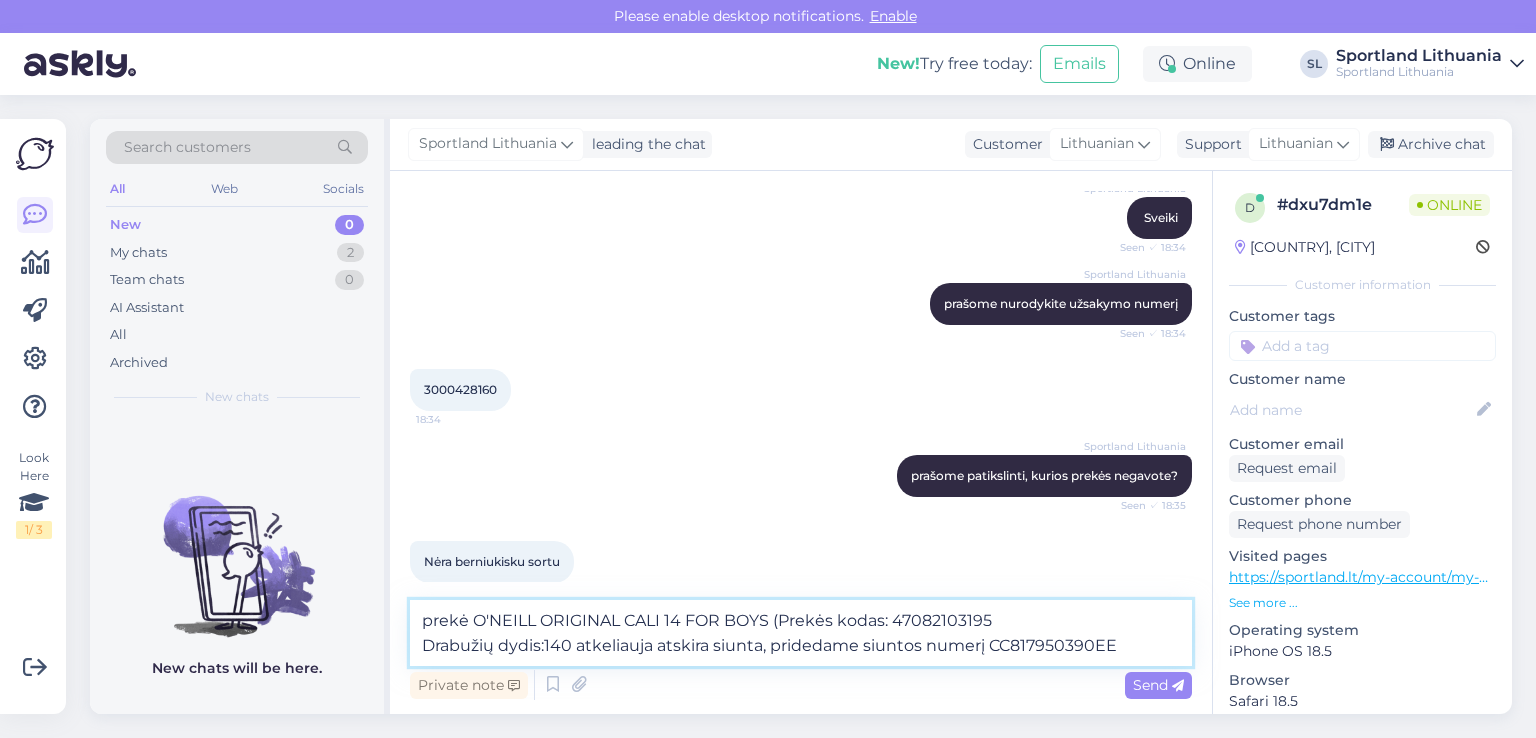 click on "prekė O'NEILL ORIGINAL CALI 14 FOR BOYS (Prekės kodas: 47082103195
Drabužių dydis:140 atkeliauja atskira siunta, pridedame siuntos numerį CC817950390EE" at bounding box center [801, 633] 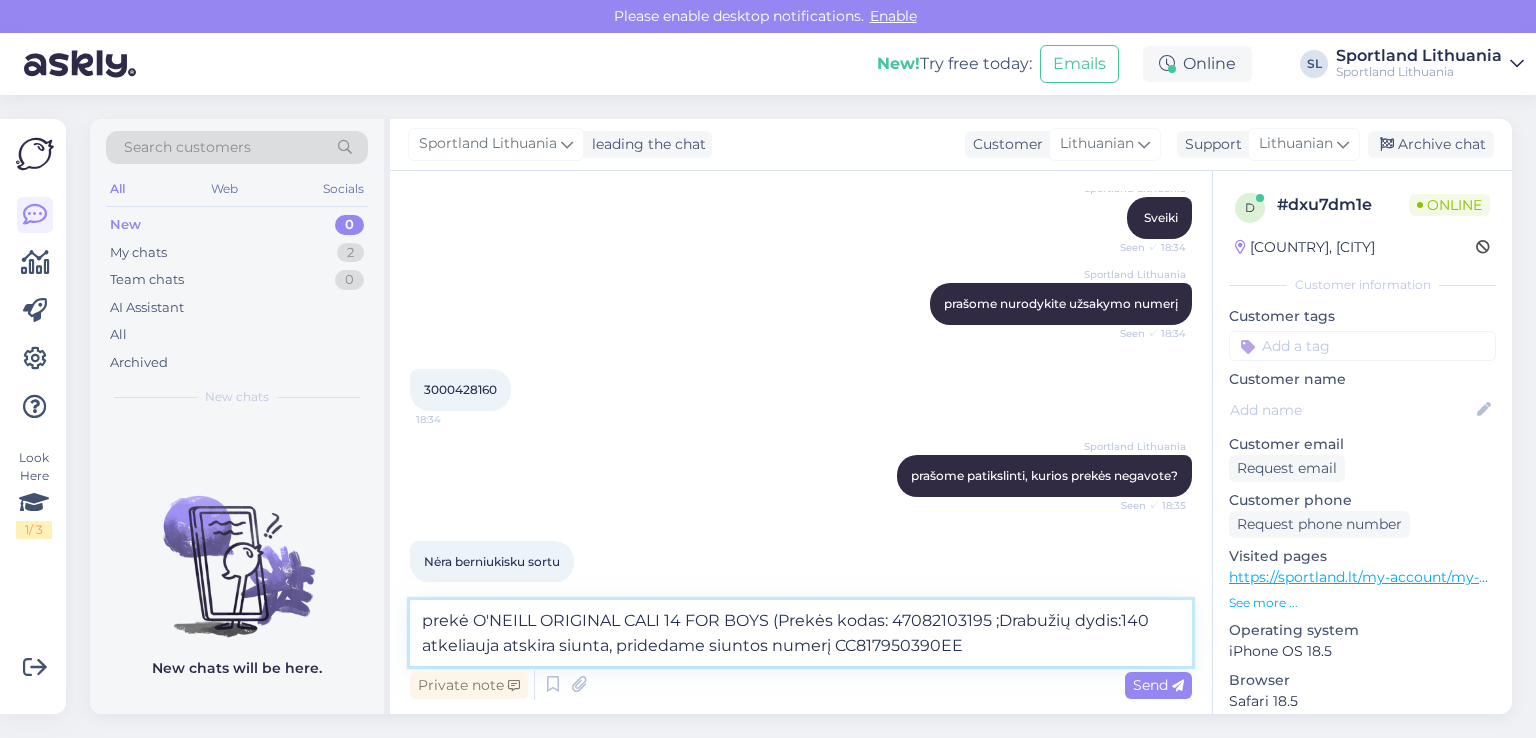click on "prekė O'NEILL ORIGINAL CALI 14 FOR BOYS (Prekės kodas: 47082103195 ;Drabužių dydis:140 atkeliauja atskira siunta, pridedame siuntos numerį CC817950390EE" at bounding box center [801, 633] 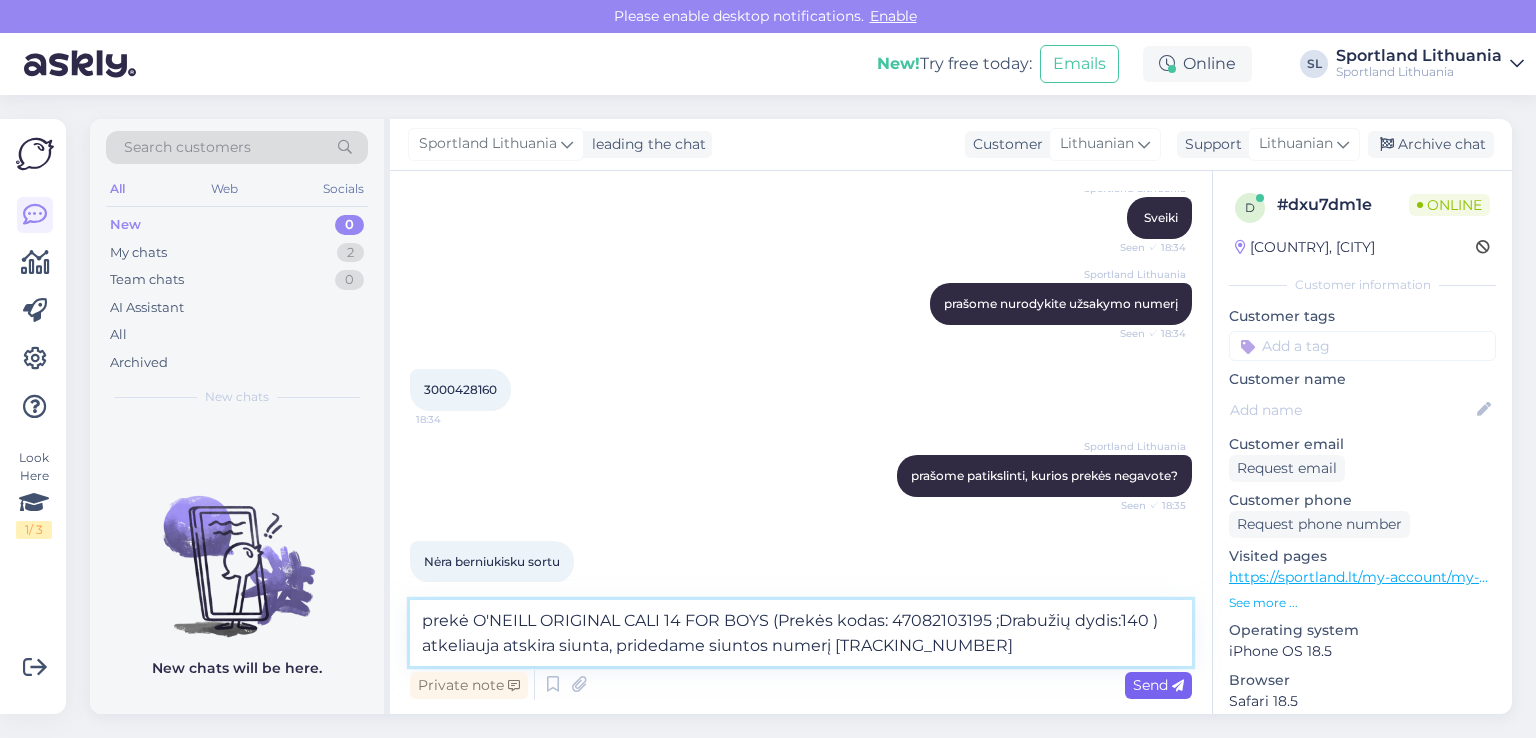 type on "prekė O'NEILL ORIGINAL CALI 14 FOR BOYS (Prekės kodas: 47082103195 ;Drabužių dydis:140 ) atkeliauja atskira siunta, pridedame siuntos numerį CC817950390EE" 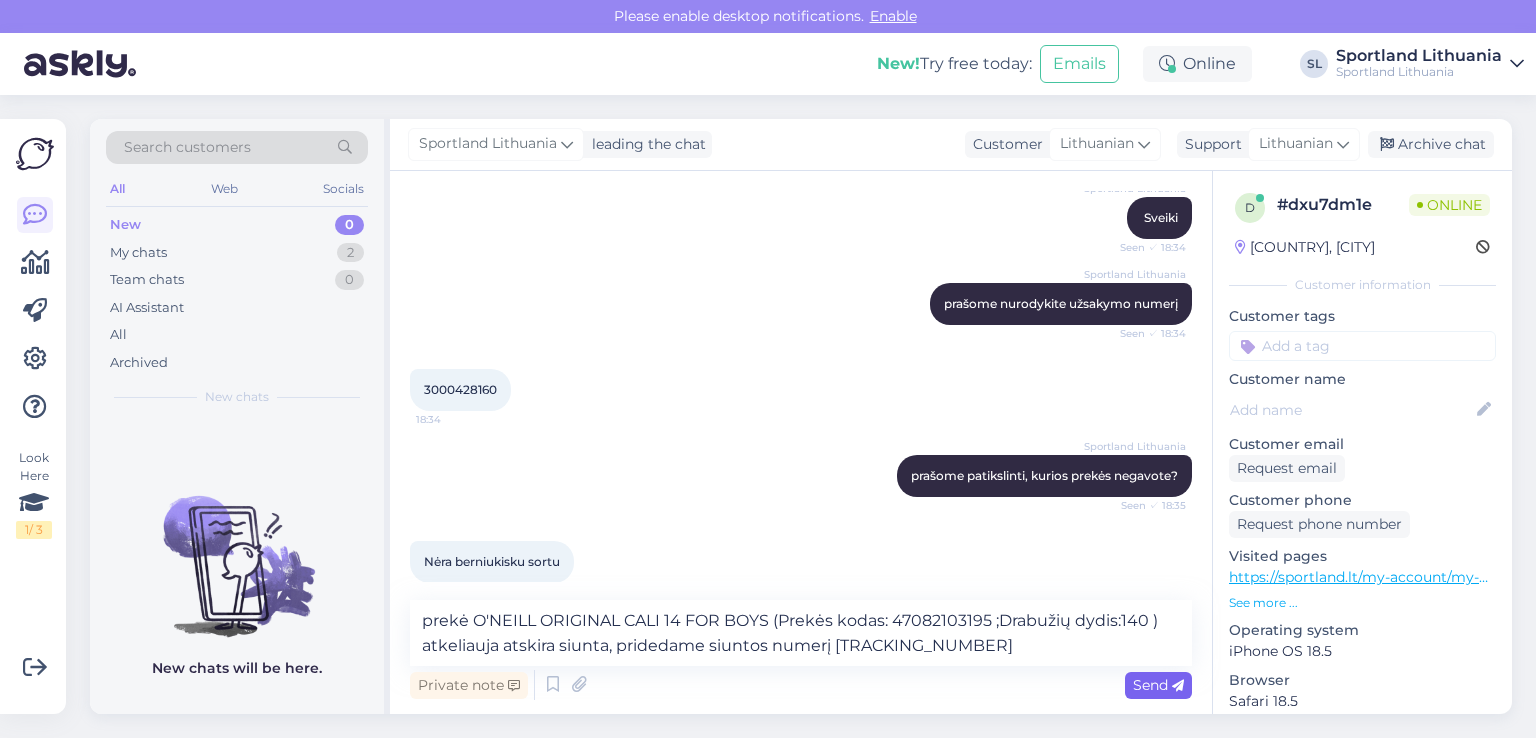 click on "Send" at bounding box center [1158, 685] 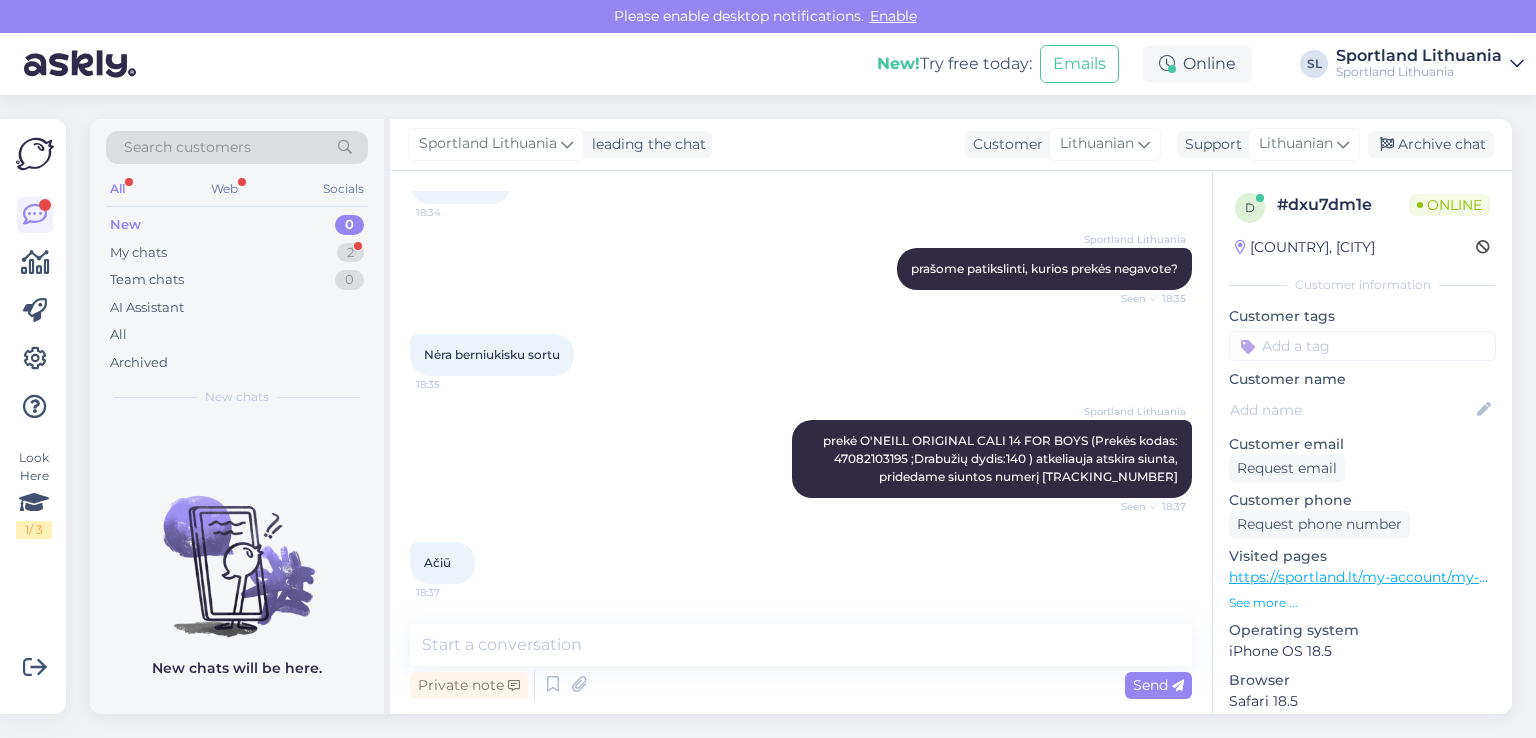 scroll, scrollTop: 411, scrollLeft: 0, axis: vertical 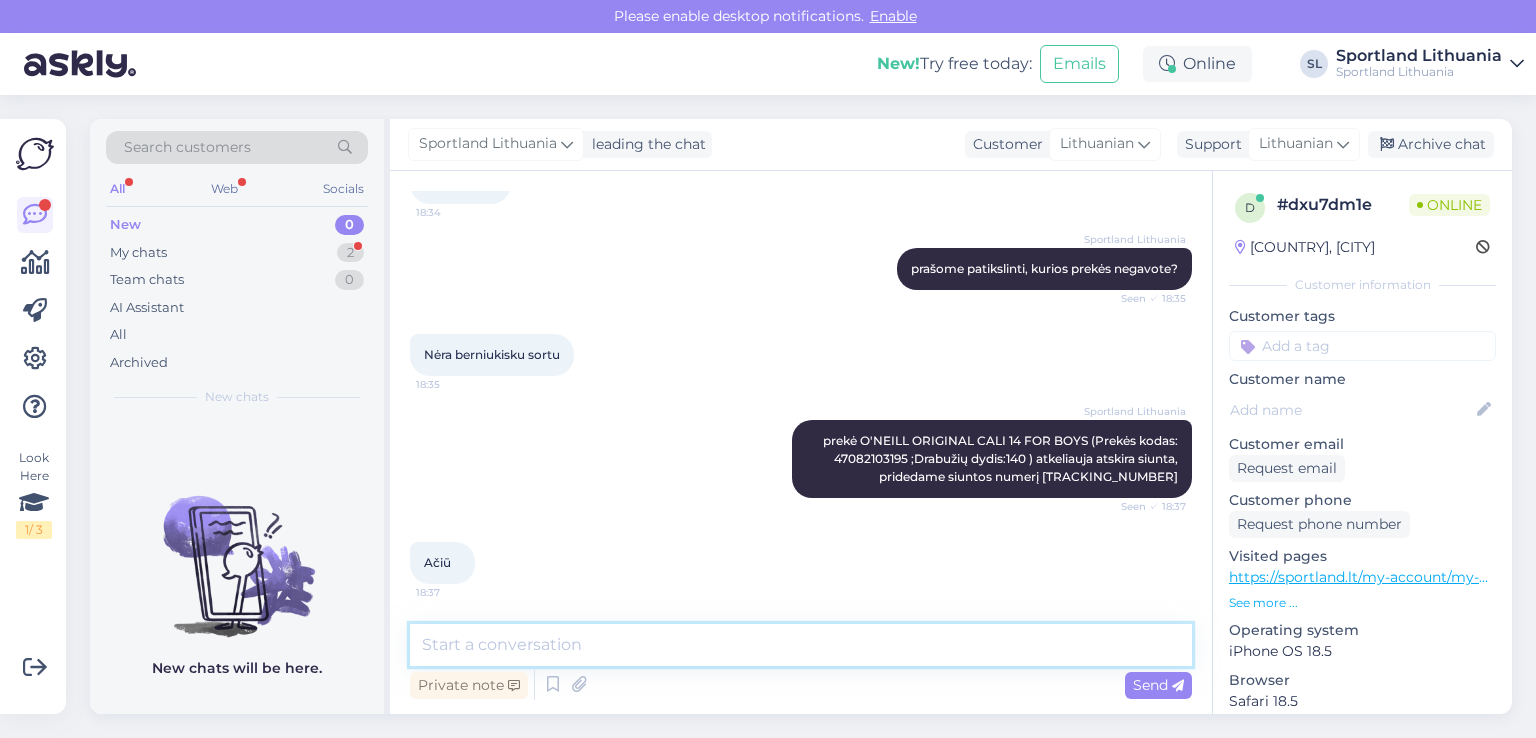 click at bounding box center [801, 645] 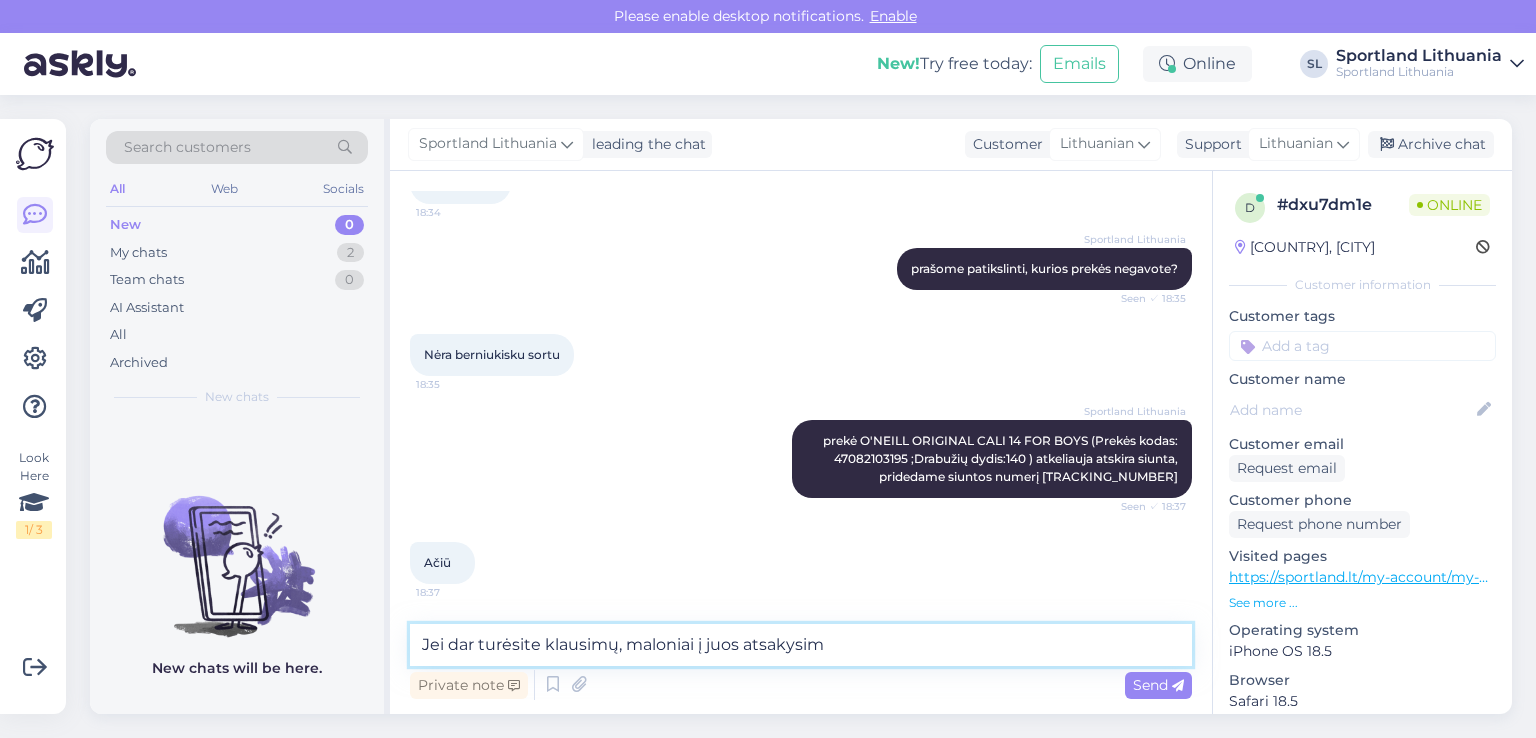type on "Jei dar turėsite klausimų, maloniai į juos atsakysime" 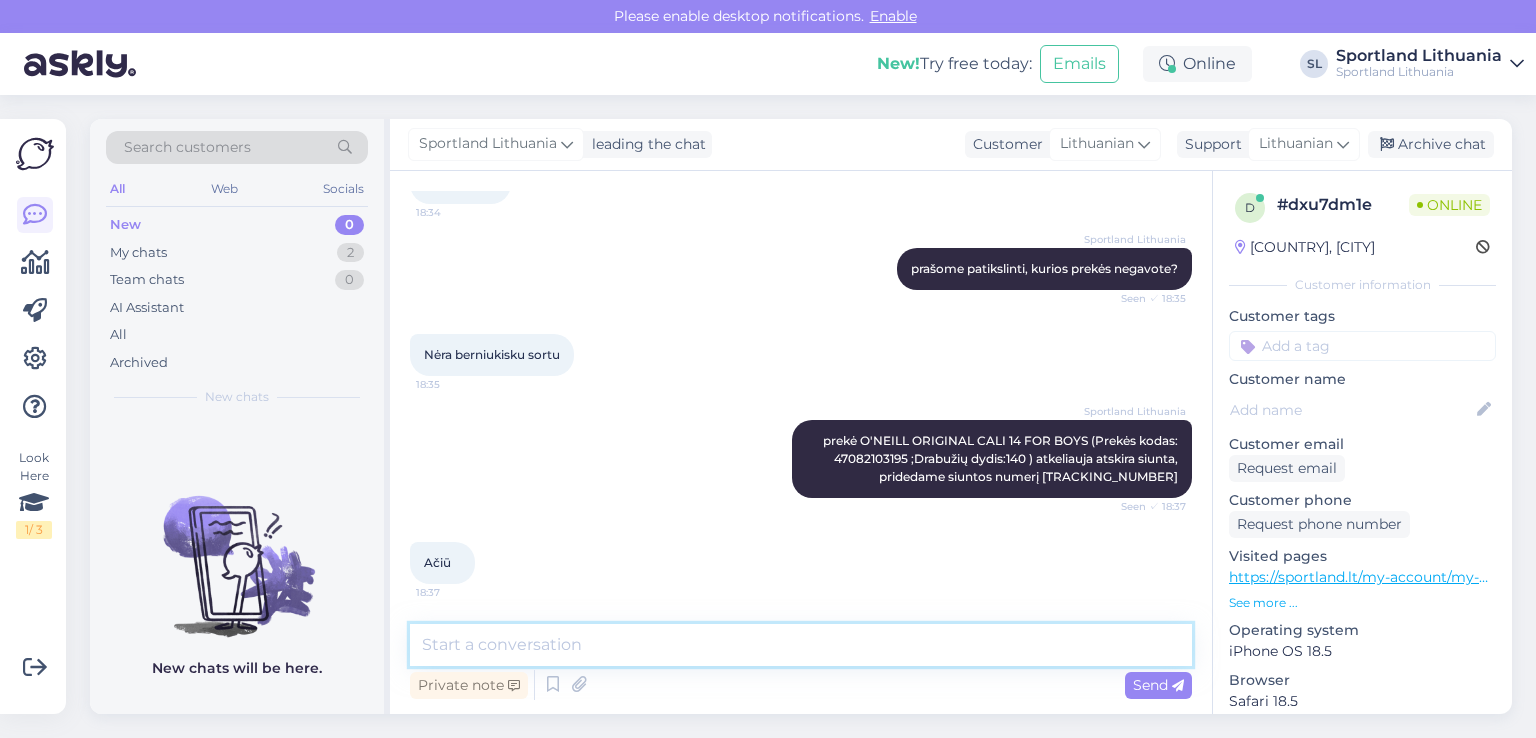 scroll, scrollTop: 497, scrollLeft: 0, axis: vertical 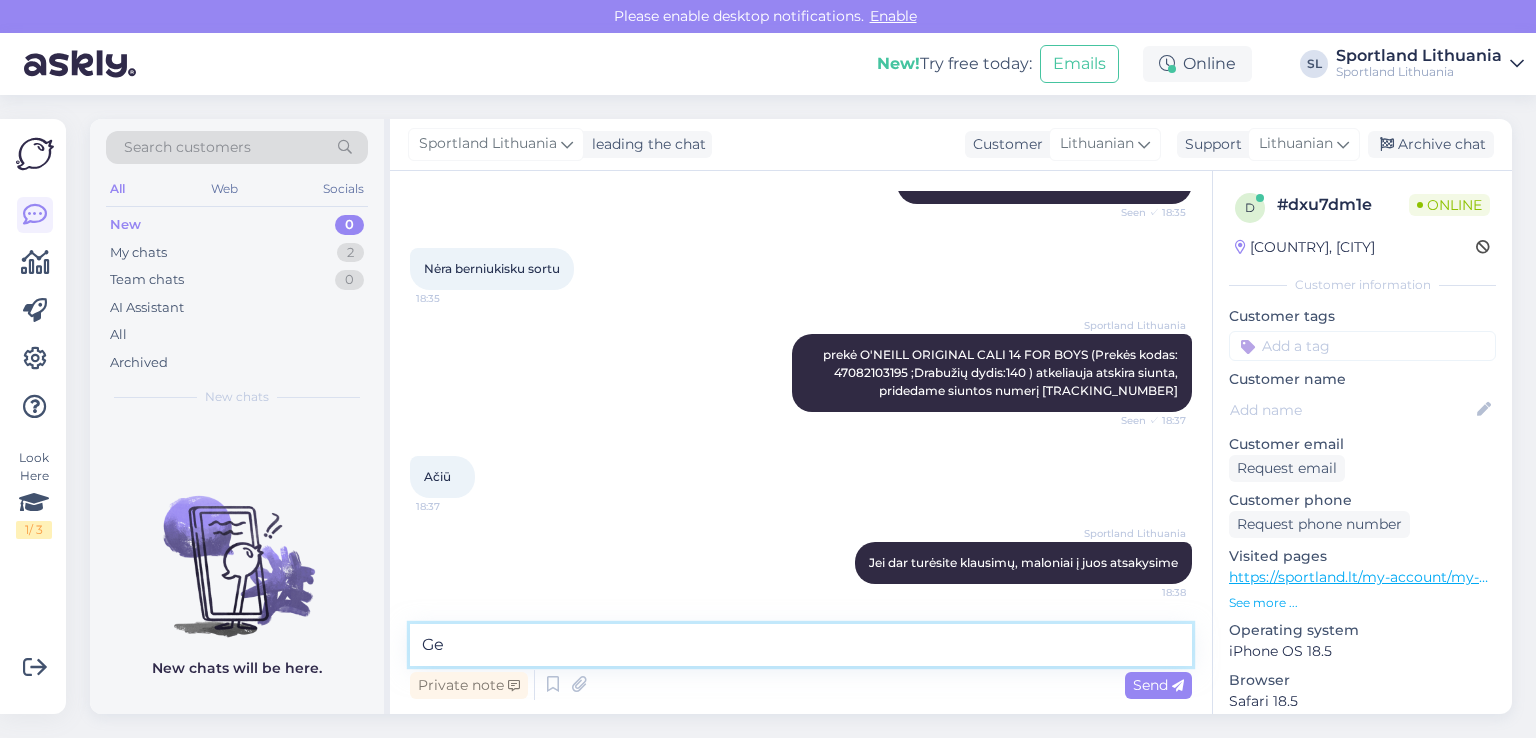 type on "G" 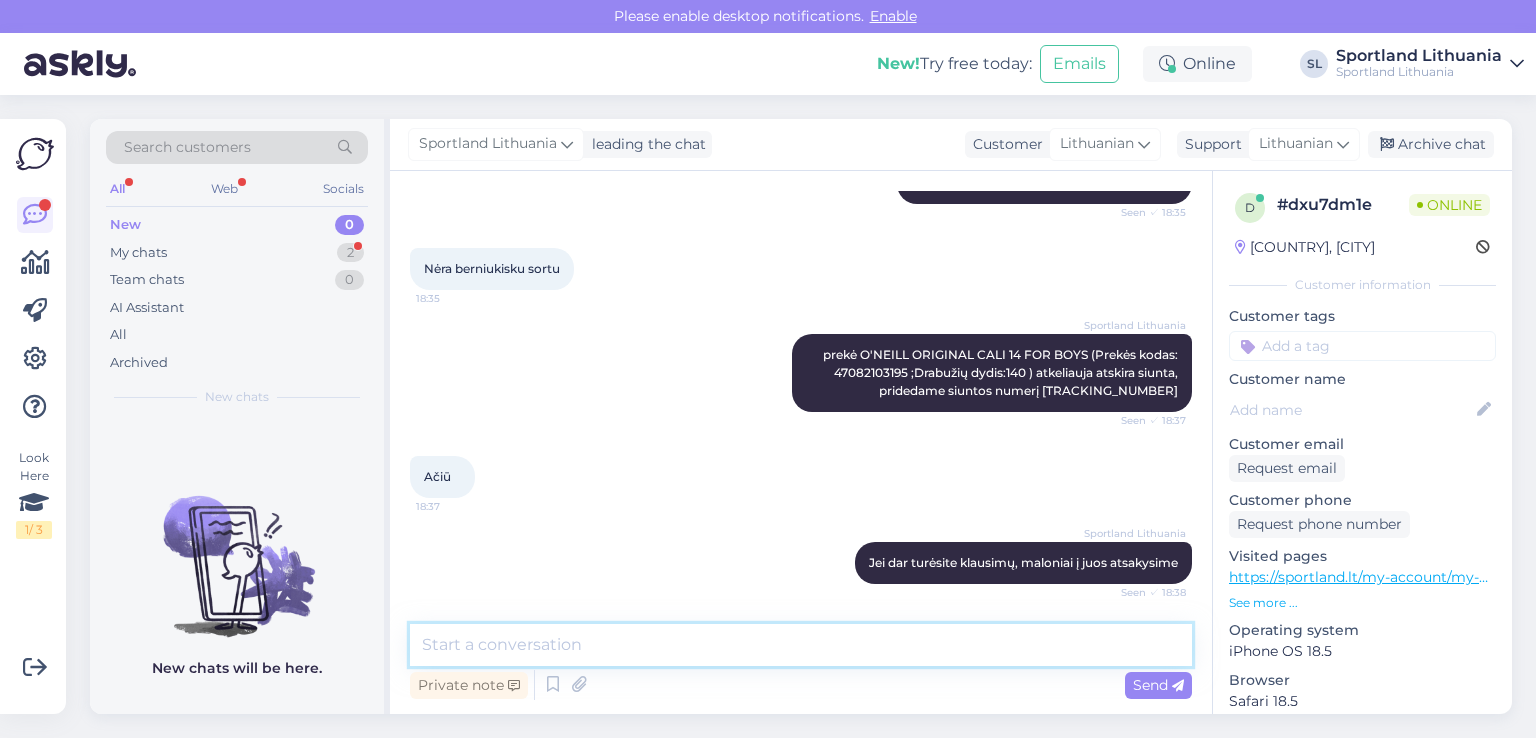 scroll, scrollTop: 584, scrollLeft: 0, axis: vertical 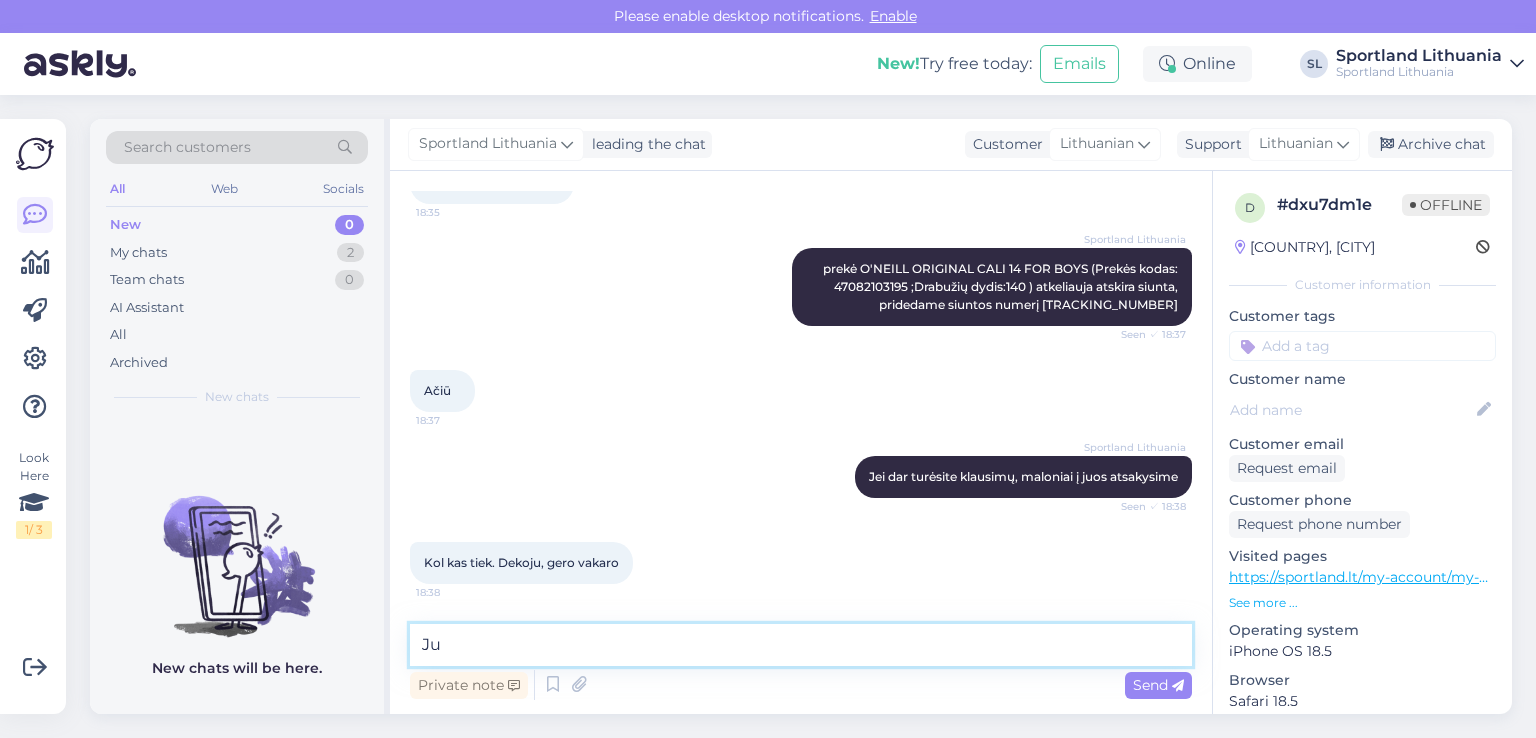 type on "J" 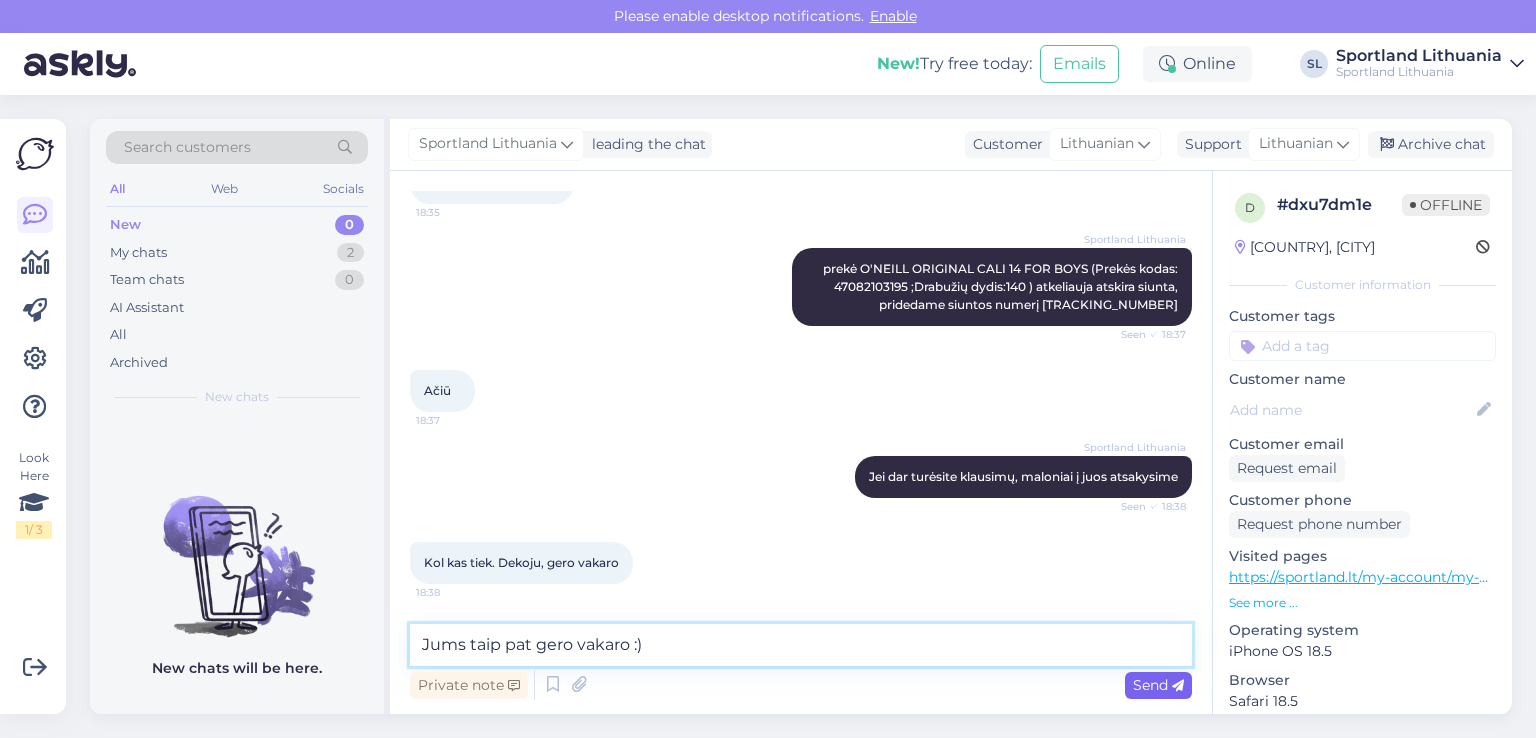 type on "Jums taip pat gero vakaro :)" 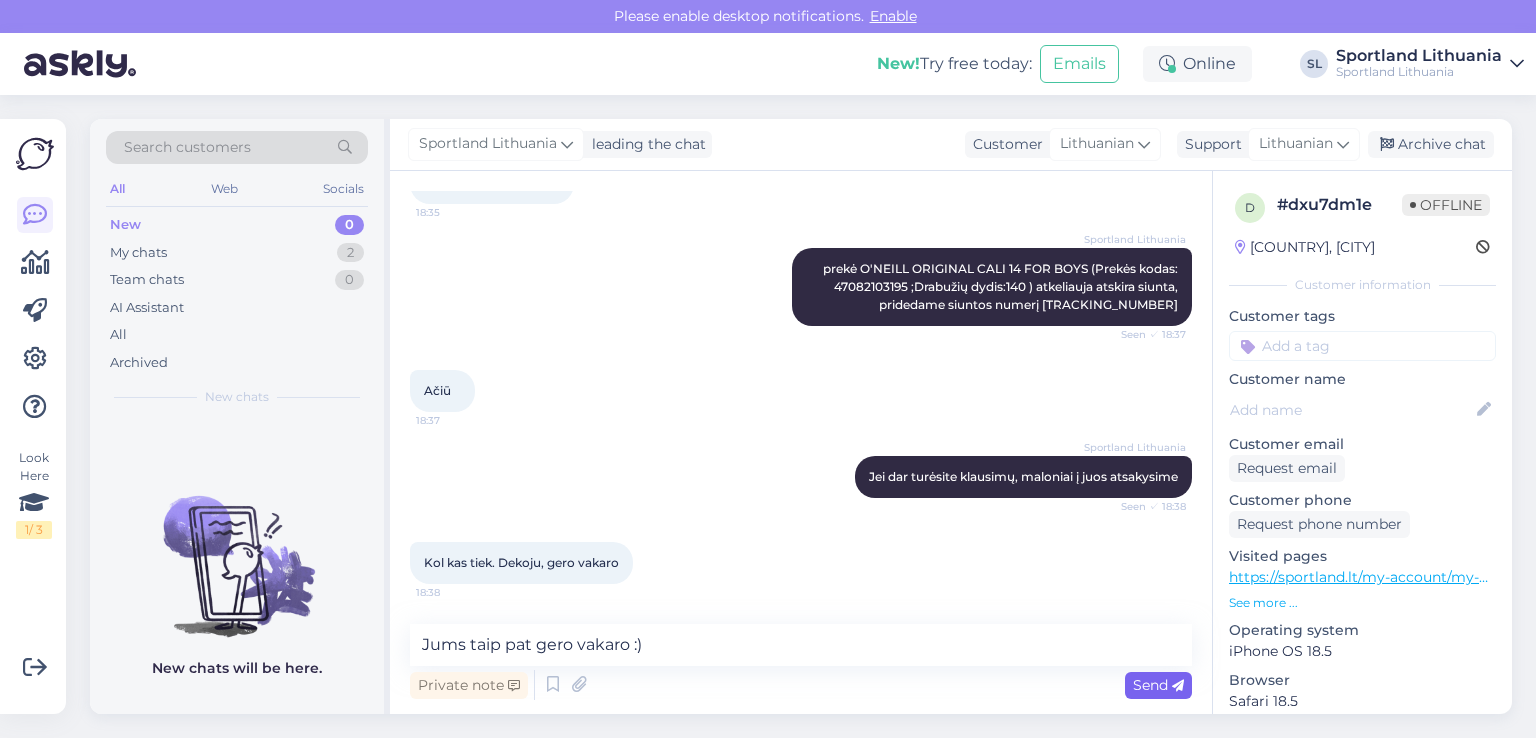 click on "Send" at bounding box center [1158, 685] 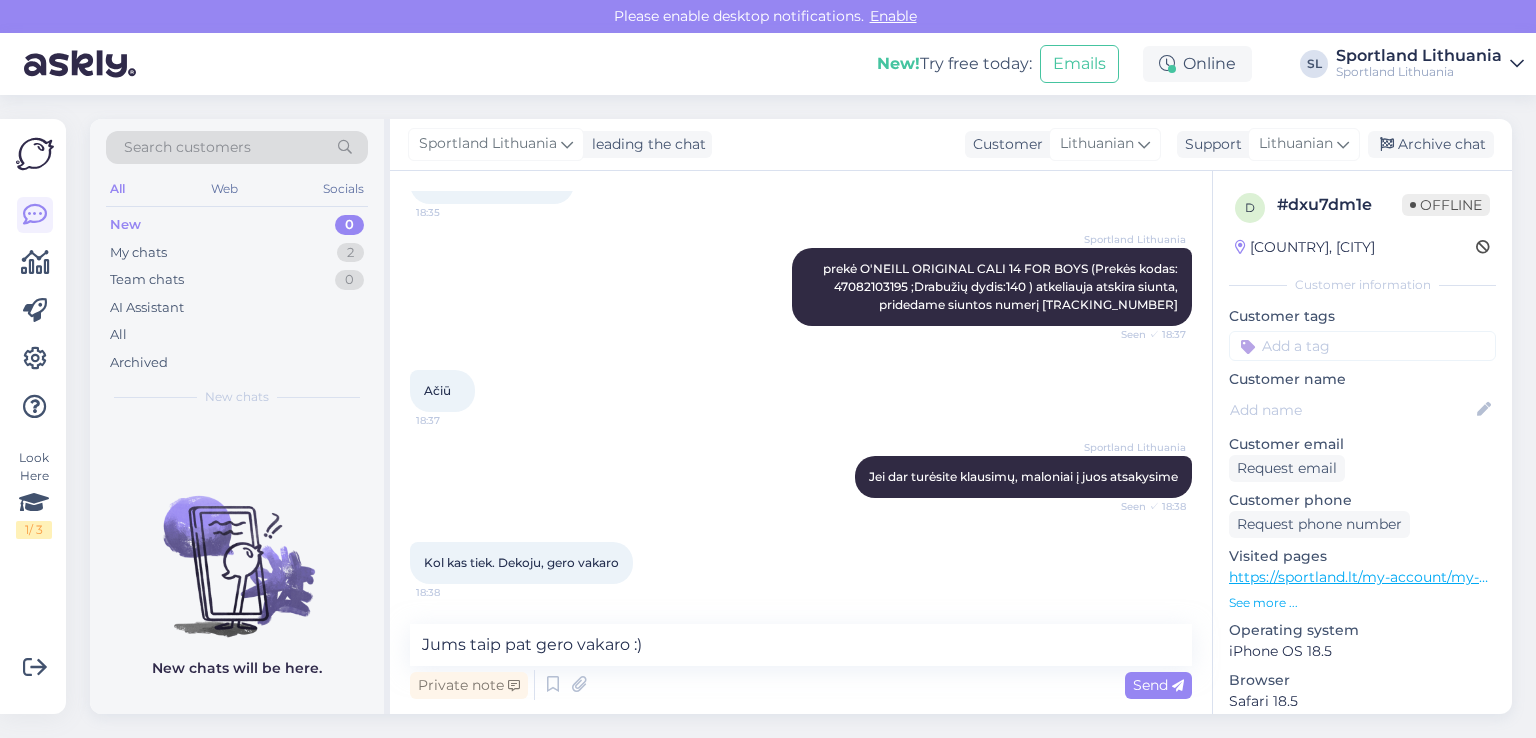type 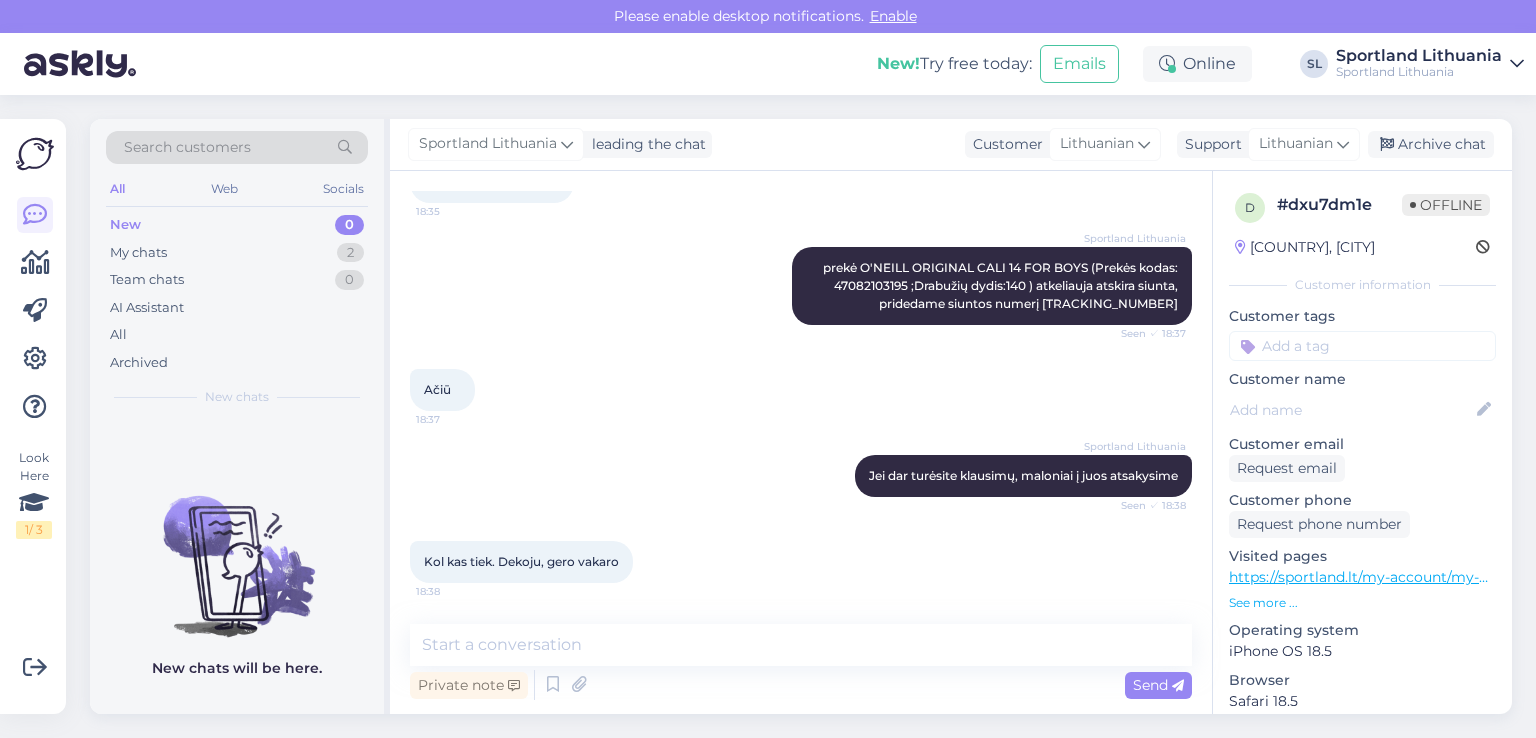 scroll, scrollTop: 669, scrollLeft: 0, axis: vertical 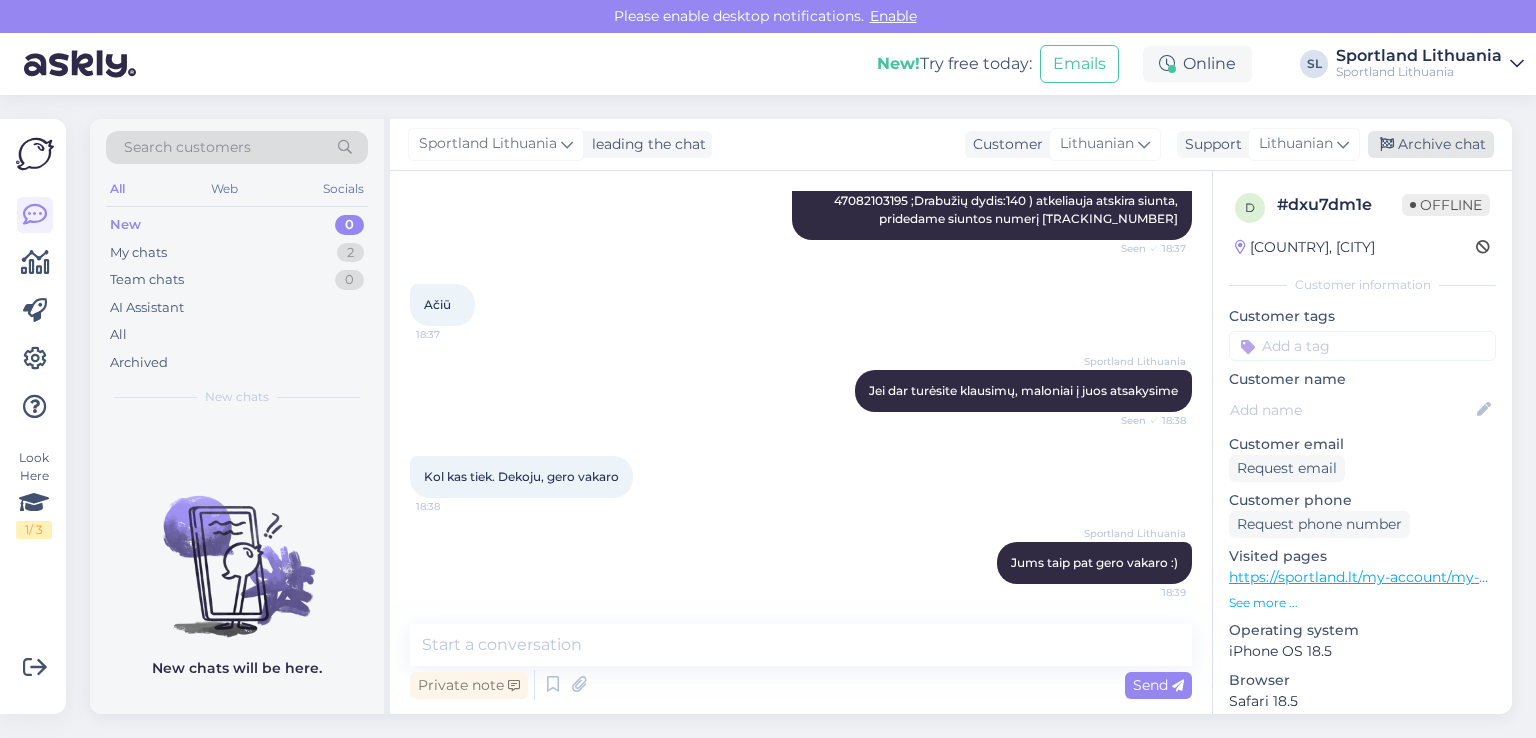 click on "Archive chat" at bounding box center (1431, 144) 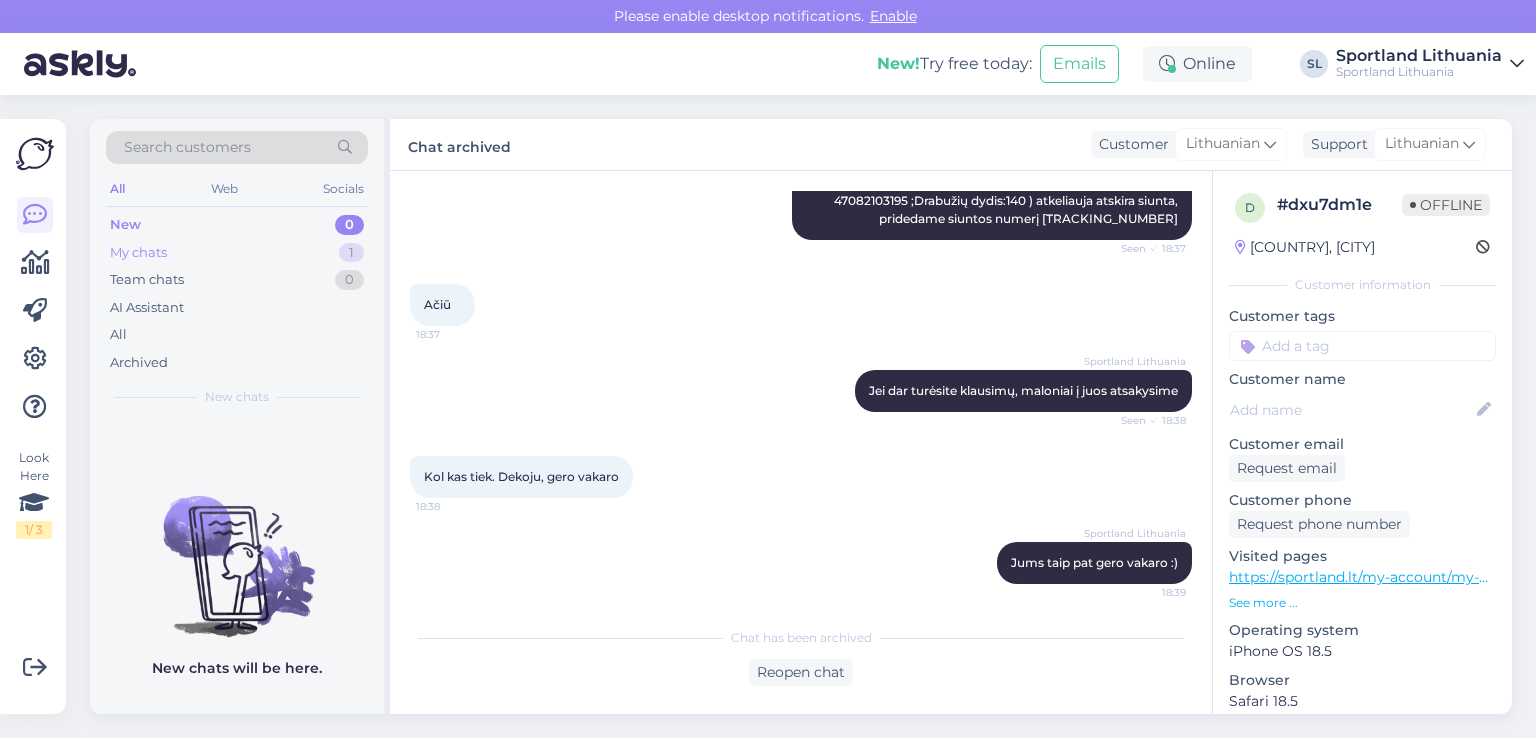 click on "My chats 1" at bounding box center [237, 253] 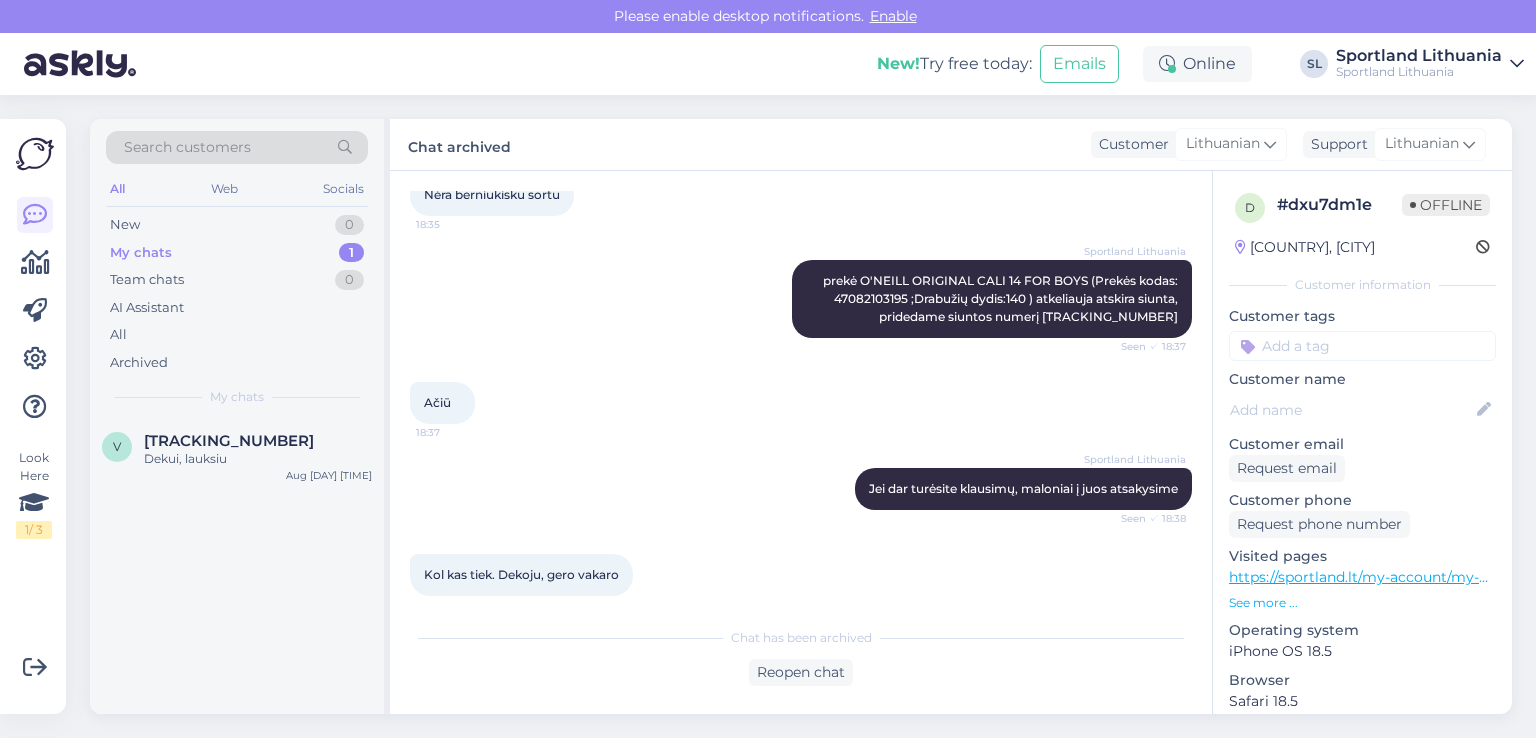 scroll, scrollTop: 469, scrollLeft: 0, axis: vertical 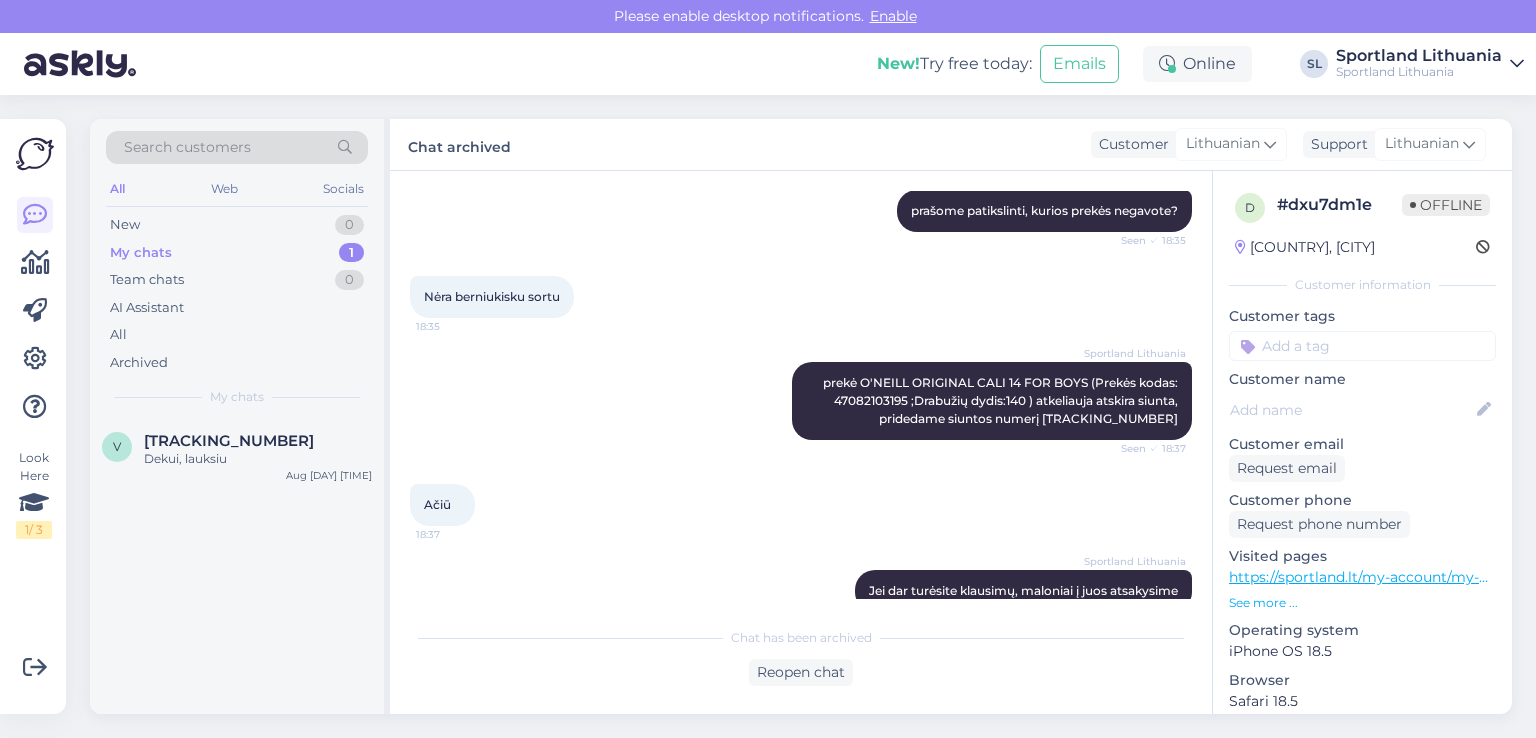 click on "My chats 1" at bounding box center [237, 253] 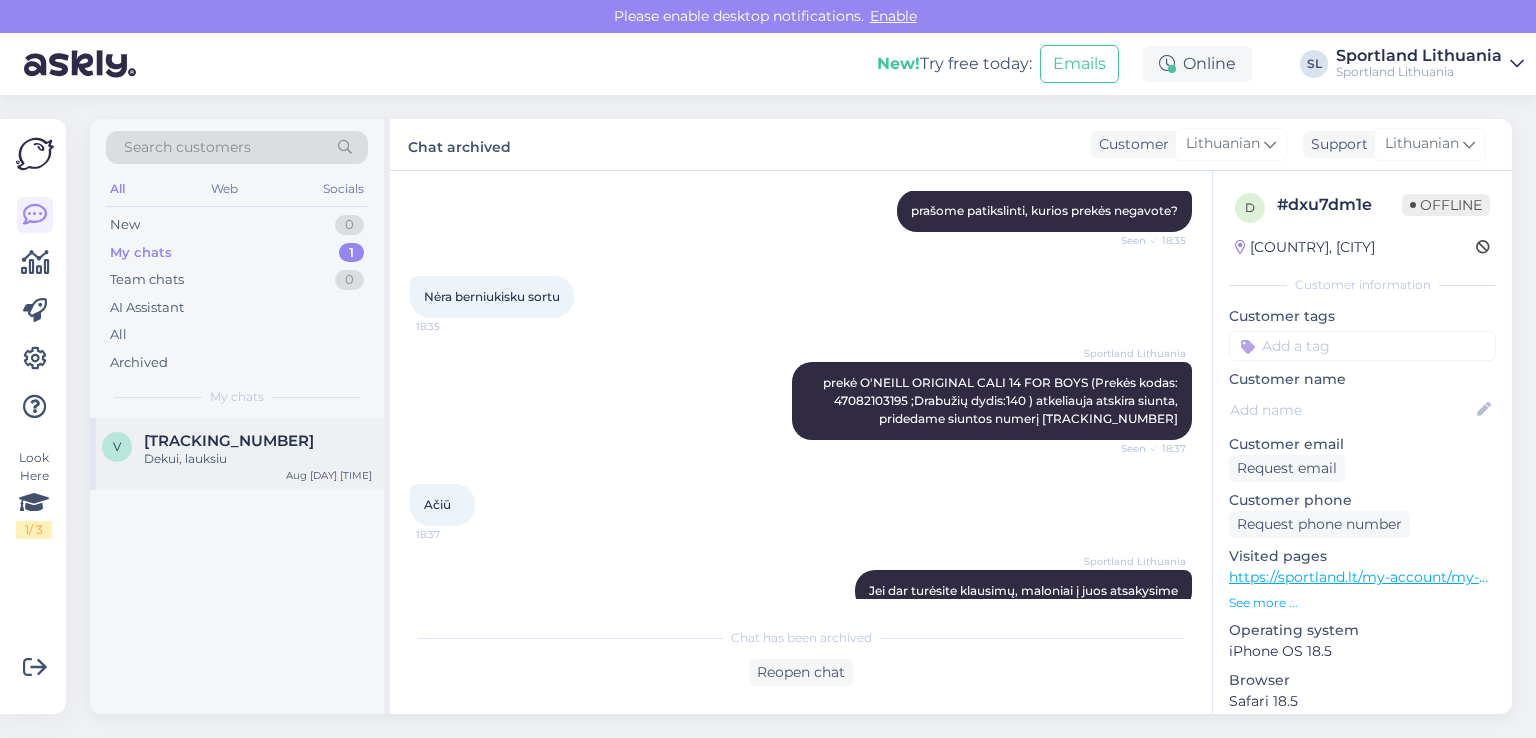 click on "Dekui, lauksiu" at bounding box center (258, 459) 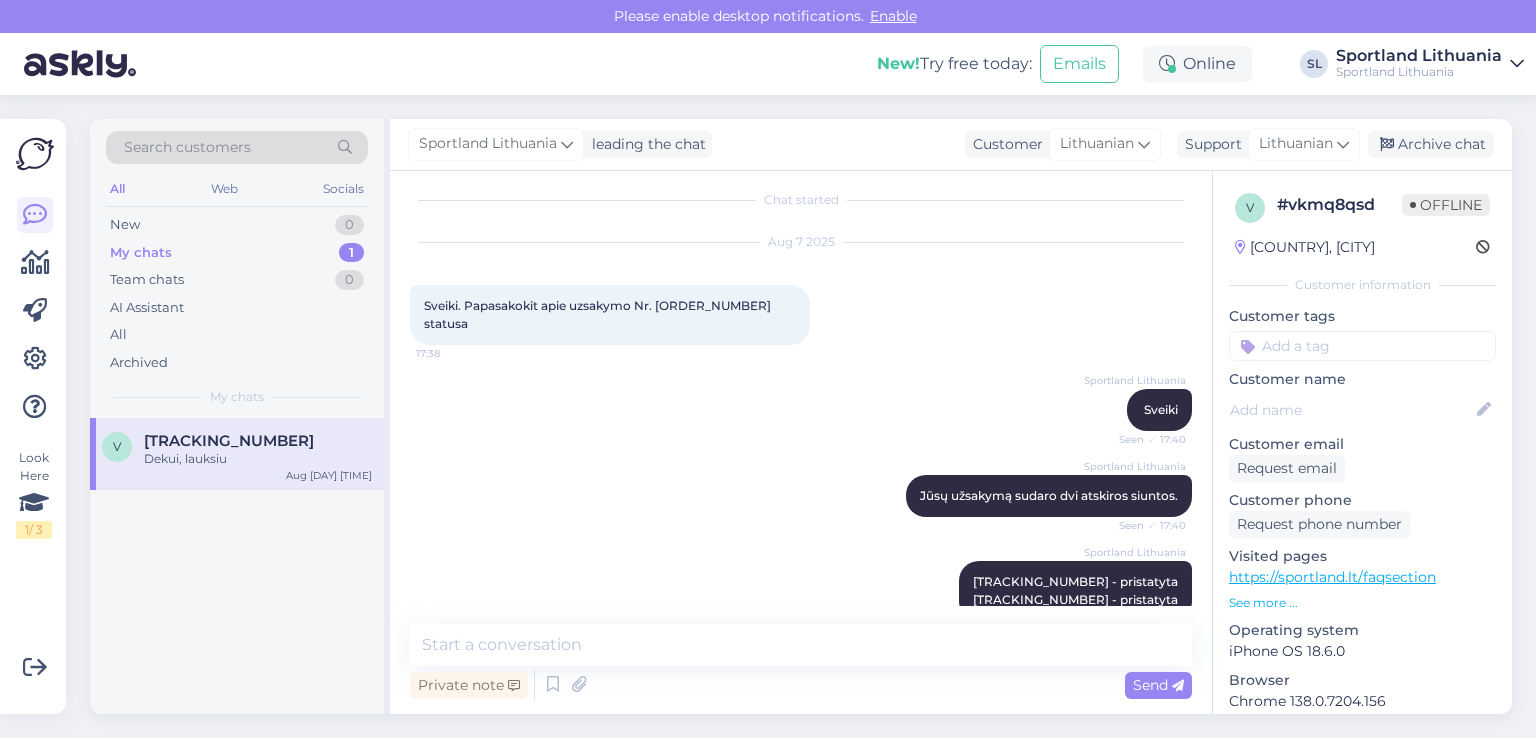 scroll, scrollTop: 0, scrollLeft: 0, axis: both 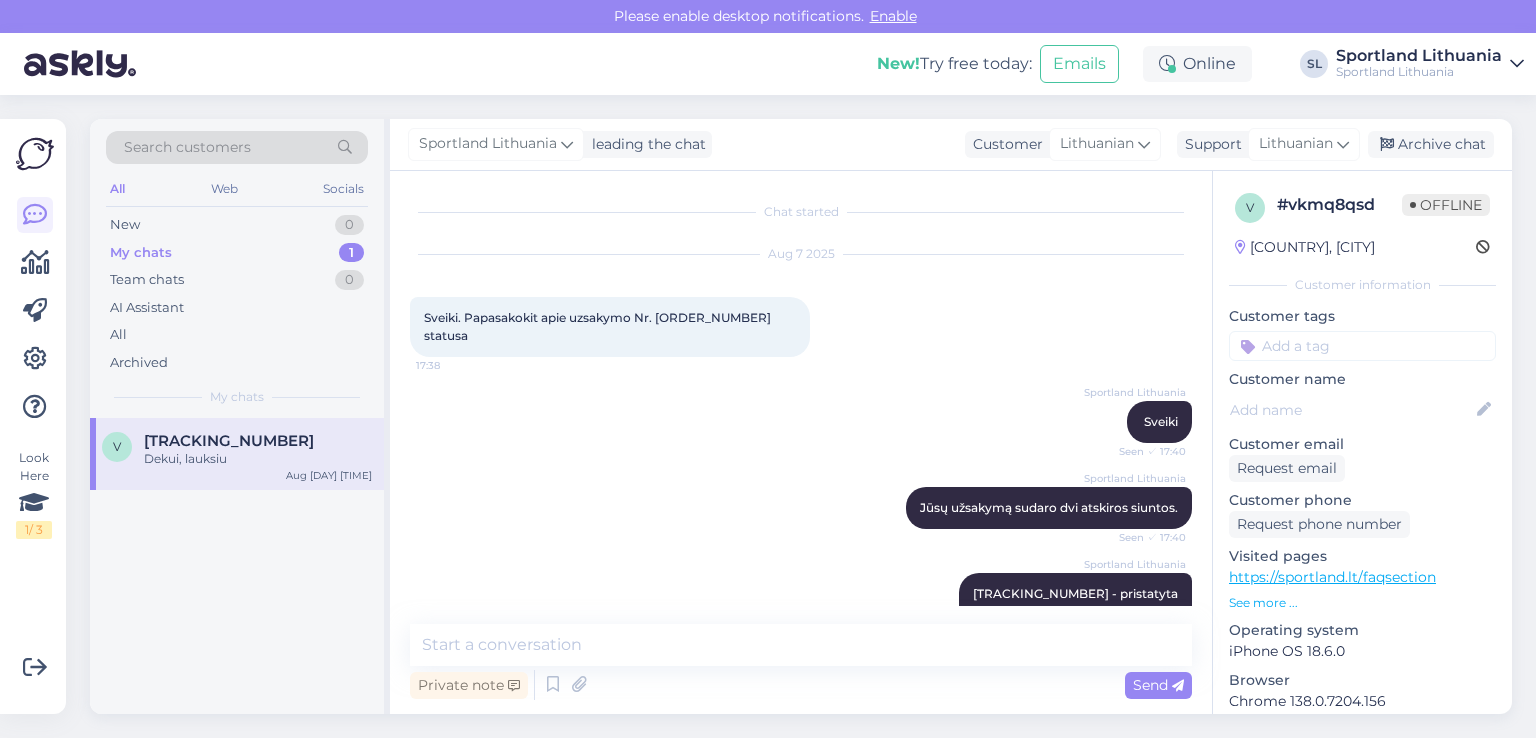 click on "Sveiki. Papasakokit apie uzsakymo Nr. 3000428447 statusa 17:38" at bounding box center (610, 327) 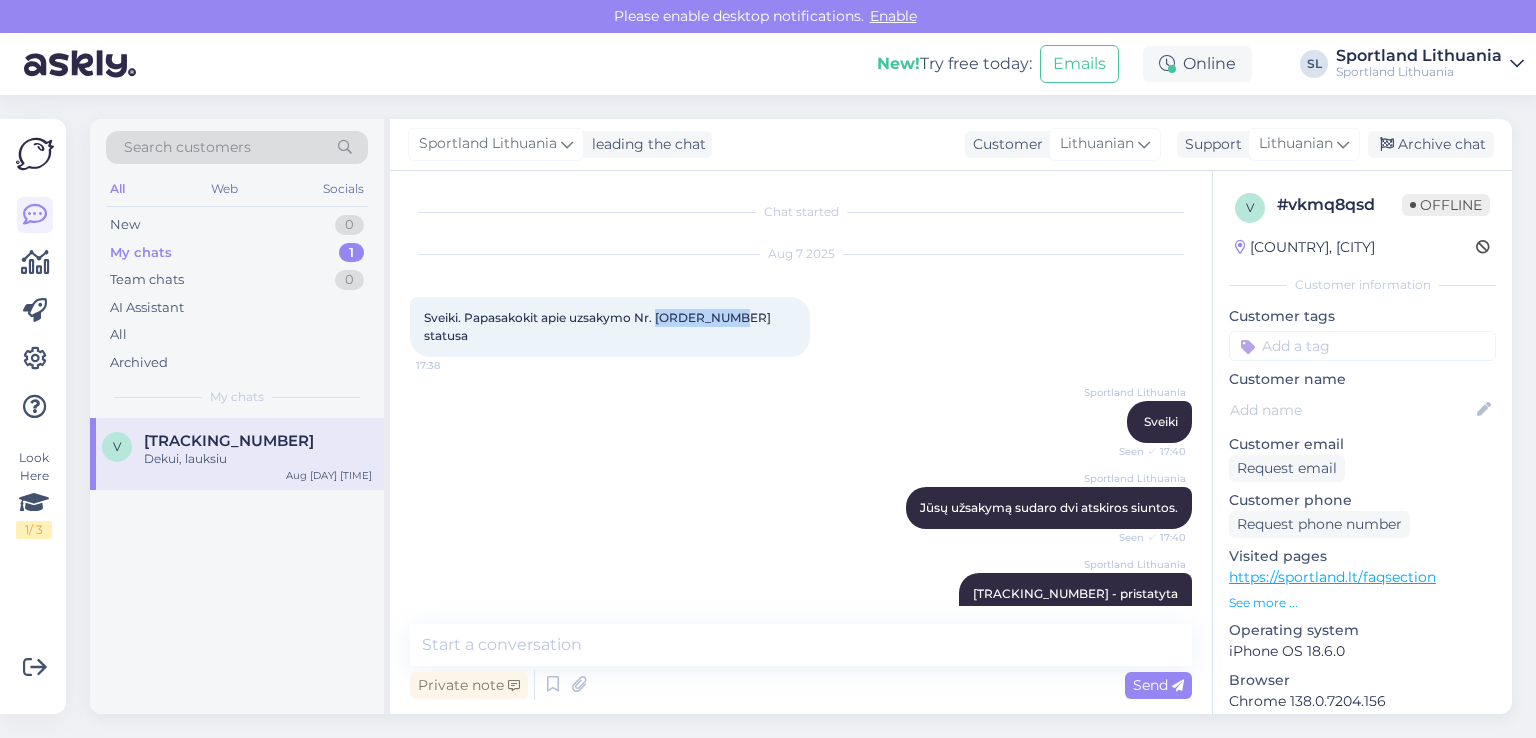 click on "Sveiki. Papasakokit apie uzsakymo Nr. 3000428447 statusa" at bounding box center (599, 326) 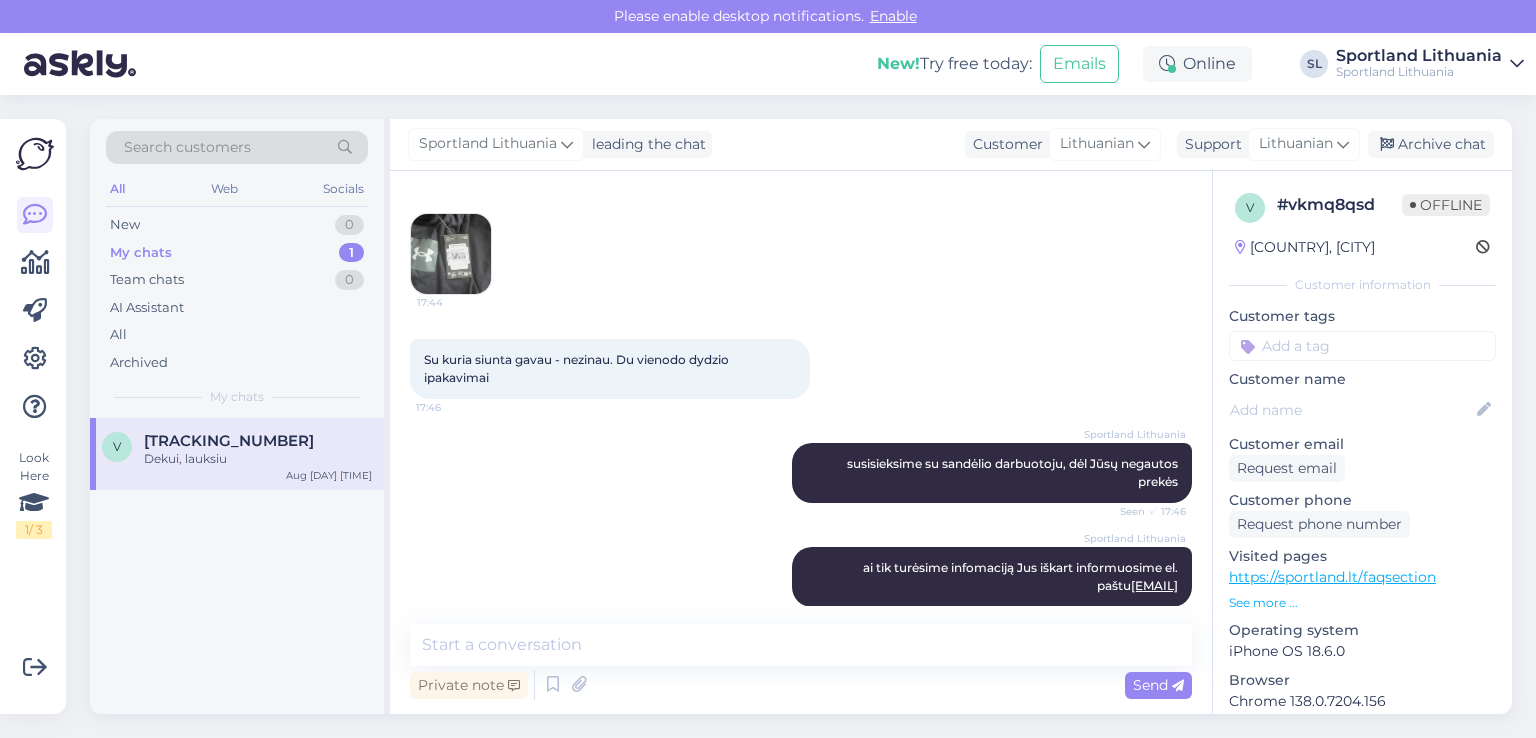 scroll, scrollTop: 1000, scrollLeft: 0, axis: vertical 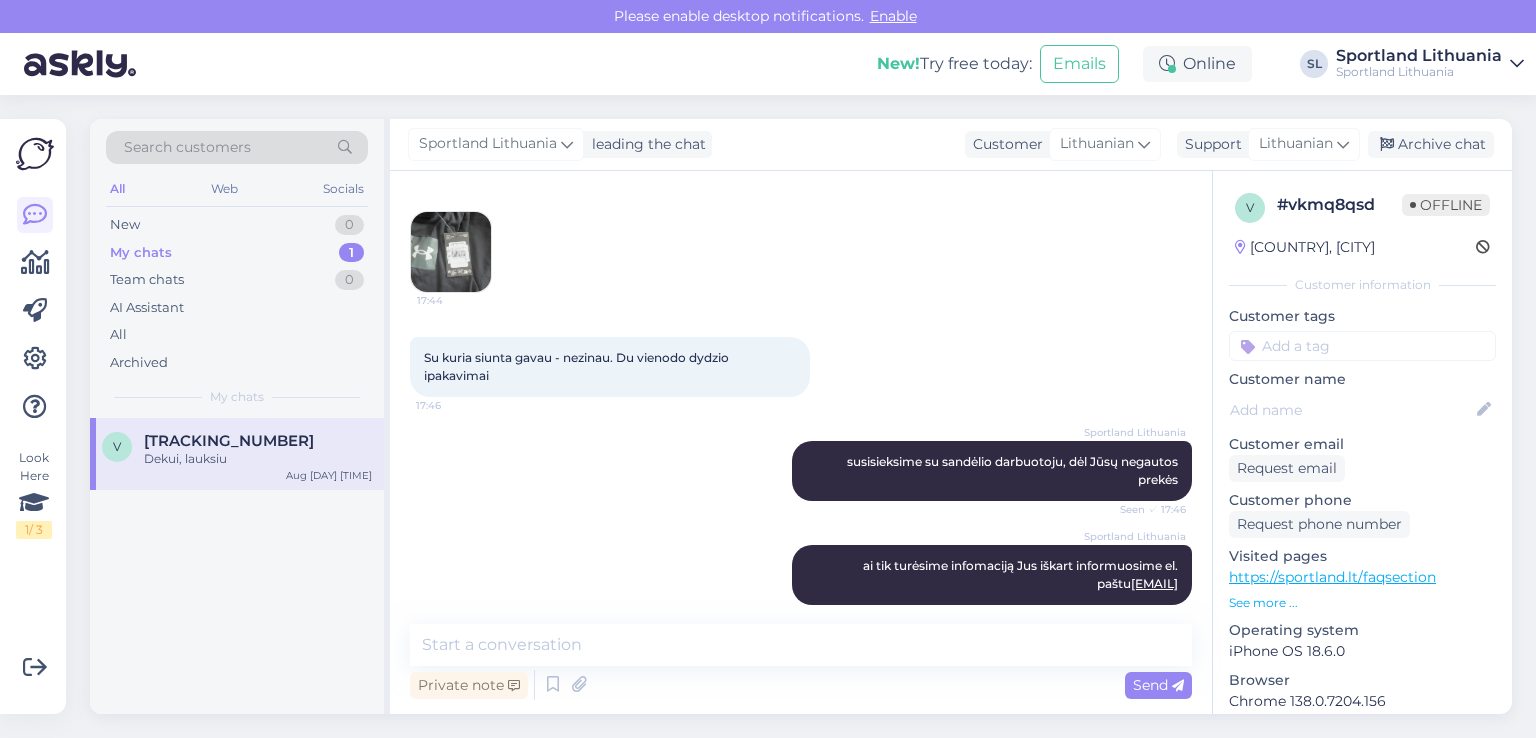 click at bounding box center [451, 252] 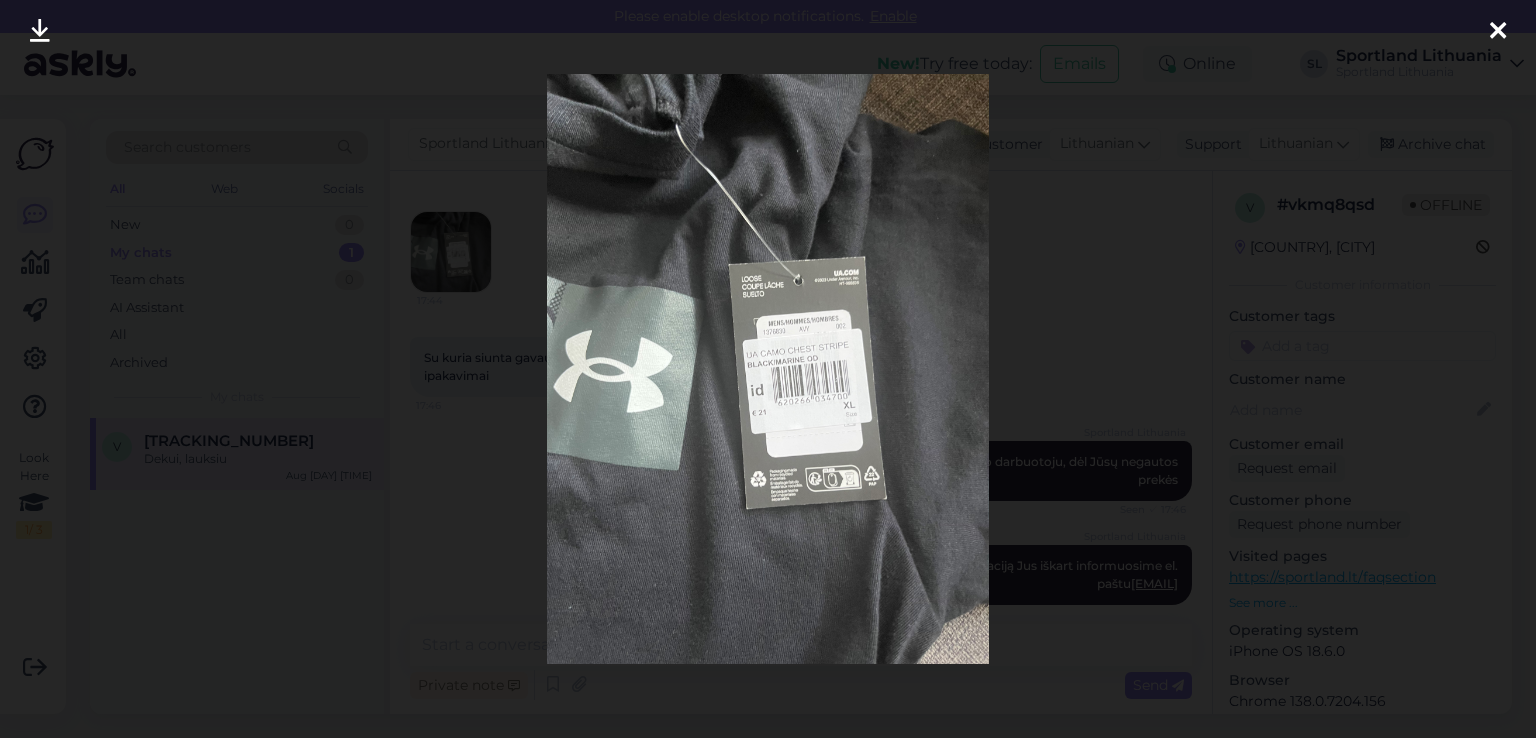 click at bounding box center [40, 32] 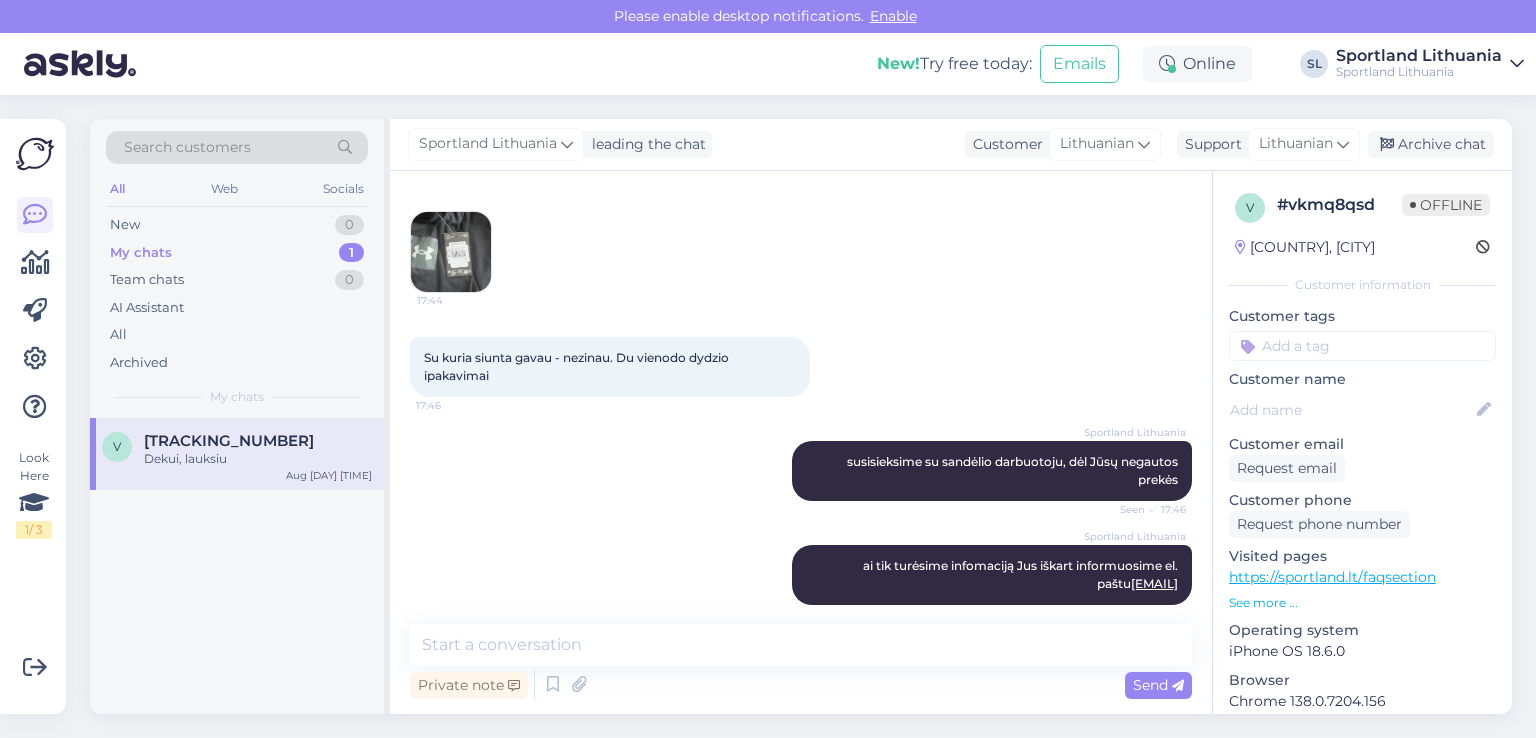 scroll, scrollTop: 1100, scrollLeft: 0, axis: vertical 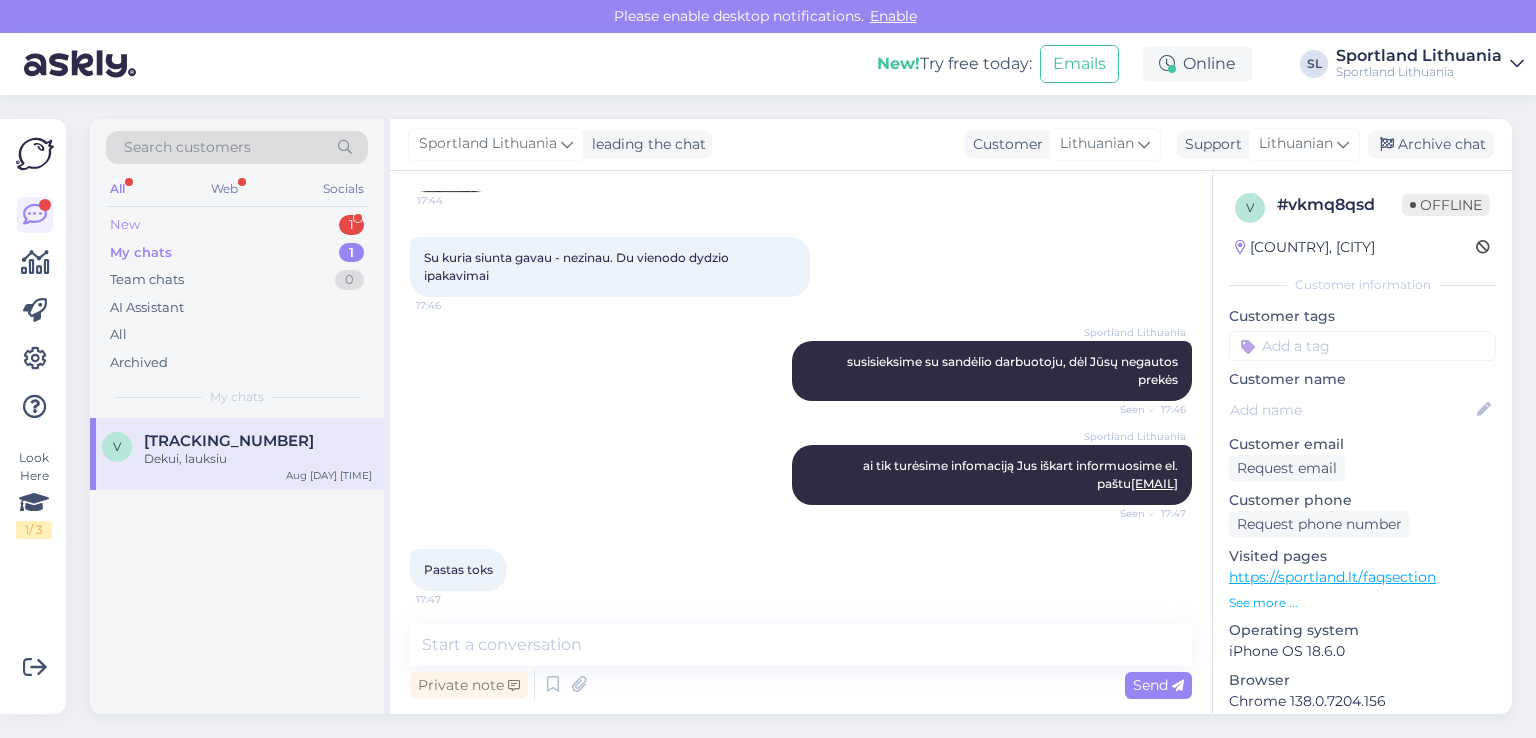 click on "New 1" at bounding box center [237, 225] 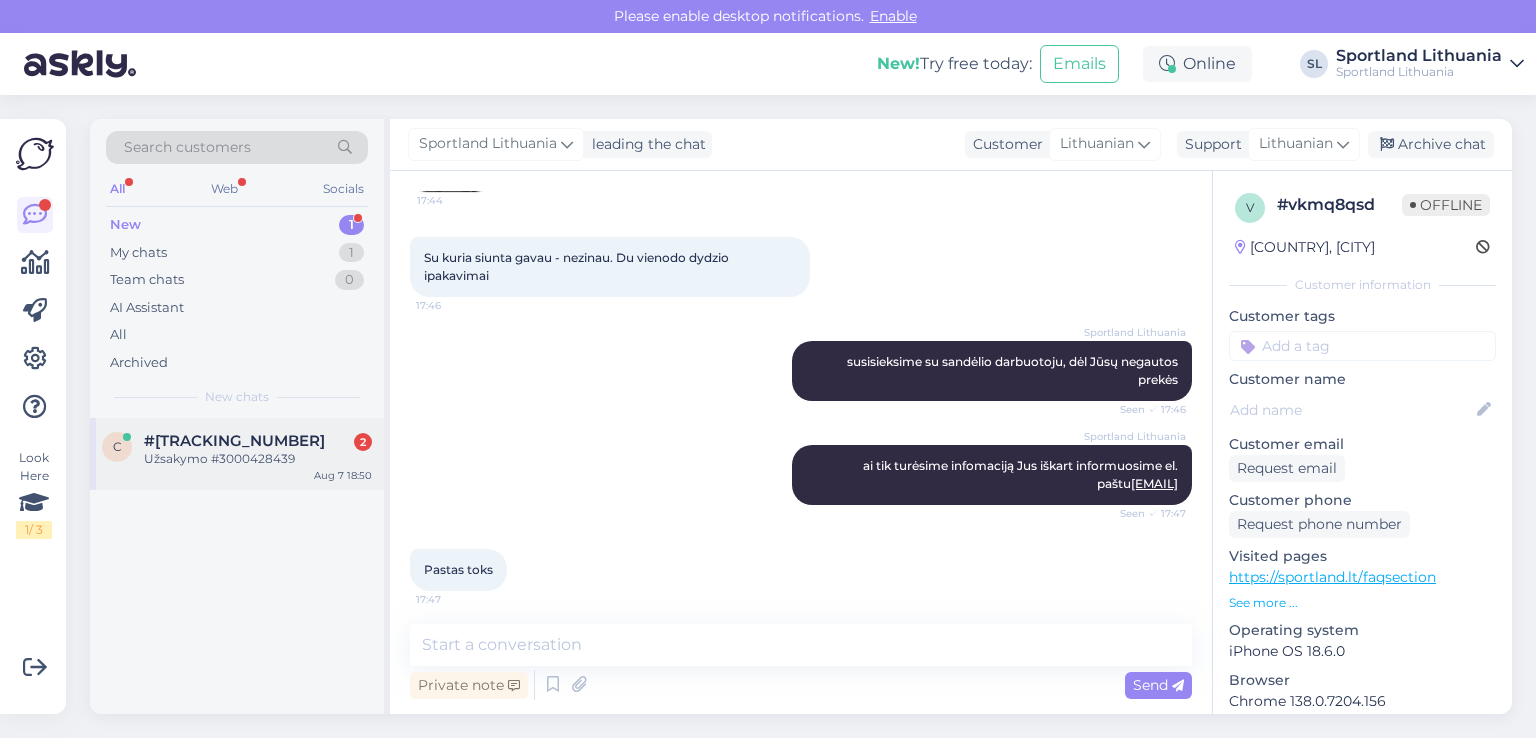 click on "#cc9x8x8a" at bounding box center [234, 441] 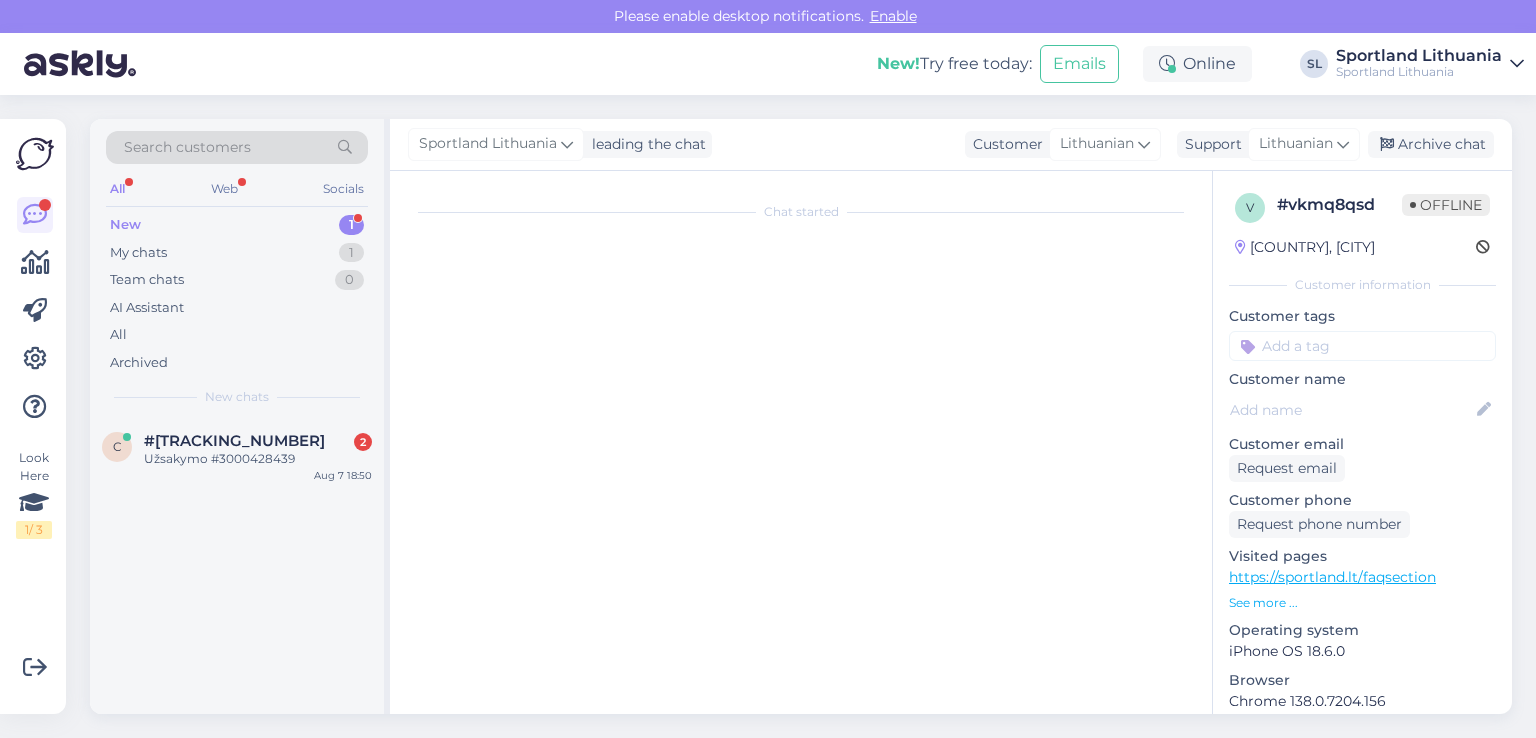 scroll, scrollTop: 228, scrollLeft: 0, axis: vertical 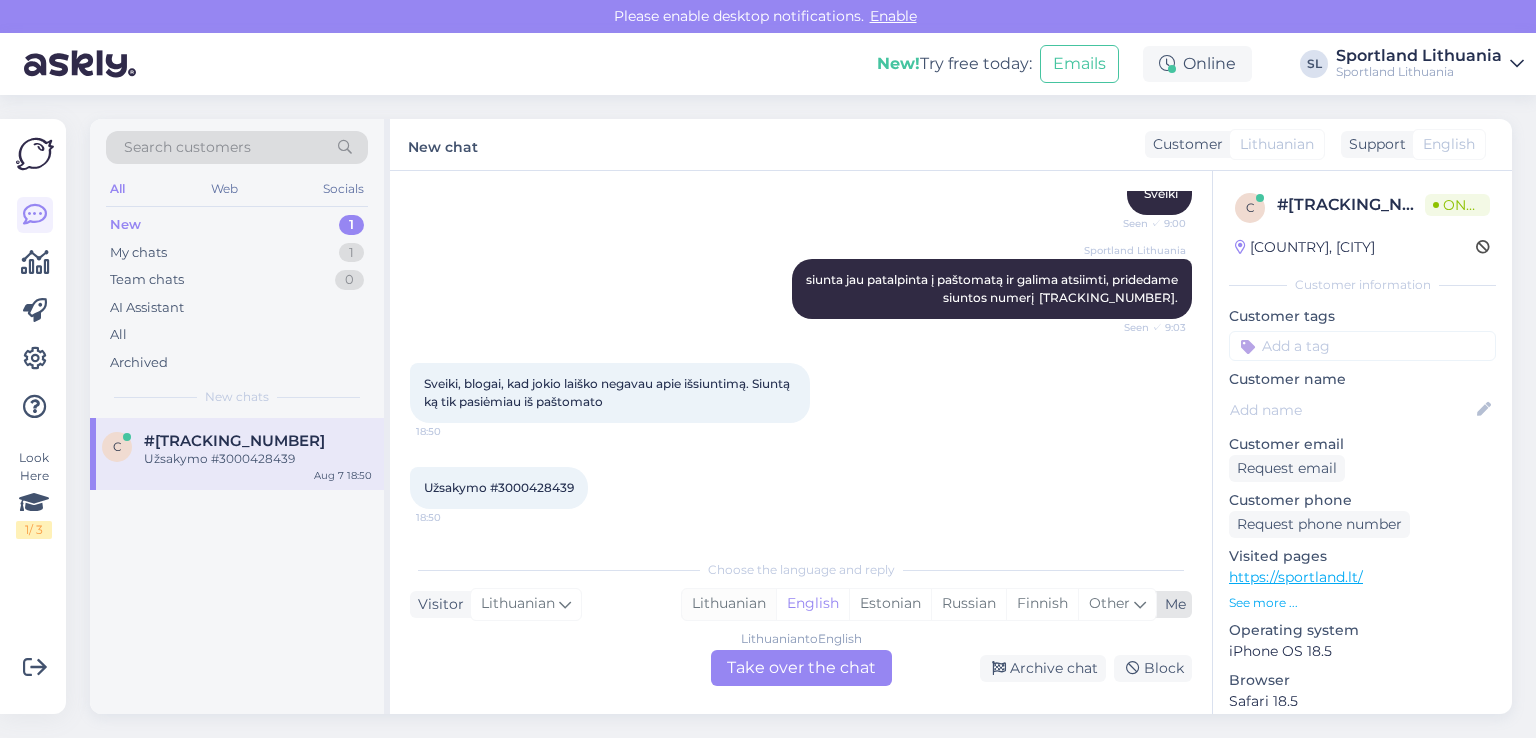 click on "Lithuanian" at bounding box center (729, 604) 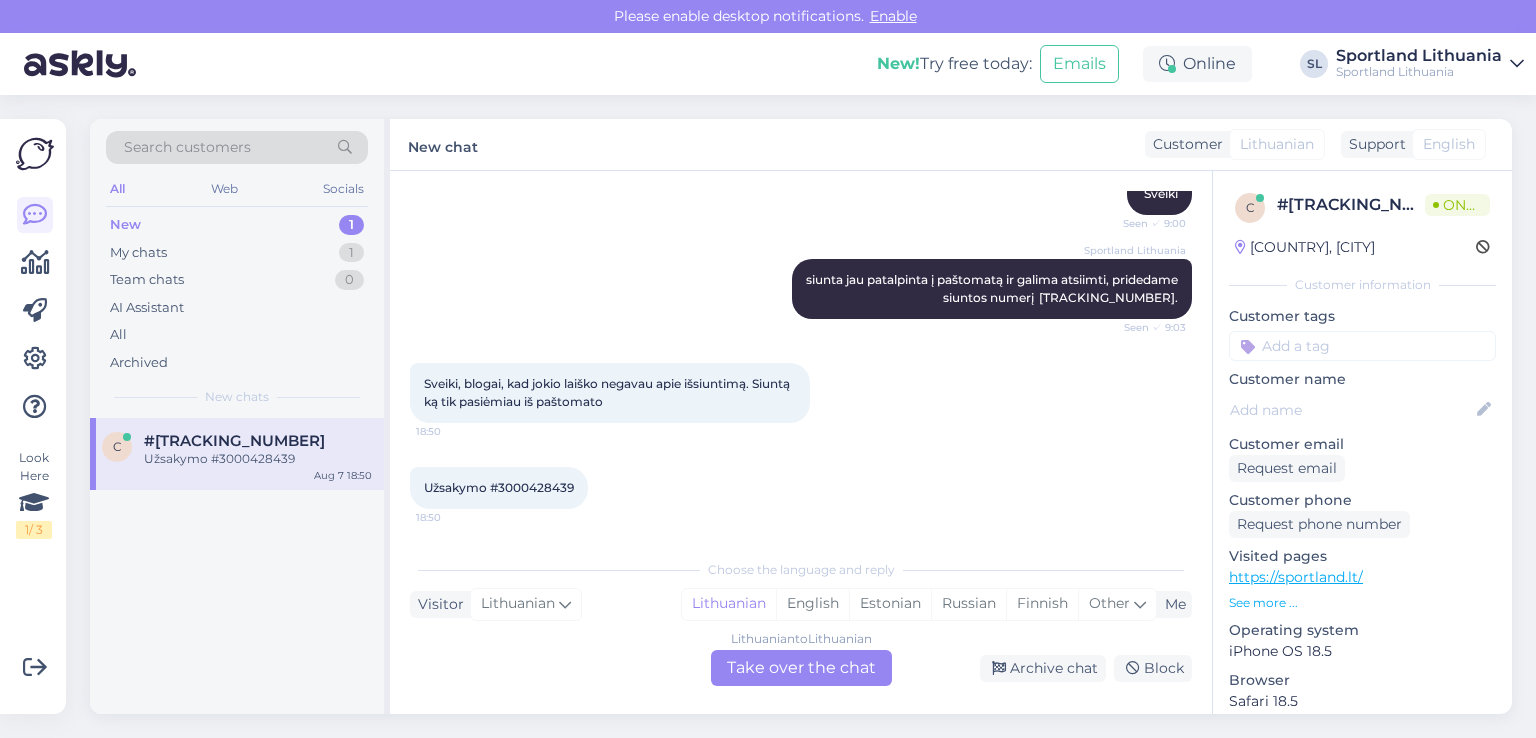 click on "Lithuanian  to  Lithuanian Take over the chat" at bounding box center [801, 668] 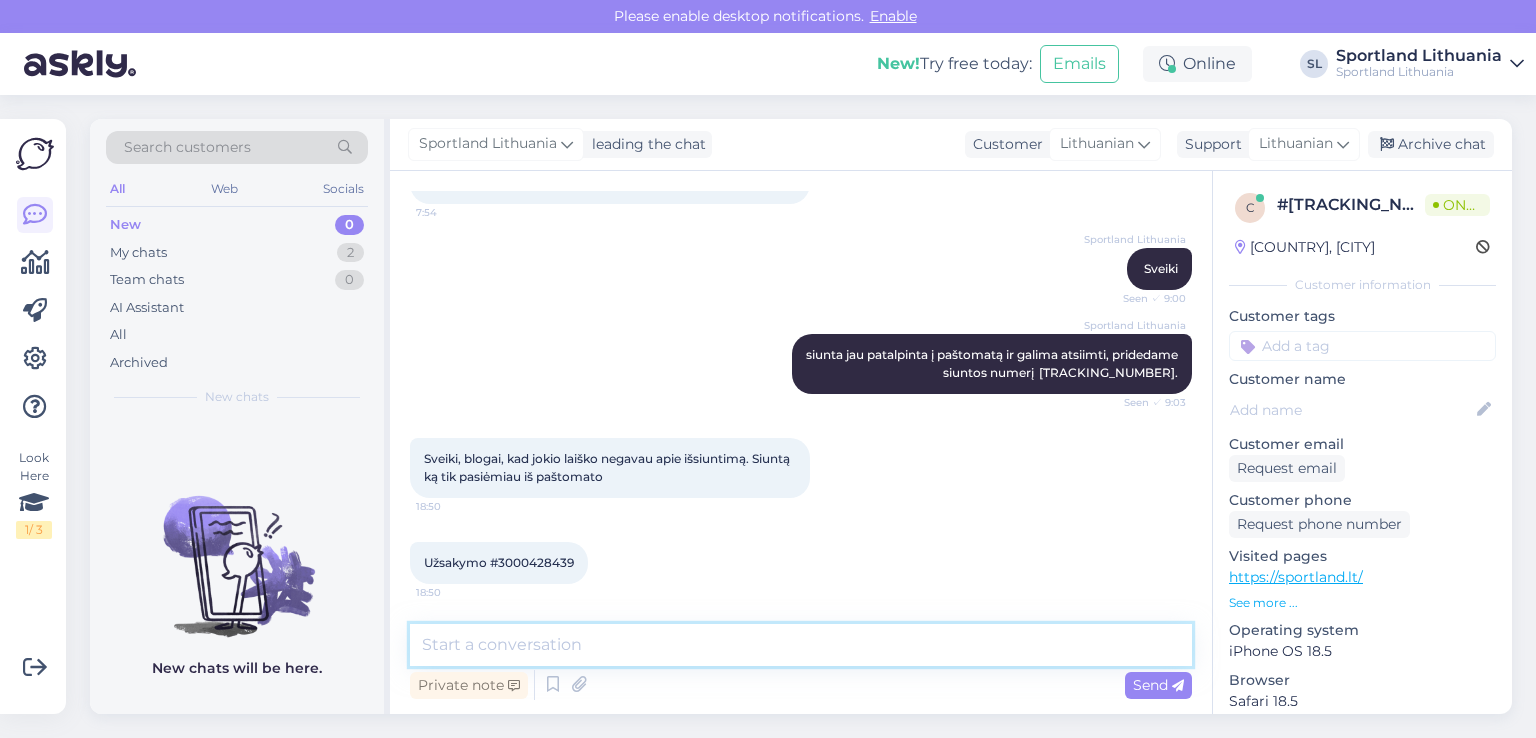 click at bounding box center (801, 645) 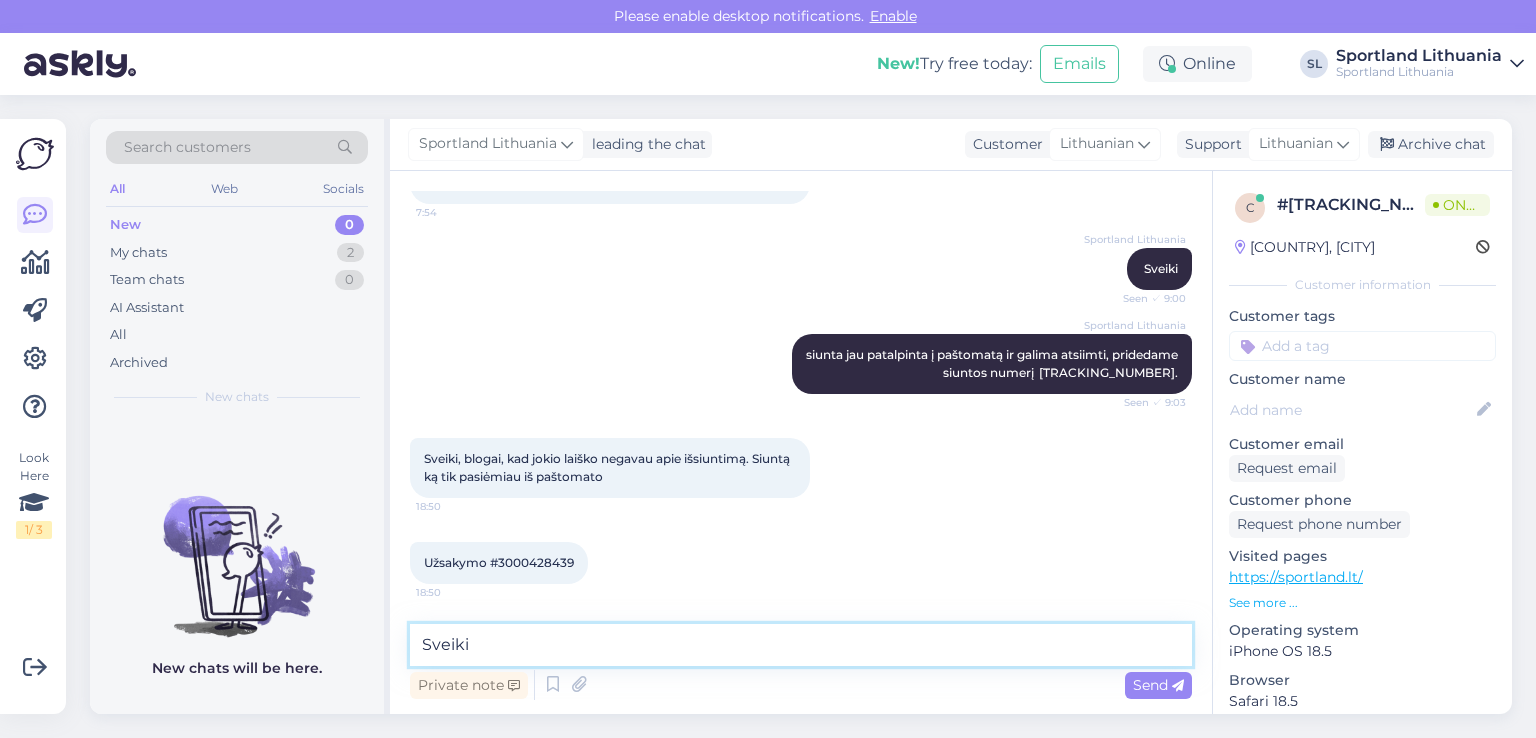 type on "Sveiki" 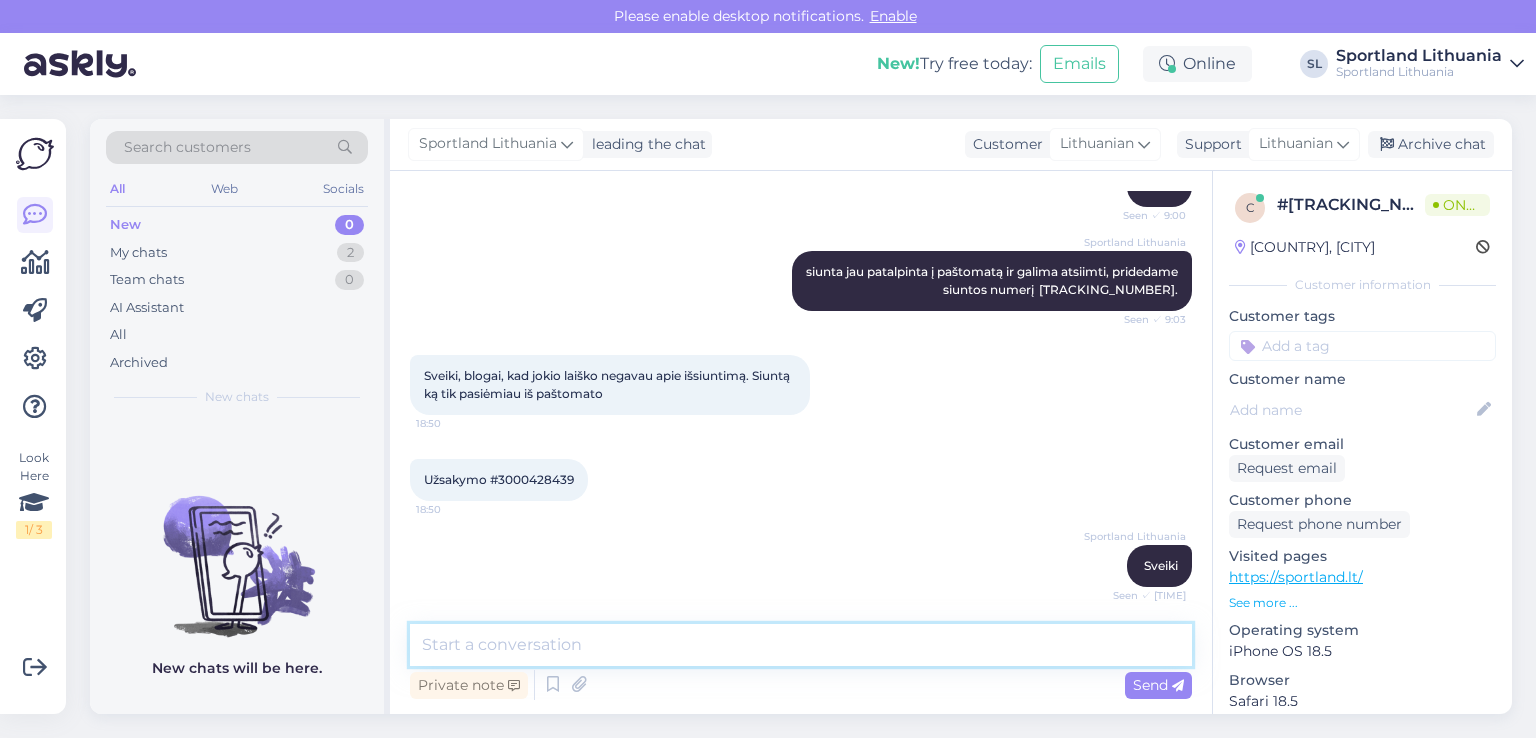 scroll, scrollTop: 239, scrollLeft: 0, axis: vertical 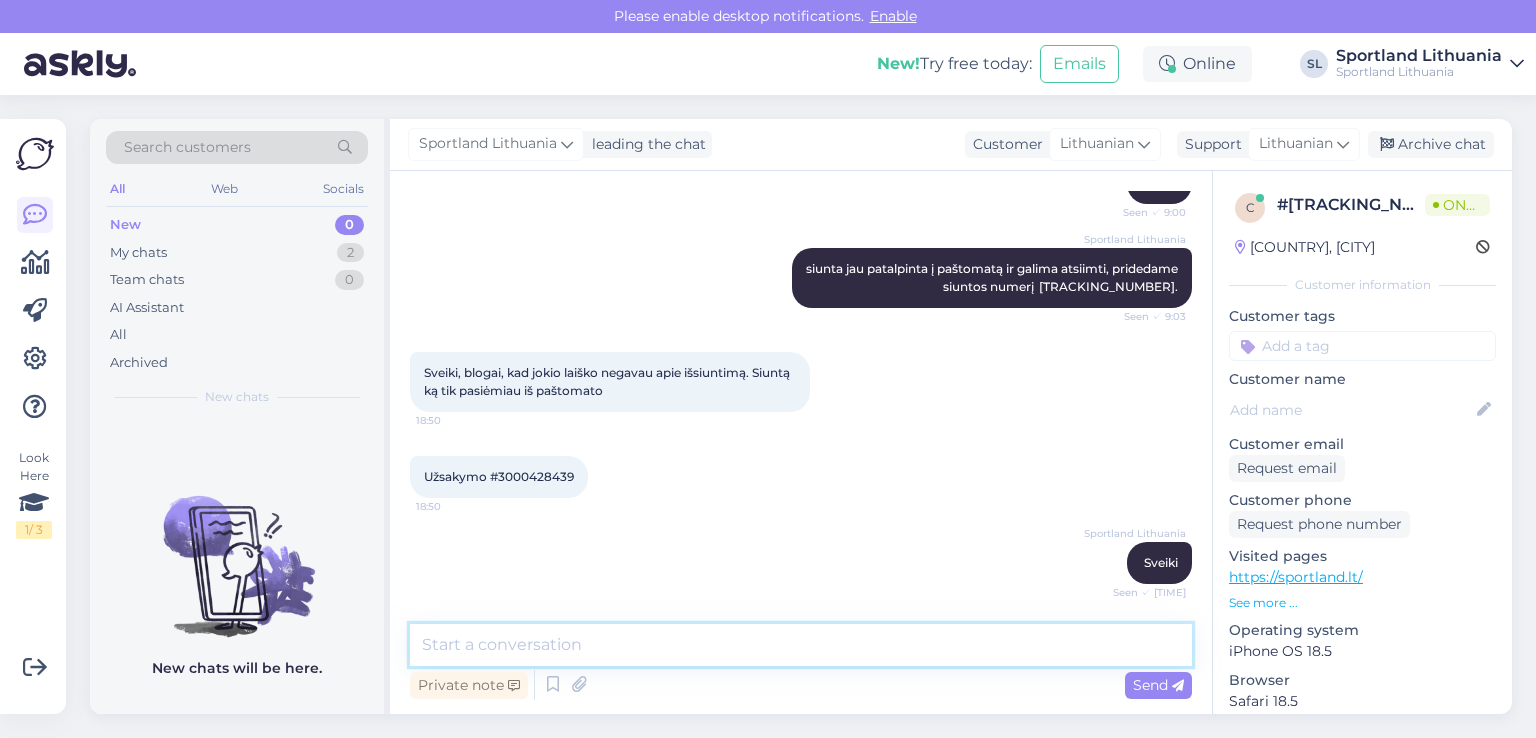click at bounding box center [801, 645] 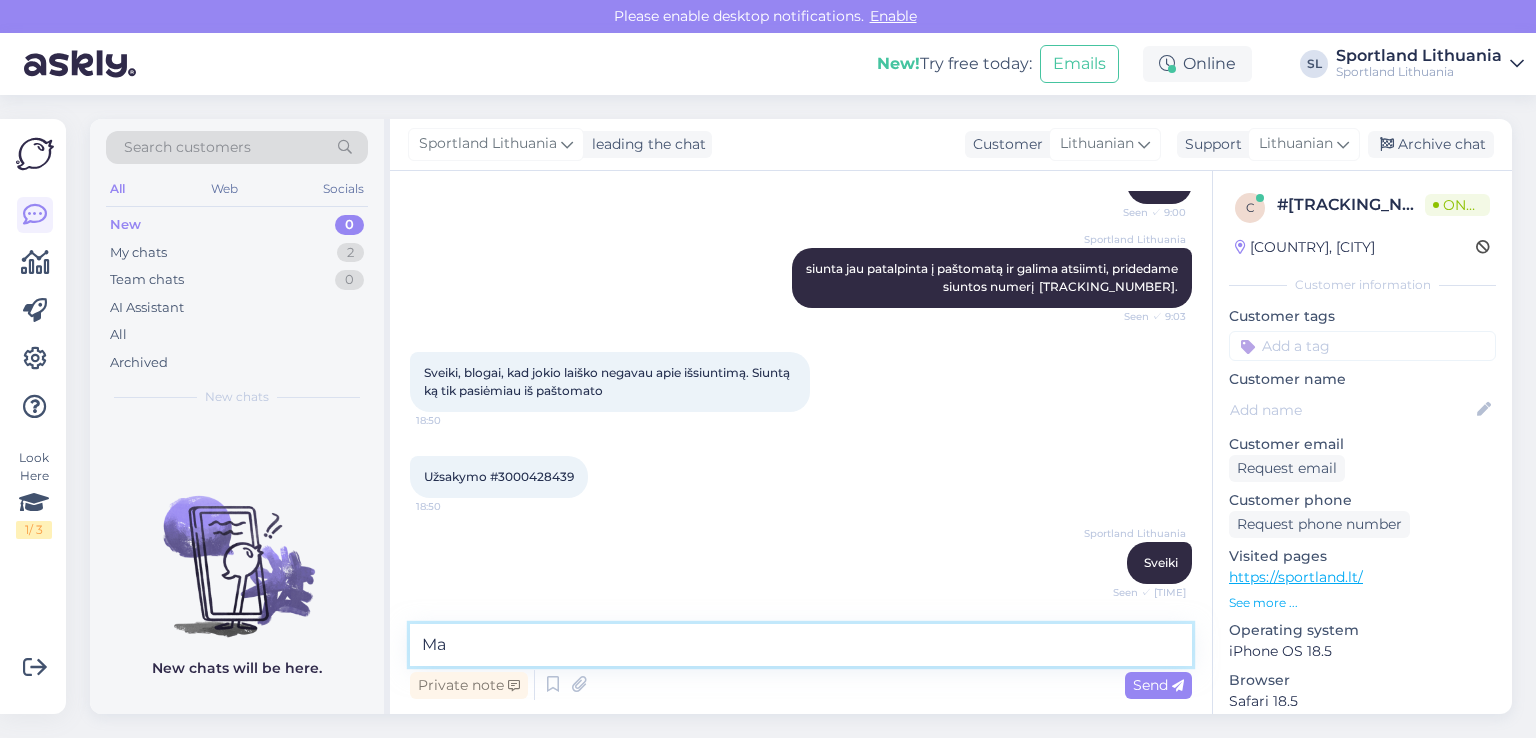 scroll, scrollTop: 344, scrollLeft: 0, axis: vertical 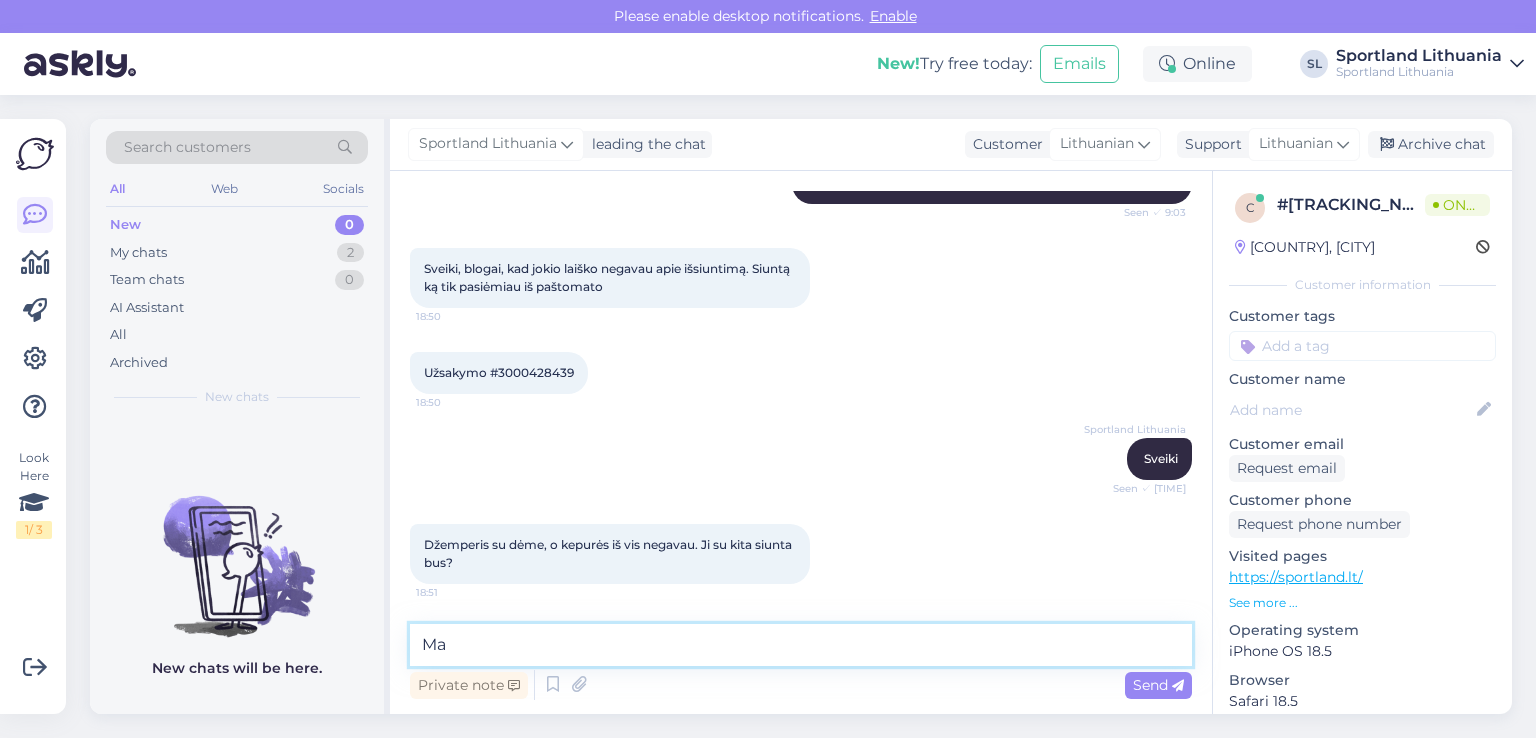 type on "M" 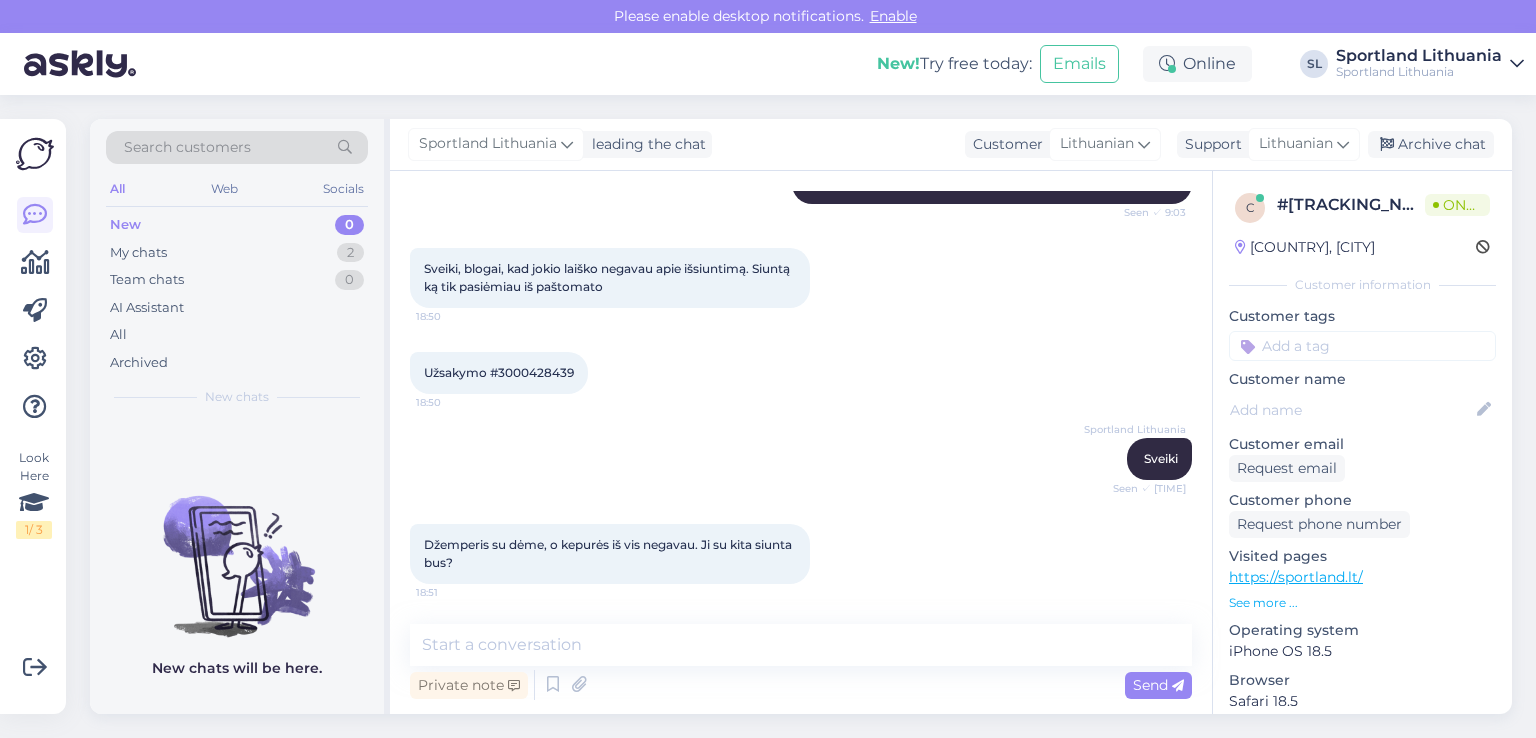 click on "Užsakymo #3000428439" at bounding box center (499, 372) 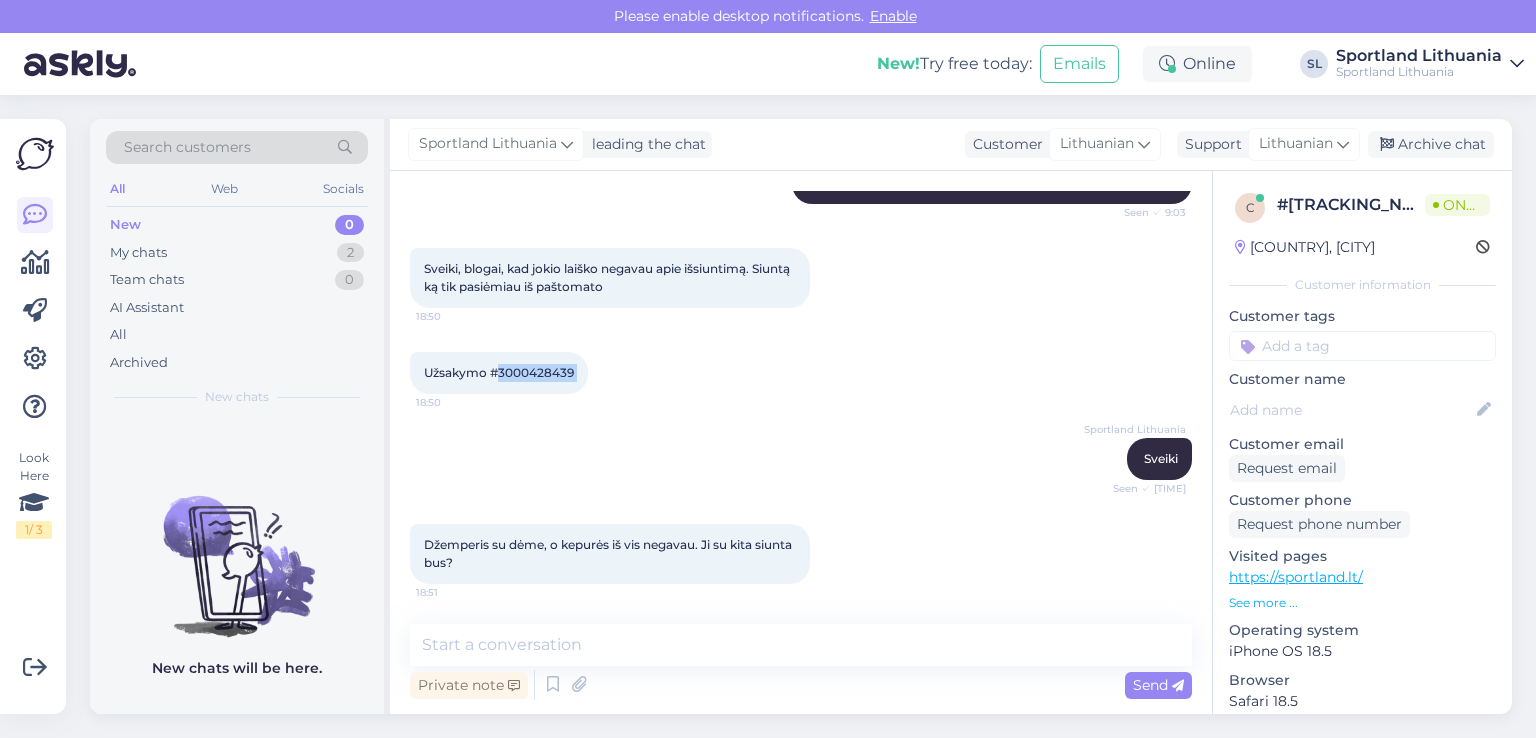 click on "Užsakymo #3000428439" at bounding box center [499, 372] 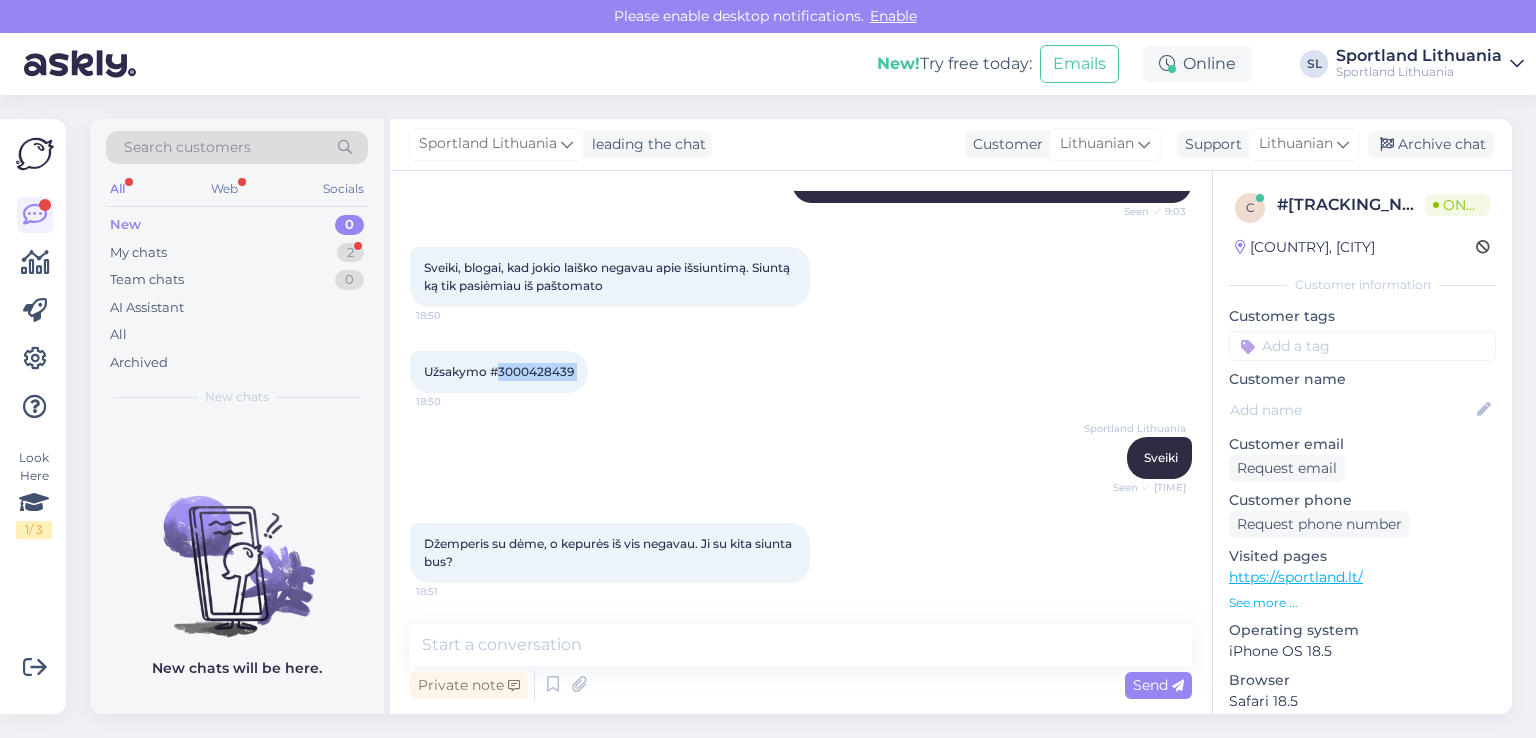 scroll, scrollTop: 429, scrollLeft: 0, axis: vertical 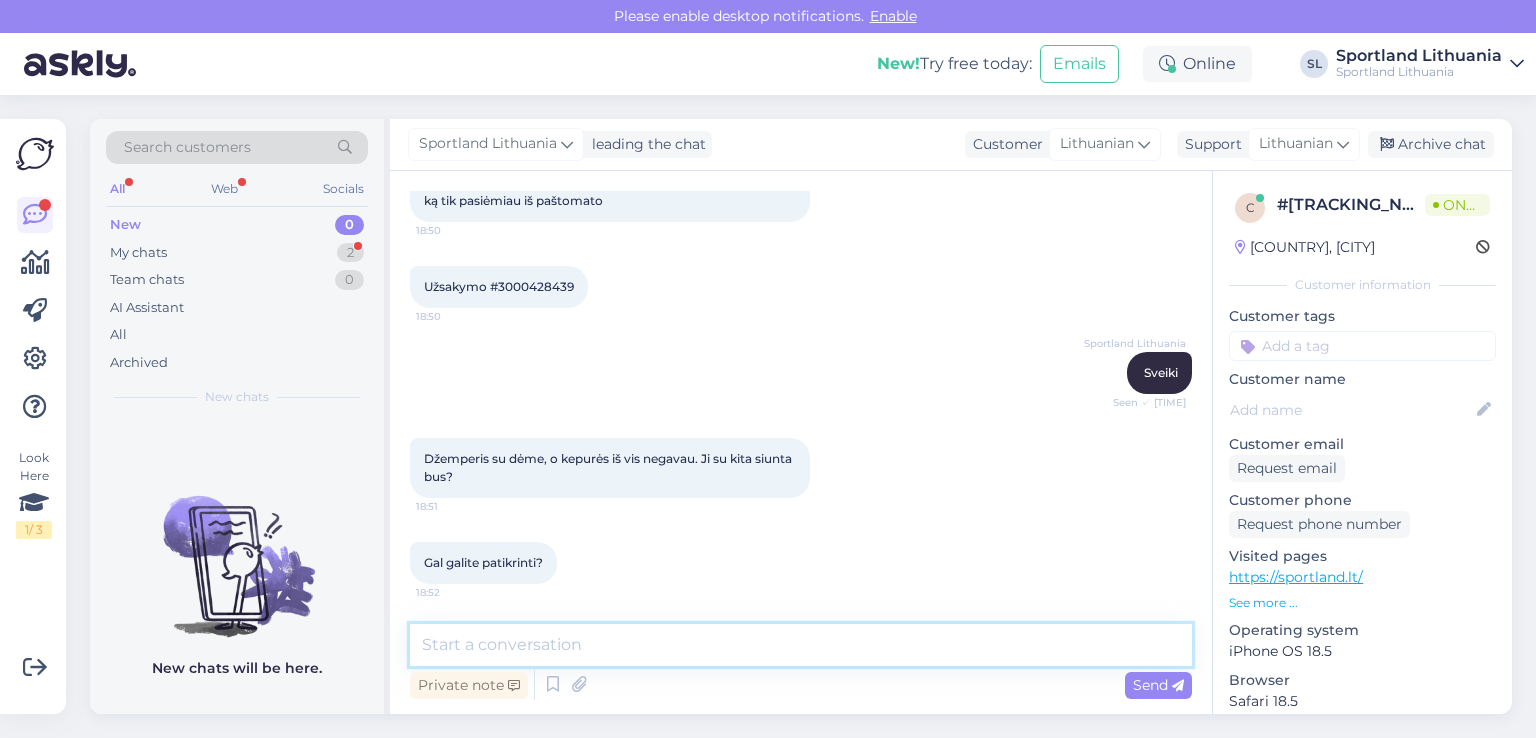 click at bounding box center (801, 645) 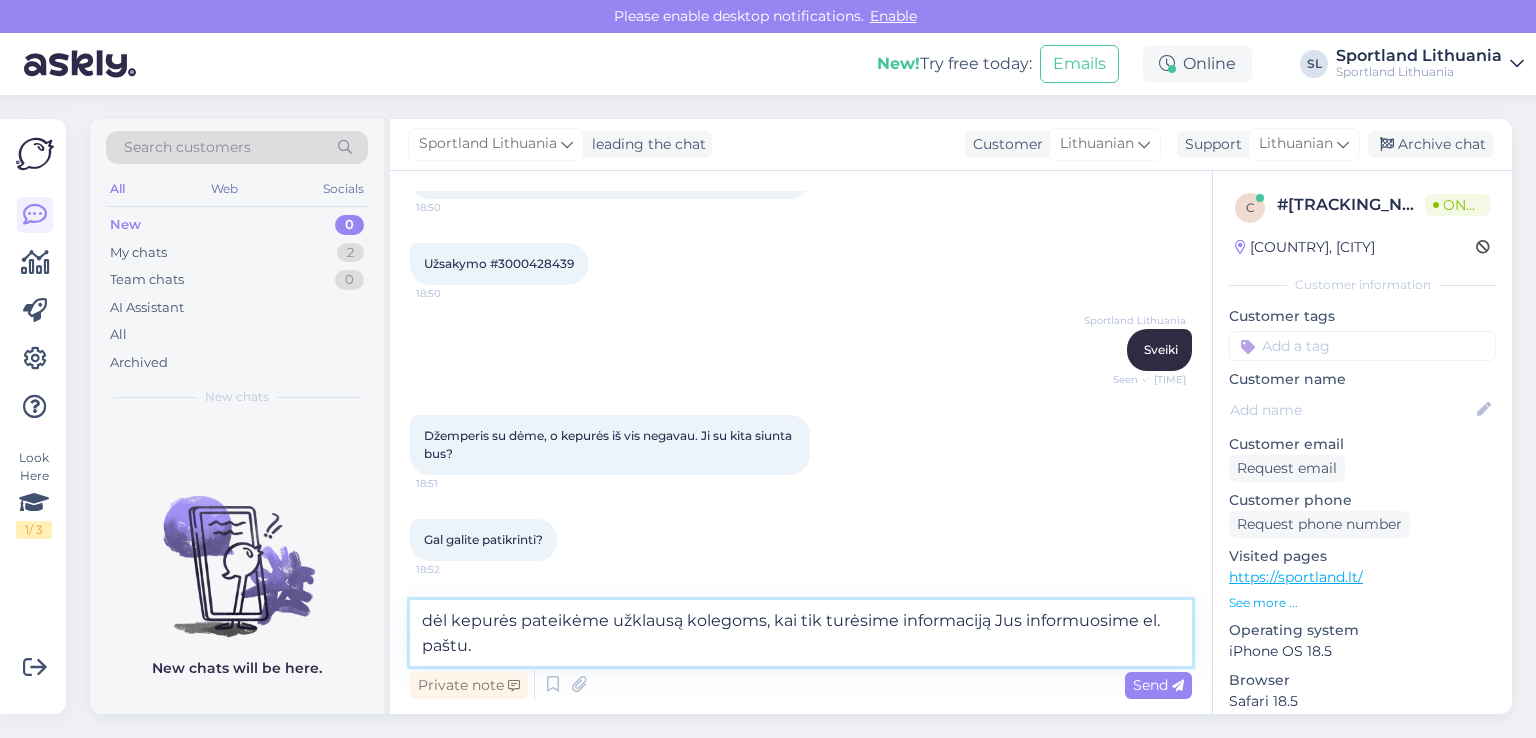 scroll, scrollTop: 453, scrollLeft: 0, axis: vertical 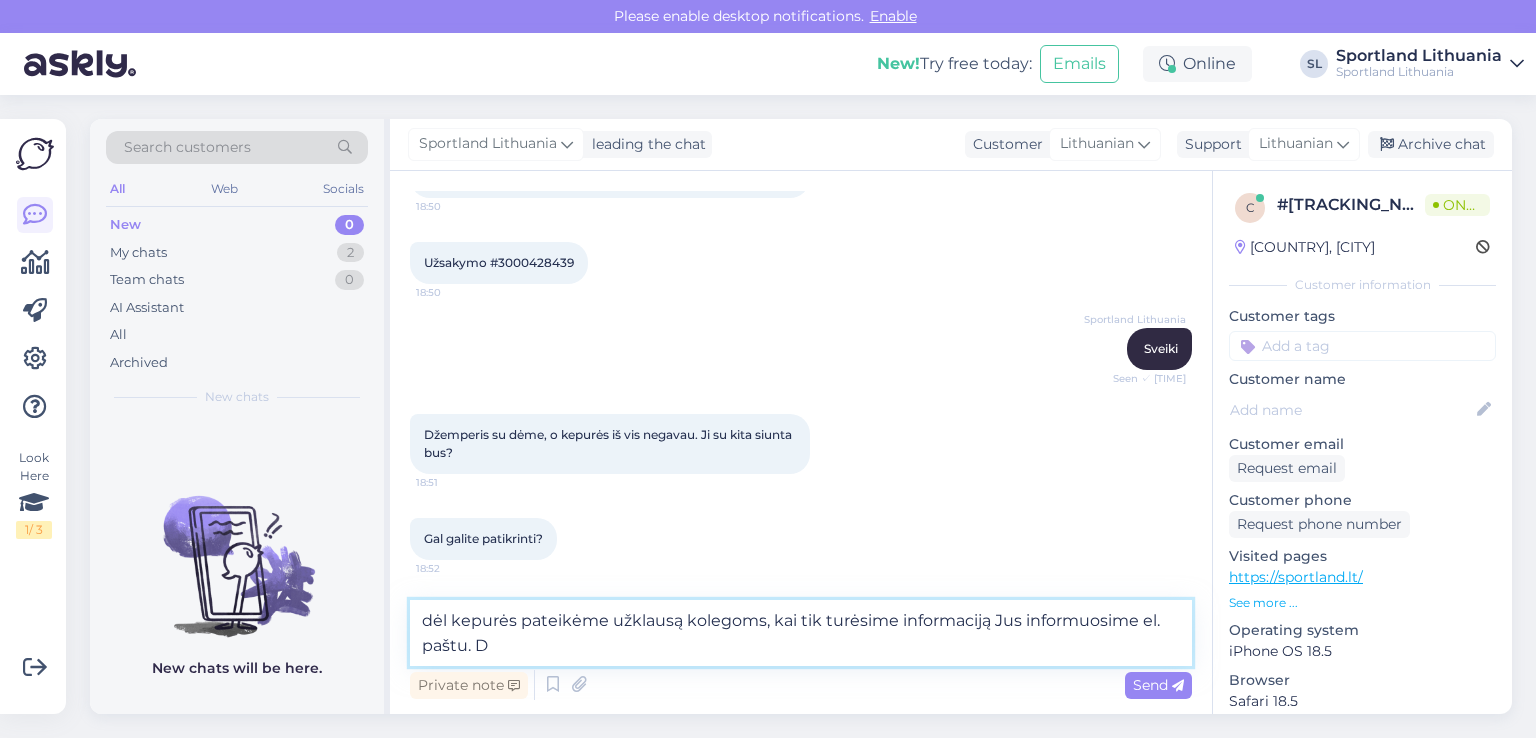 type on "dėl kepurės pateikėme užklausą kolegoms, kai tik turėsime informaciją Jus informuosime el. paštu." 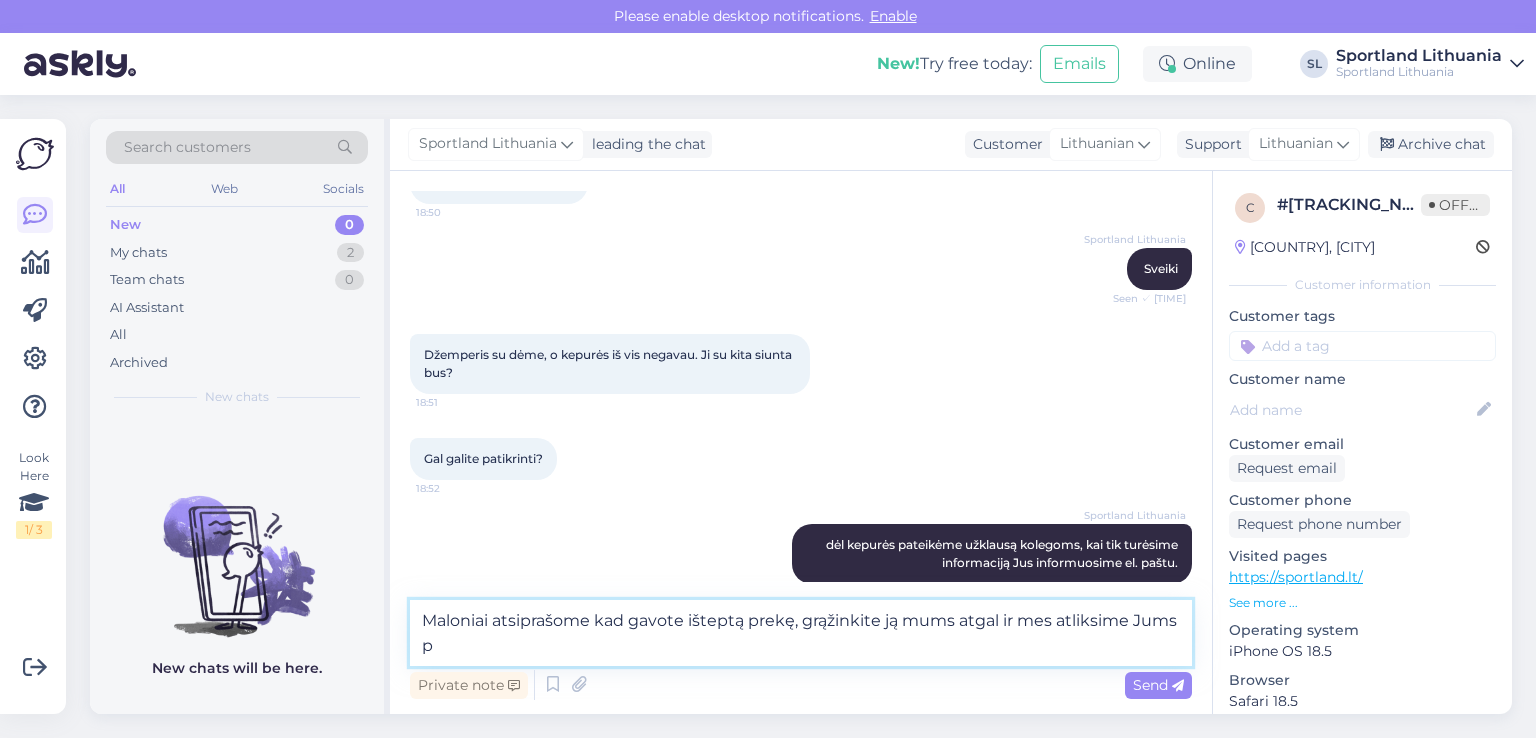scroll, scrollTop: 557, scrollLeft: 0, axis: vertical 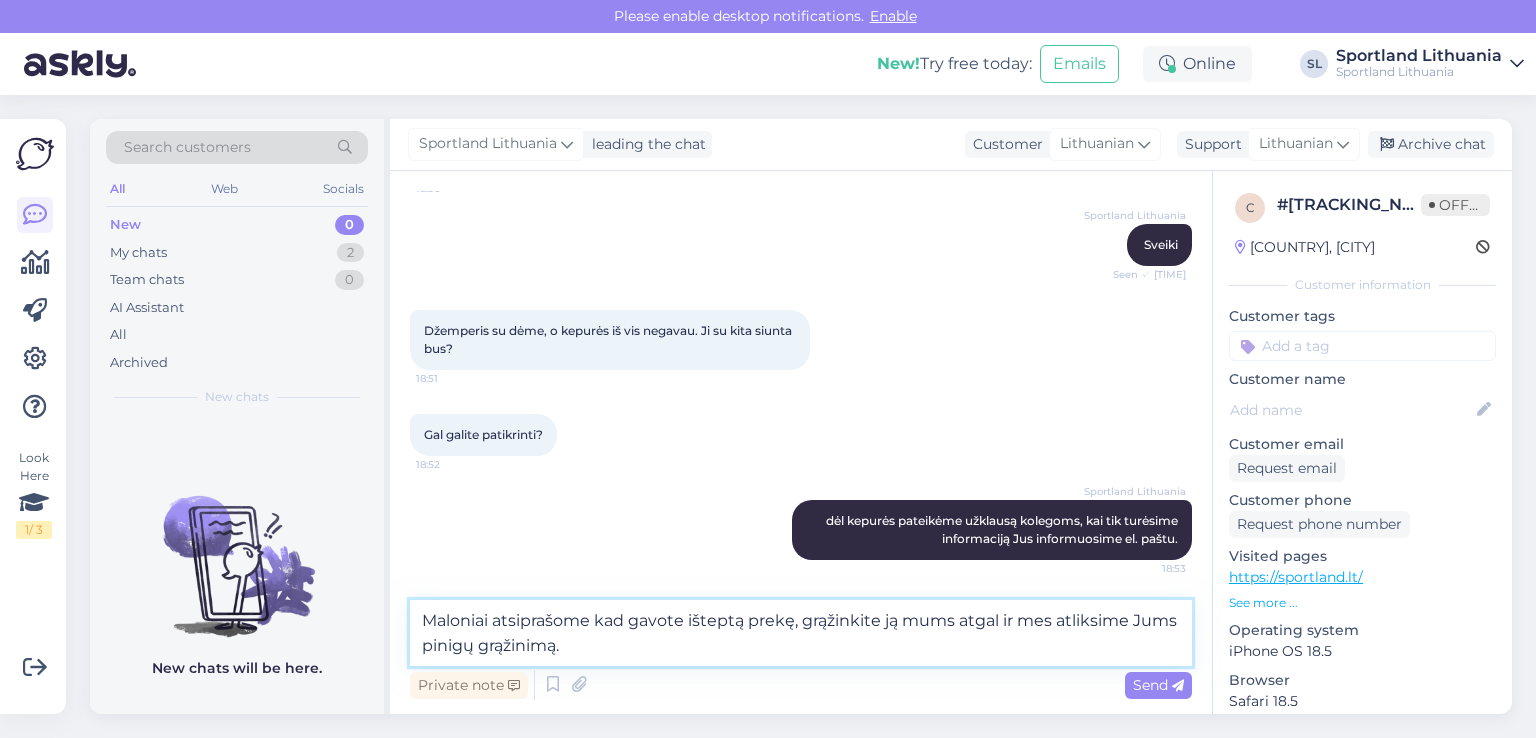 type on "Maloniai atsiprašome kad gavote išteptą prekę, grąžinkite ją mums atgal ir mes atliksime Jums pinigų grąžinimą." 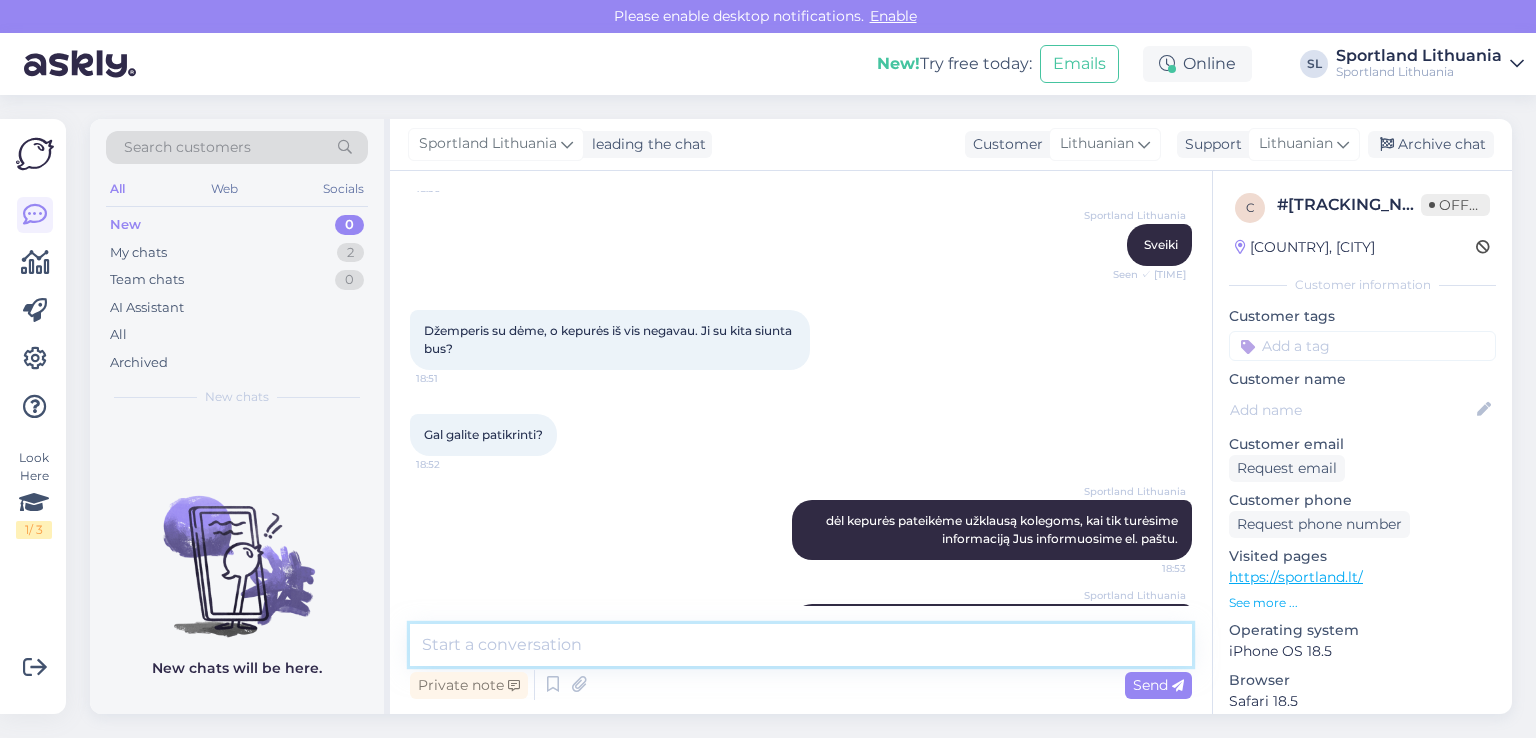 scroll, scrollTop: 637, scrollLeft: 0, axis: vertical 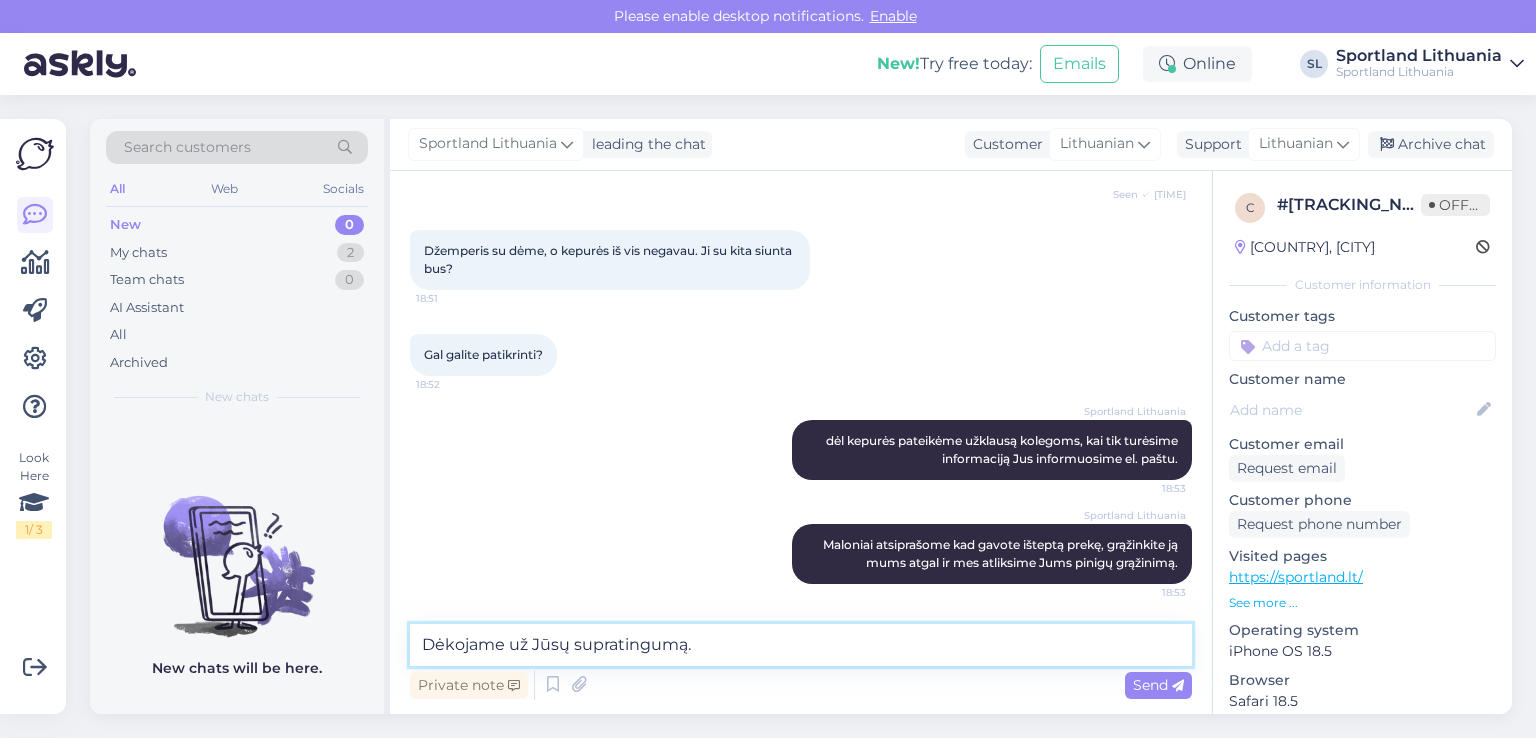 type on "Dėkojame už Jūsų supratingumą." 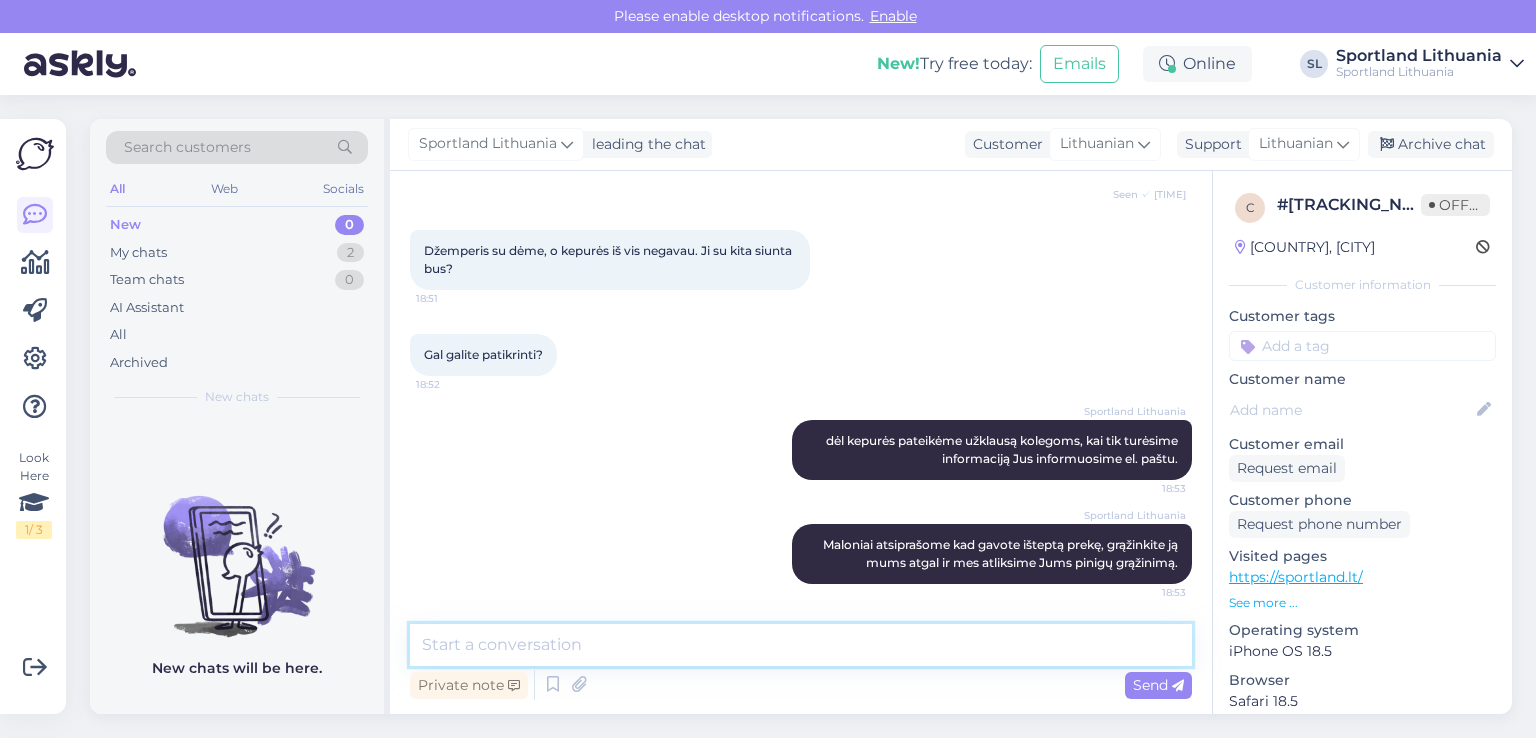 scroll, scrollTop: 724, scrollLeft: 0, axis: vertical 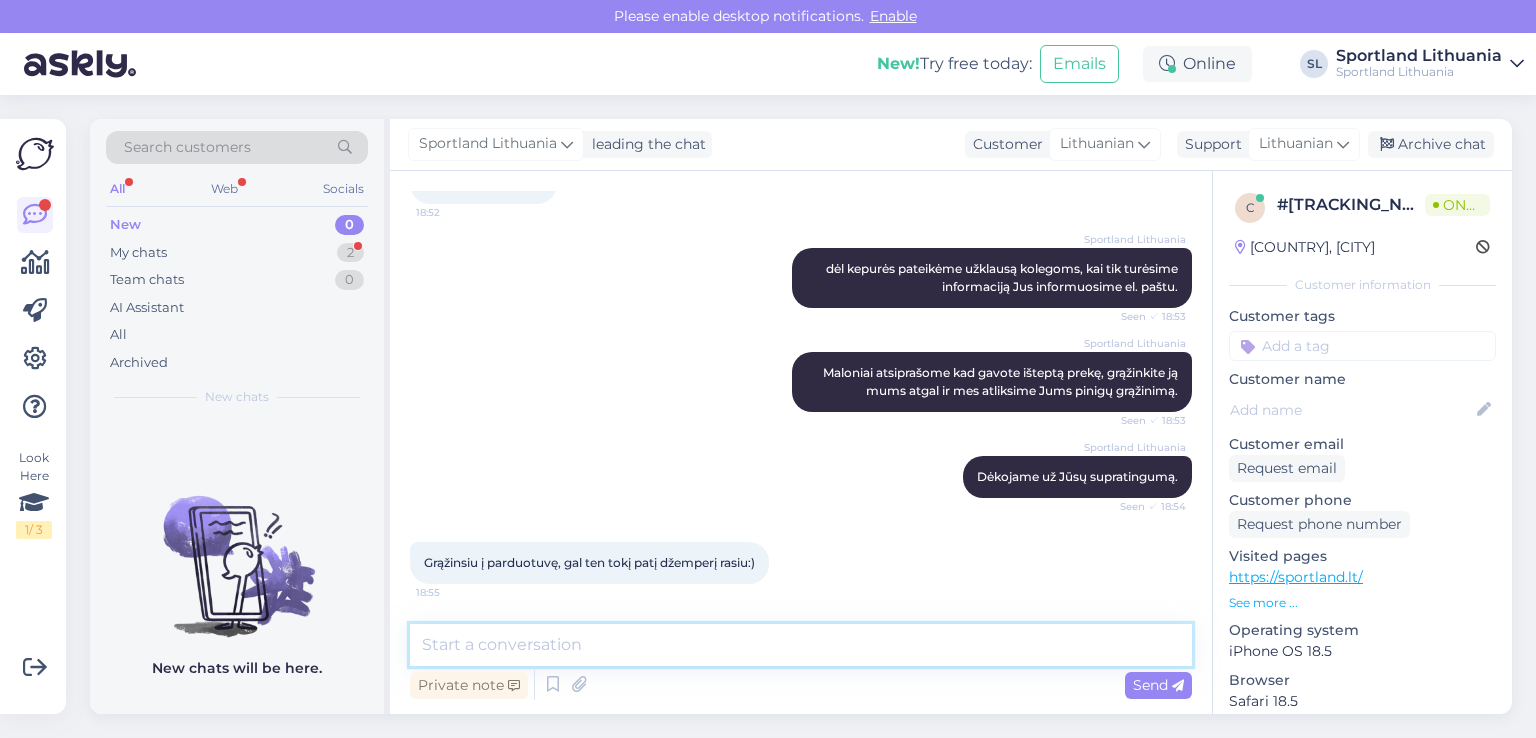 click at bounding box center [801, 645] 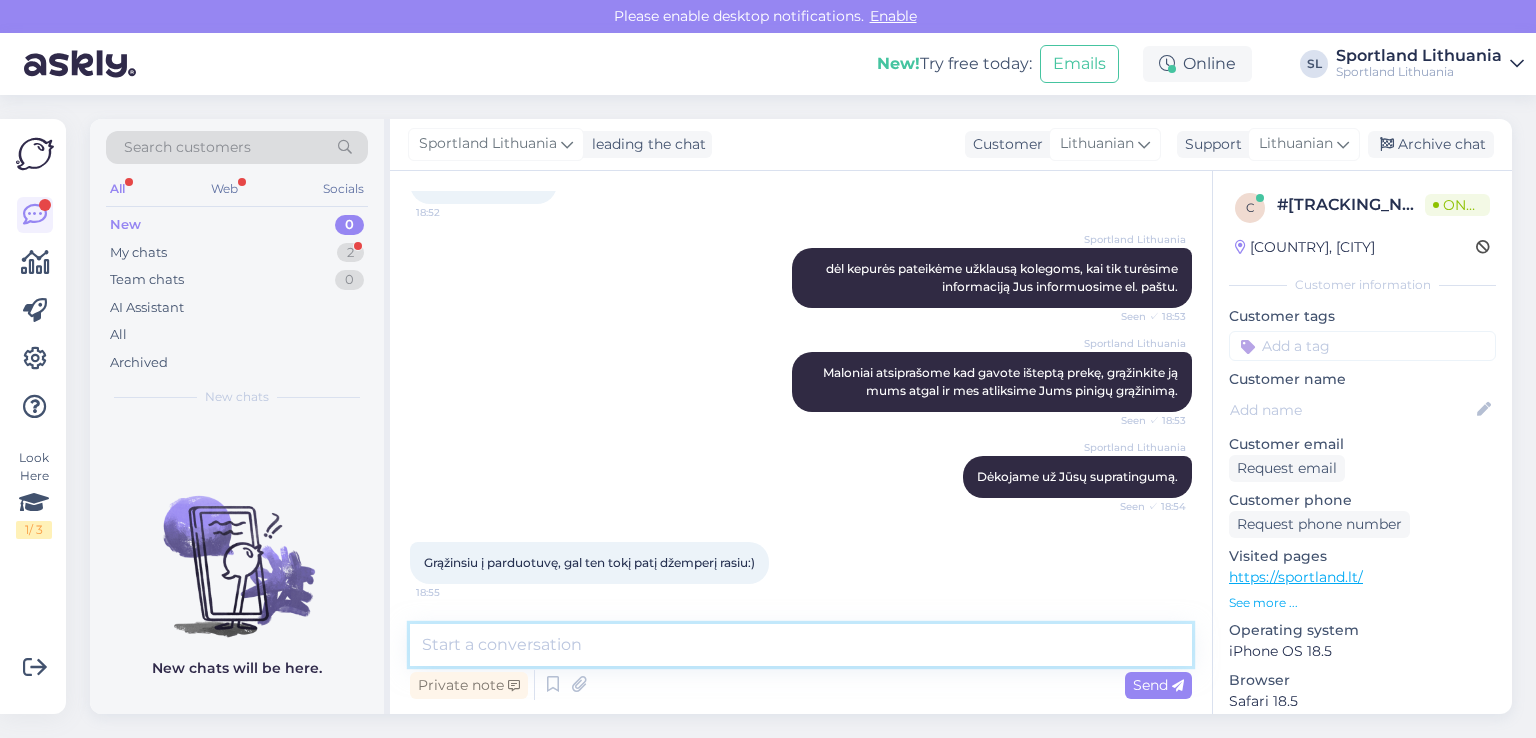 type on "p" 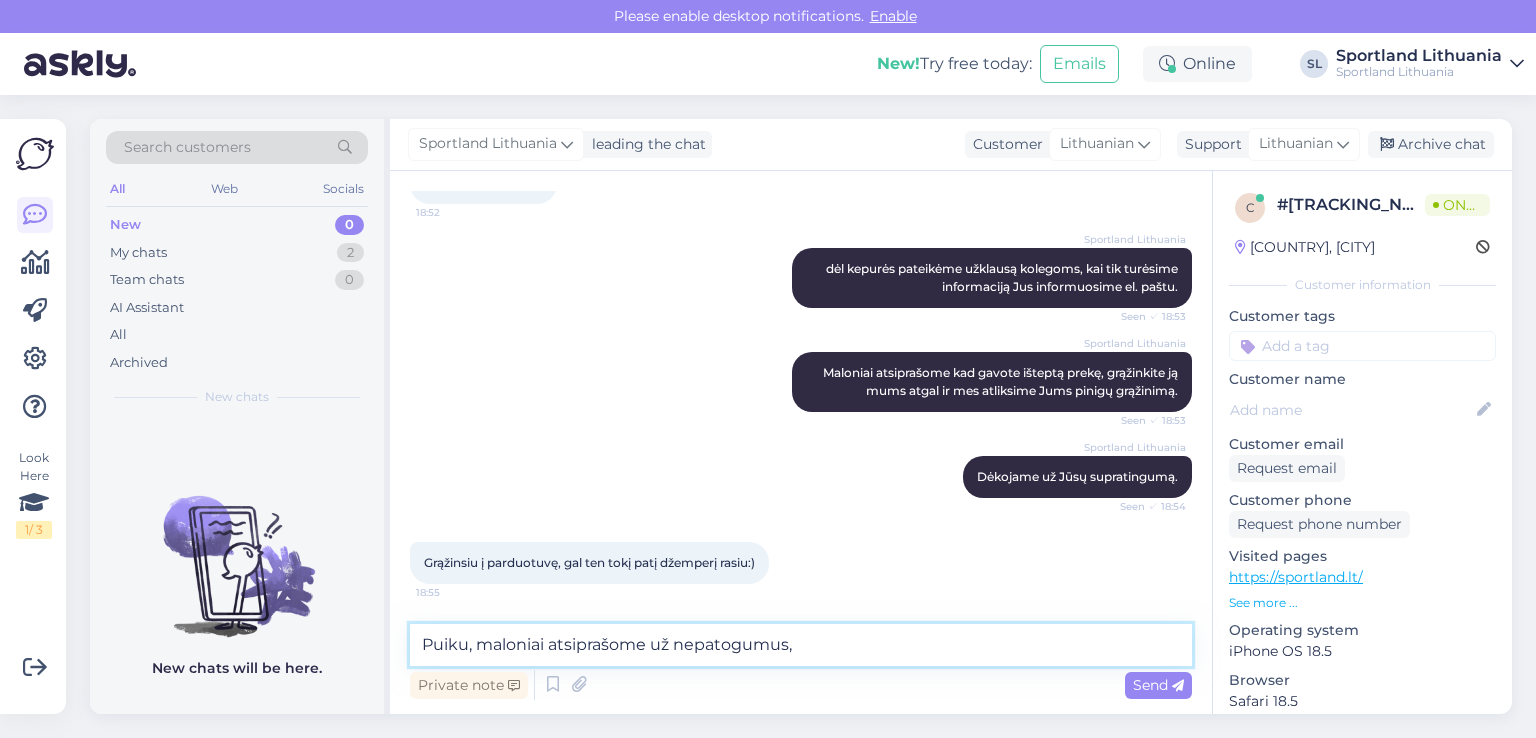 click on "Puiku, maloniai atsiprašome už nepatogumus," at bounding box center [801, 645] 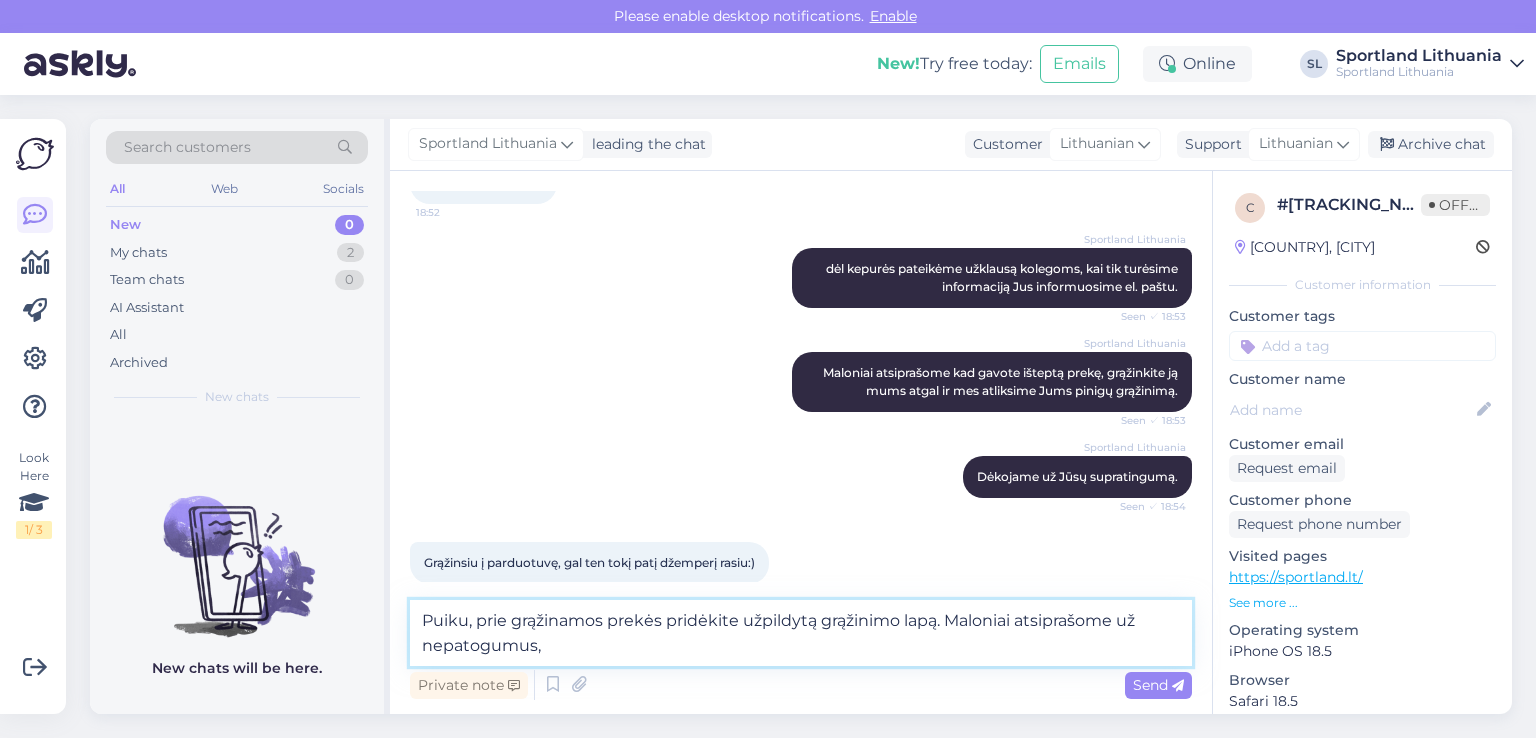 click on "Puiku, prie grąžinamos prekės pridėkite užpildytą grąžinimo lapą. Maloniai atsiprašome už nepatogumus," at bounding box center [801, 633] 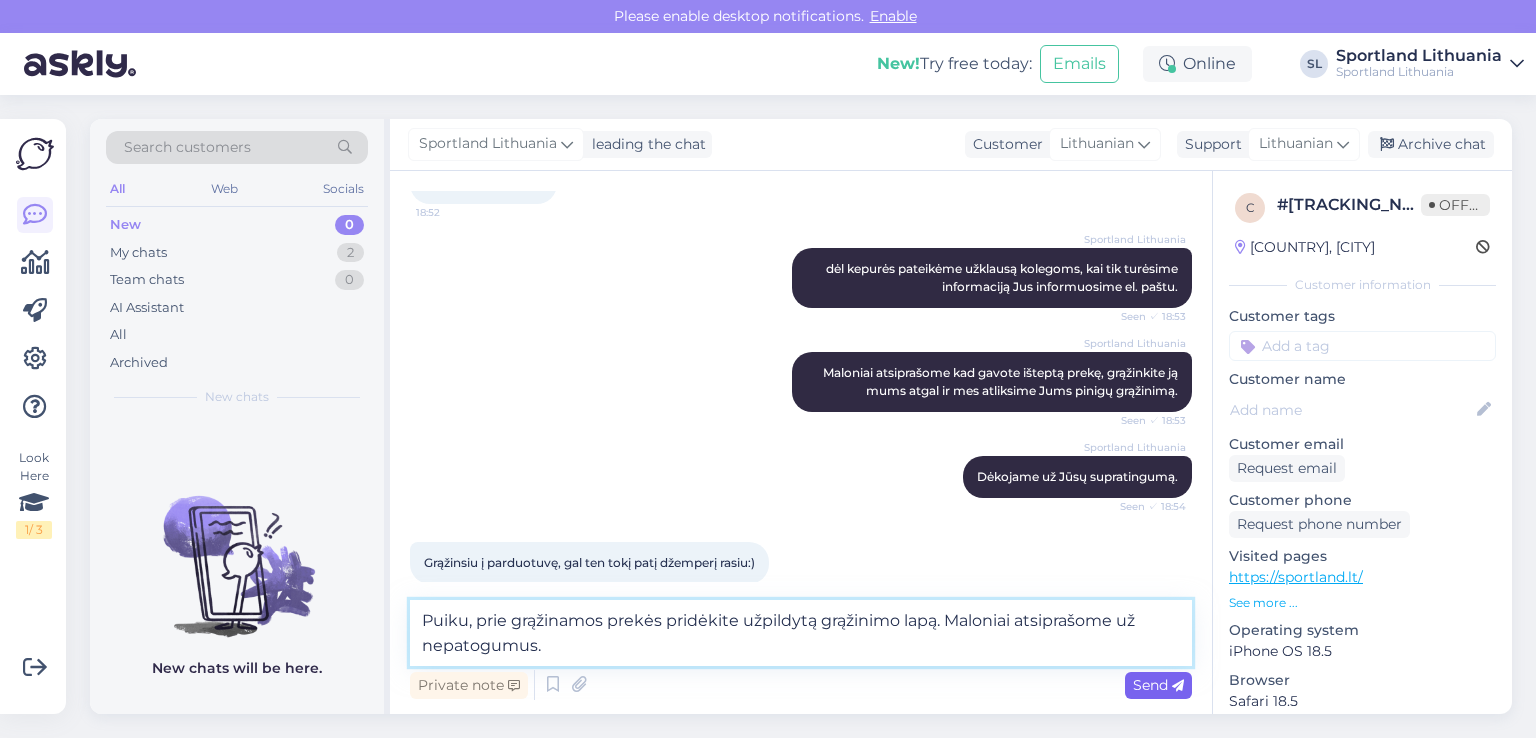type on "Puiku, prie grąžinamos prekės pridėkite užpildytą grąžinimo lapą. Maloniai atsiprašome už nepatogumus." 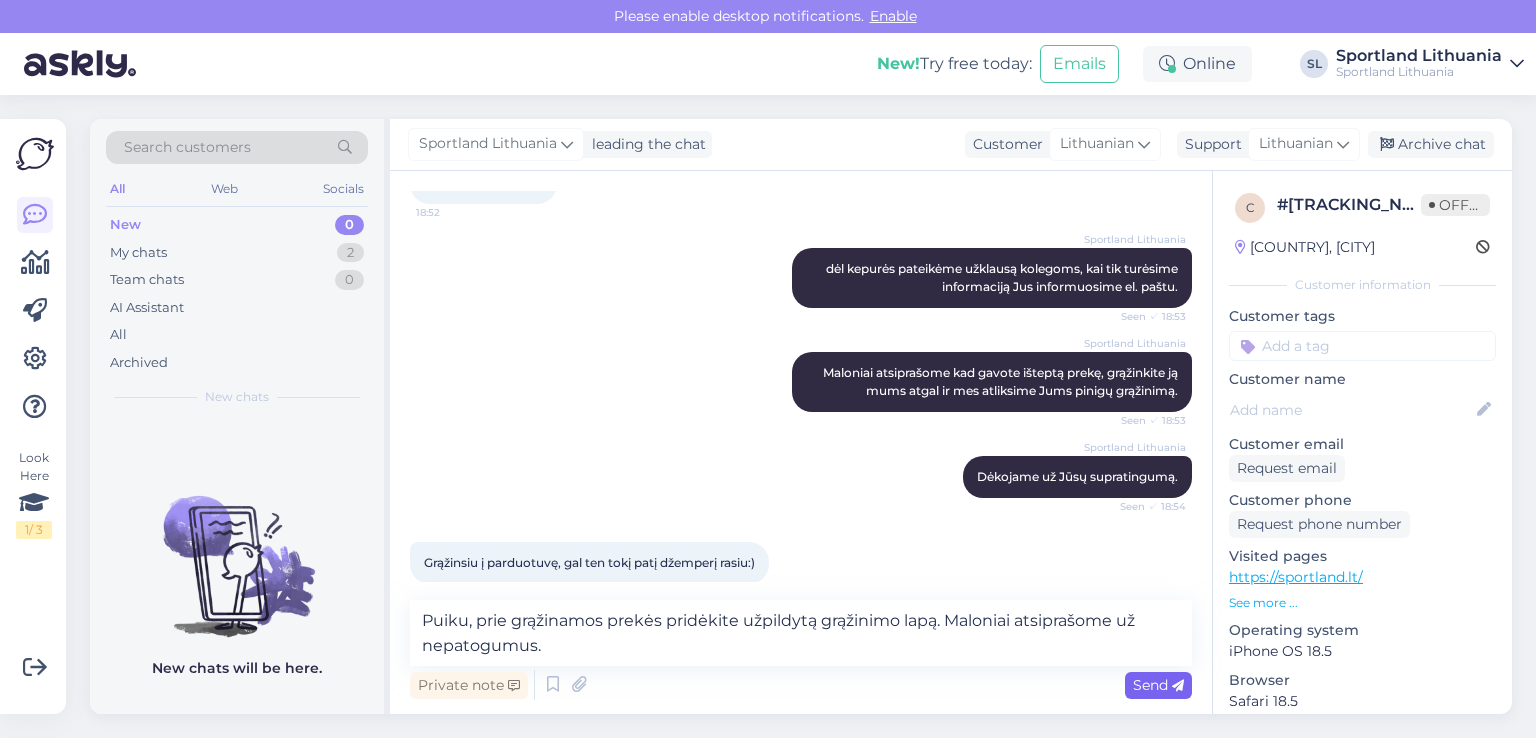 click on "Send" at bounding box center (1158, 685) 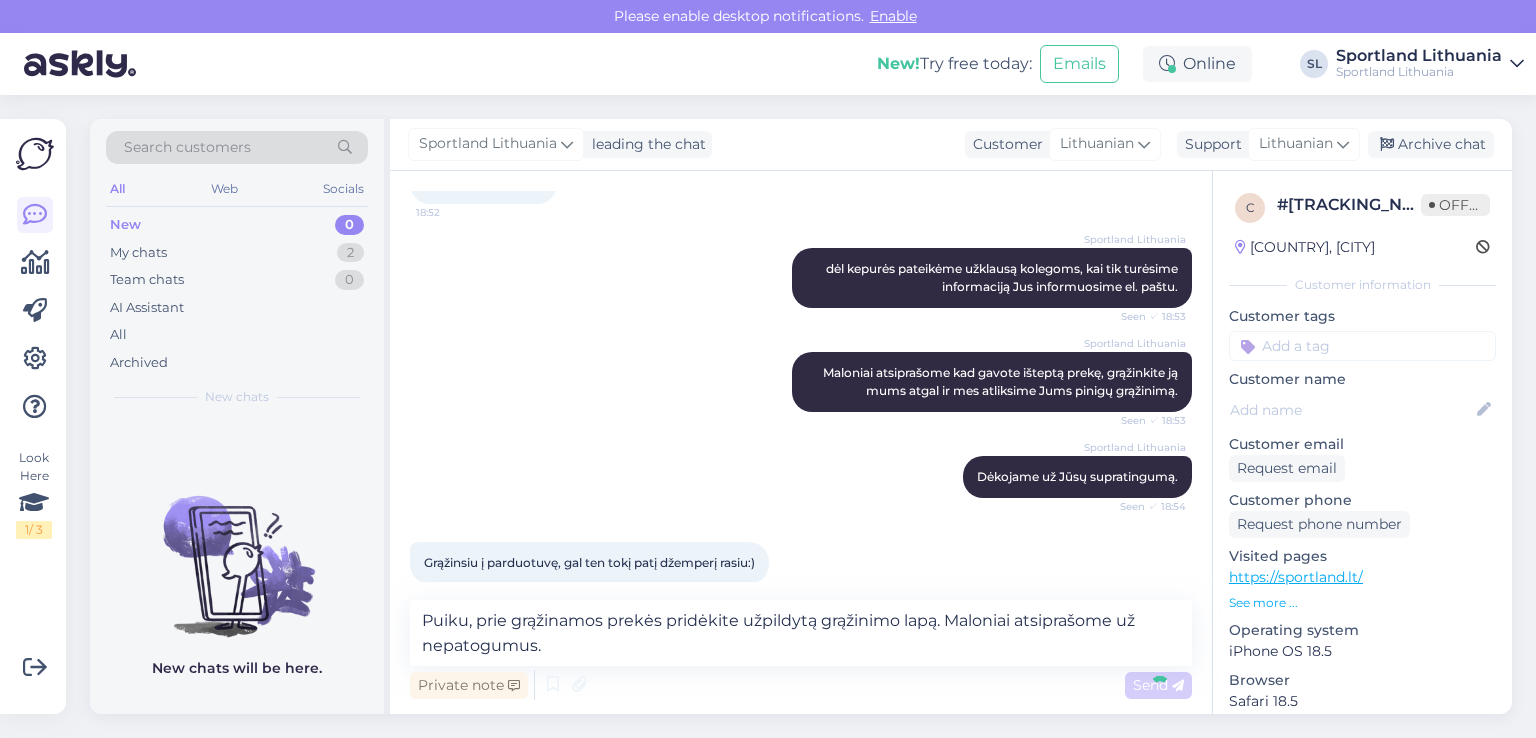 type 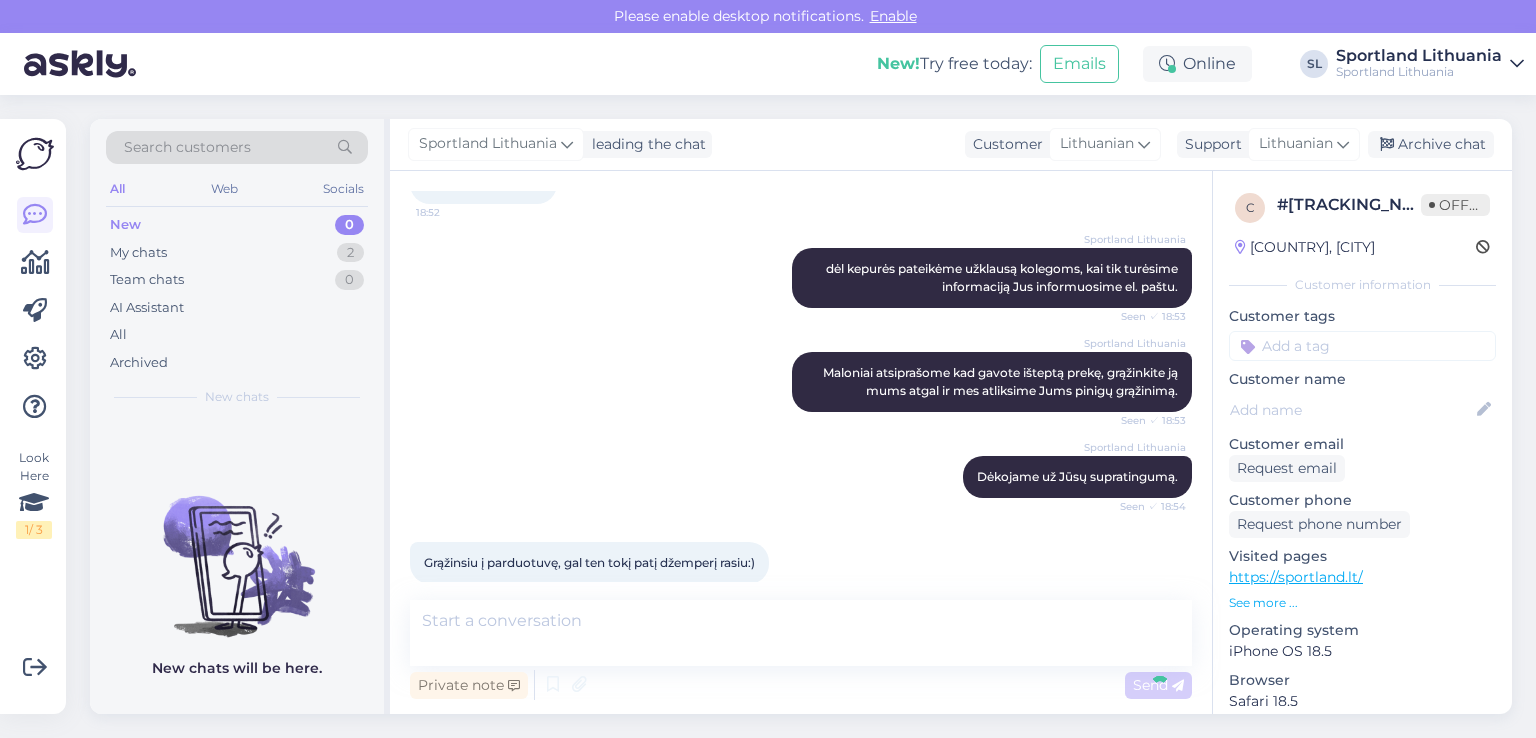 scroll, scrollTop: 913, scrollLeft: 0, axis: vertical 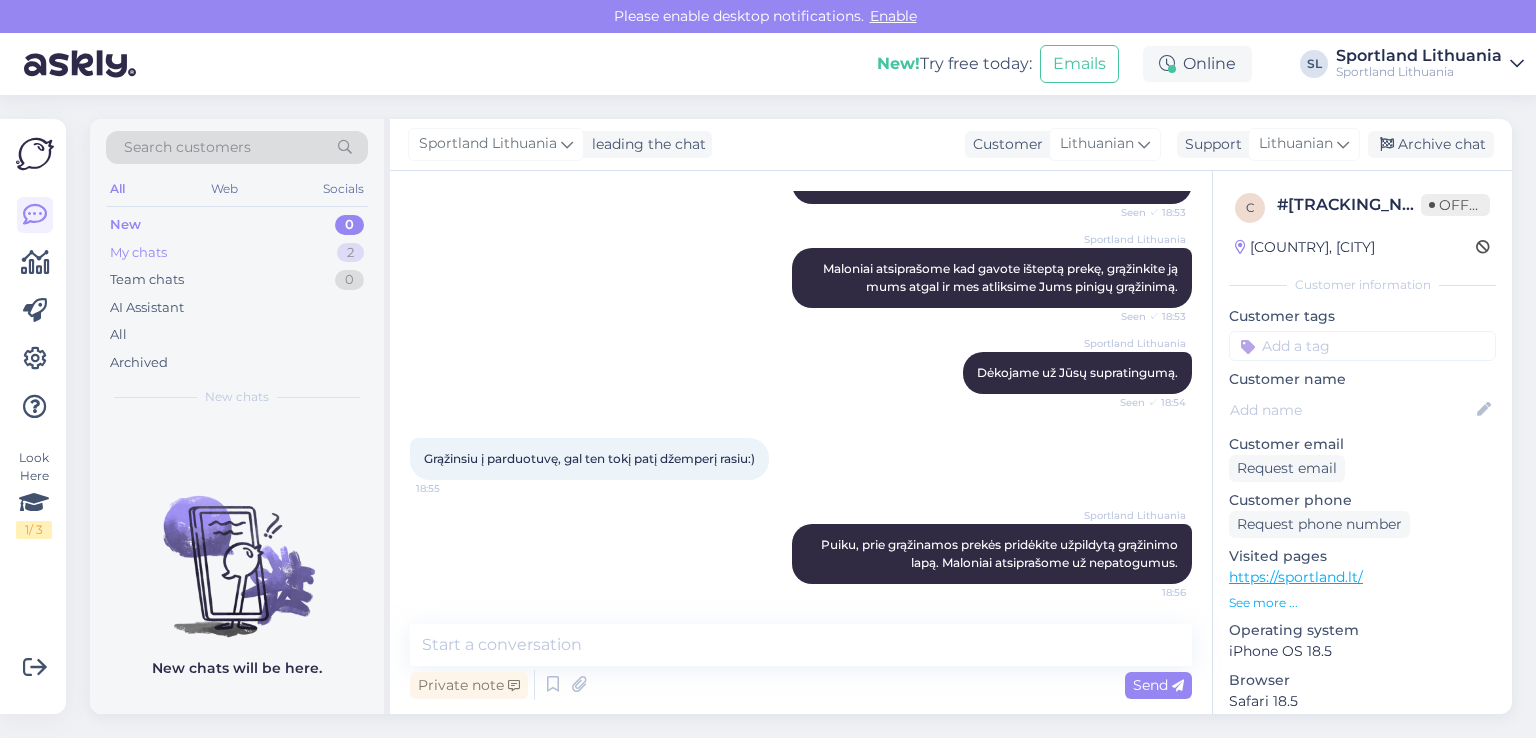 click on "My chats 2" at bounding box center [237, 253] 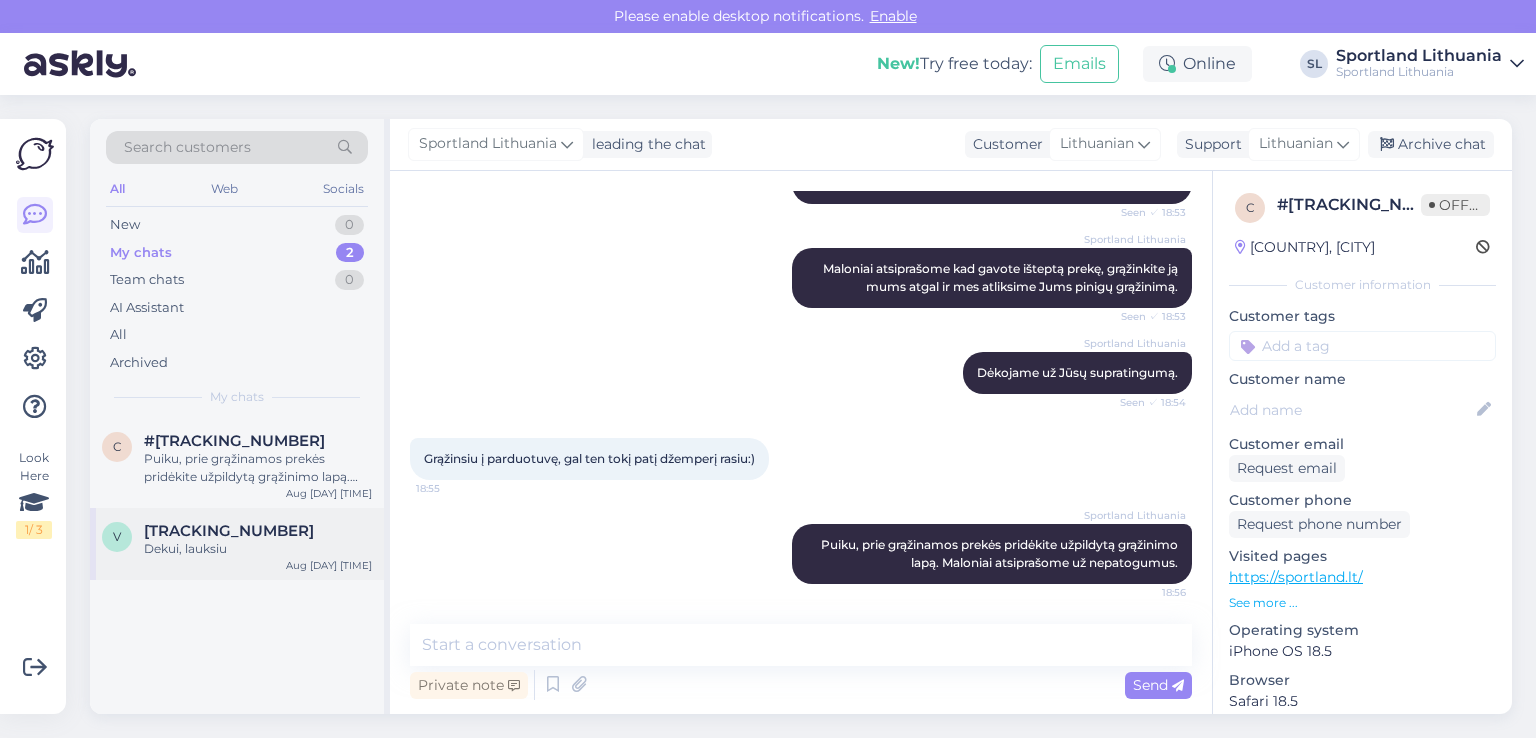 click on "#vkmq8qsd" at bounding box center (229, 531) 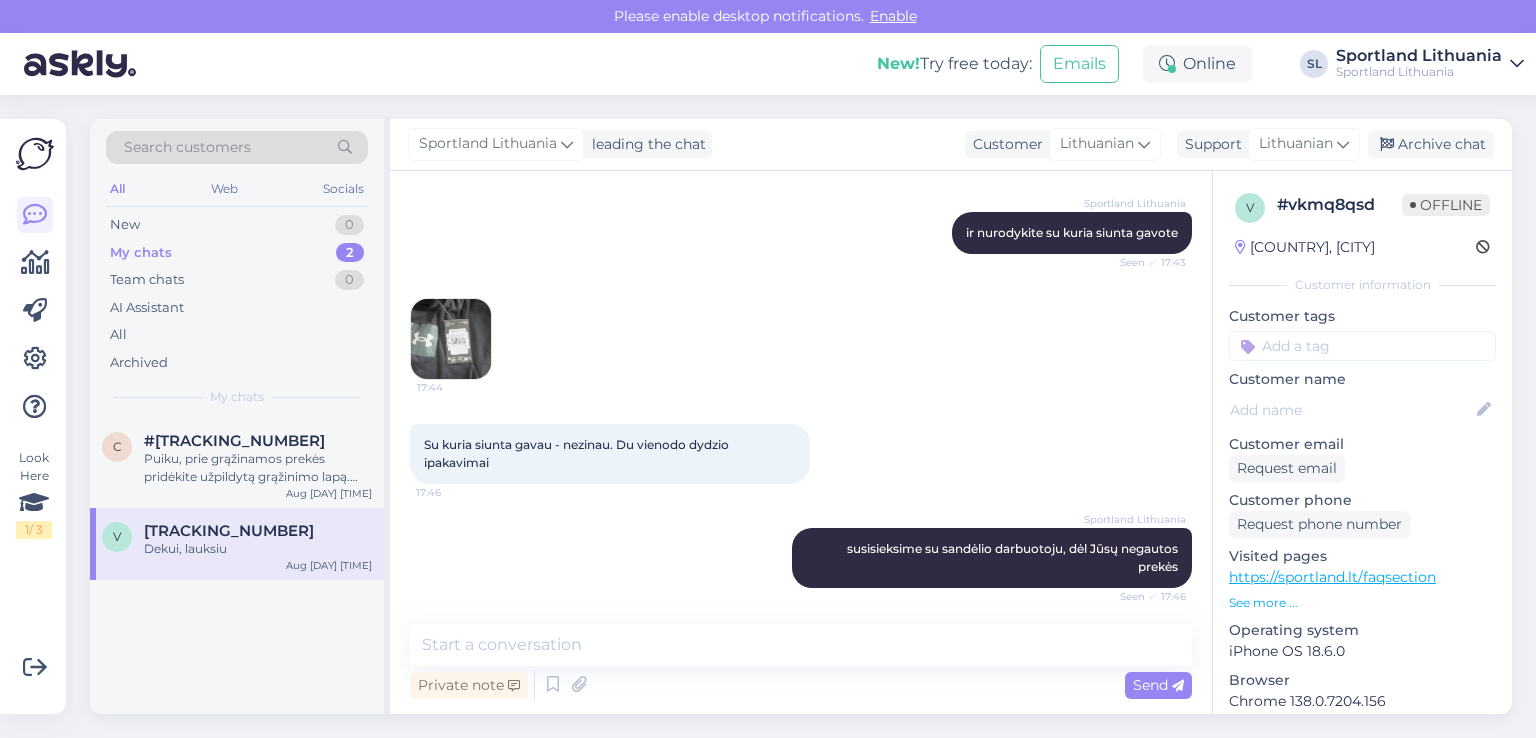 scroll, scrollTop: 1451, scrollLeft: 0, axis: vertical 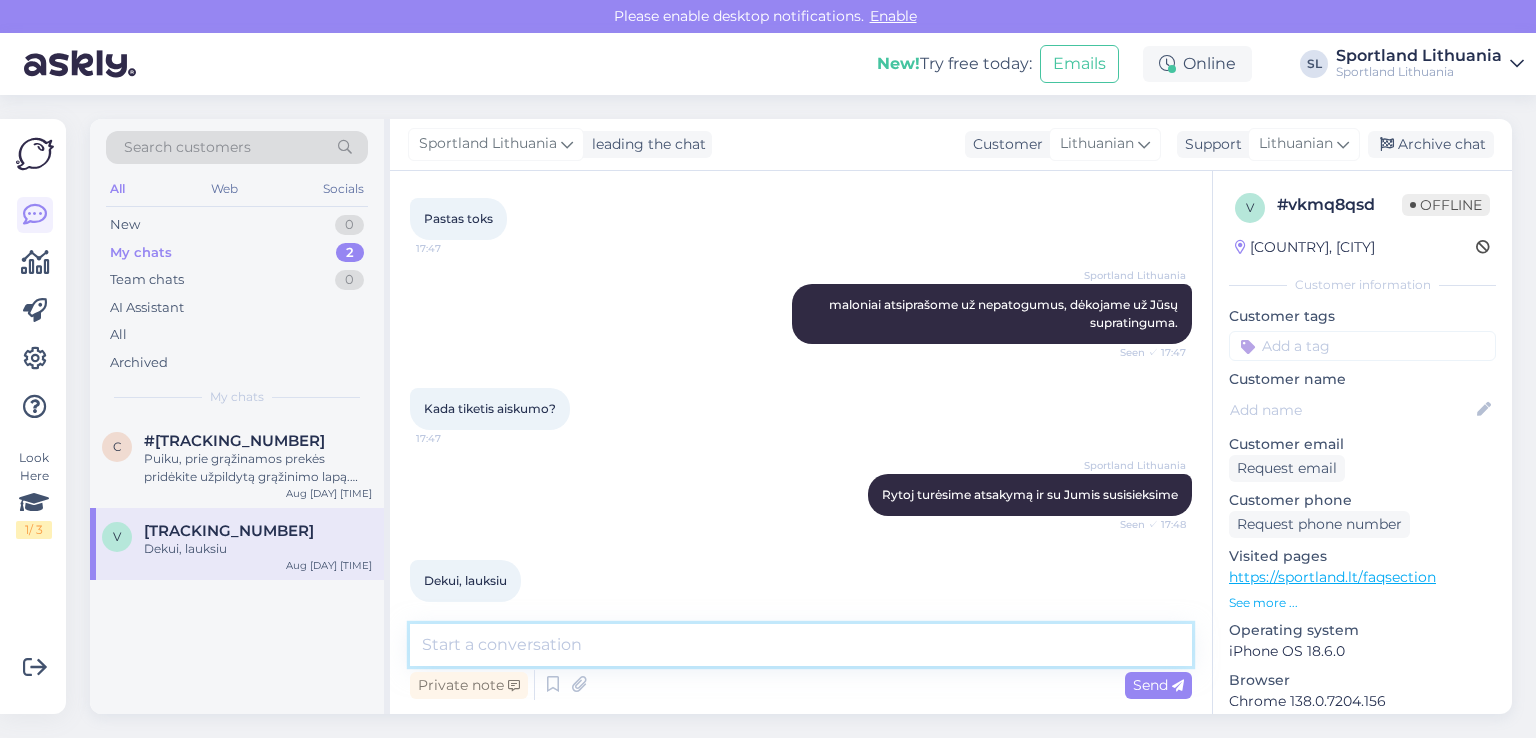 click at bounding box center [801, 645] 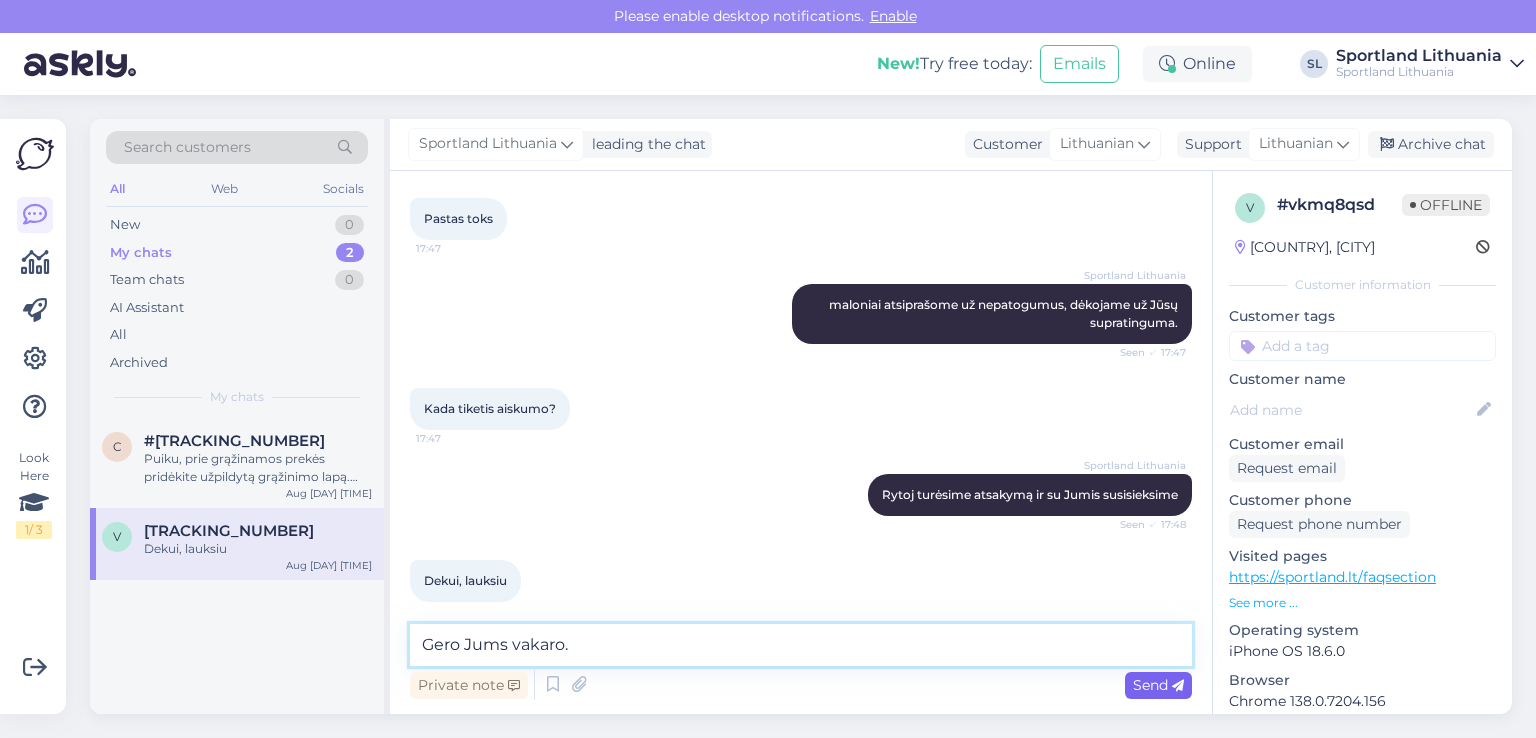 type on "Gero Jums vakaro." 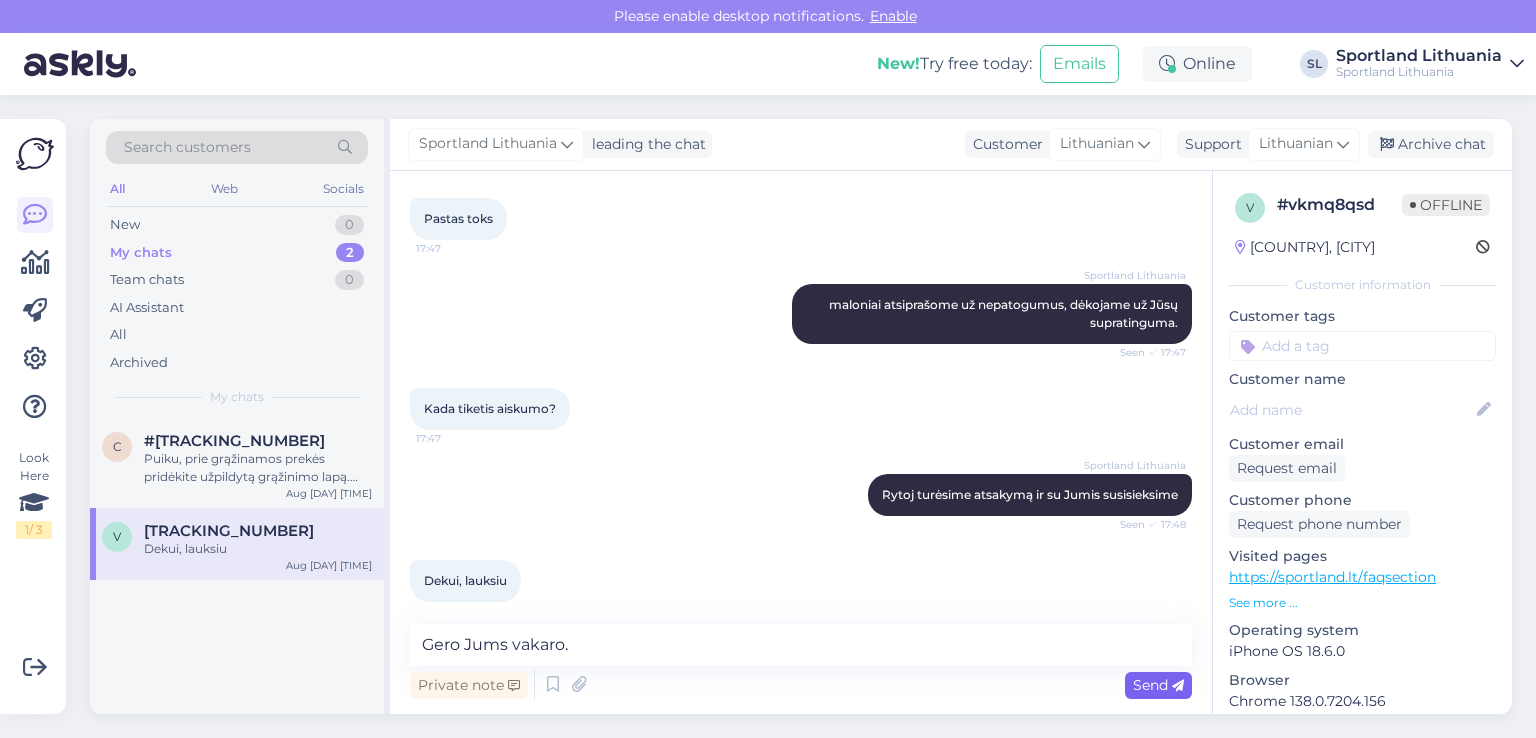 click at bounding box center [1178, 686] 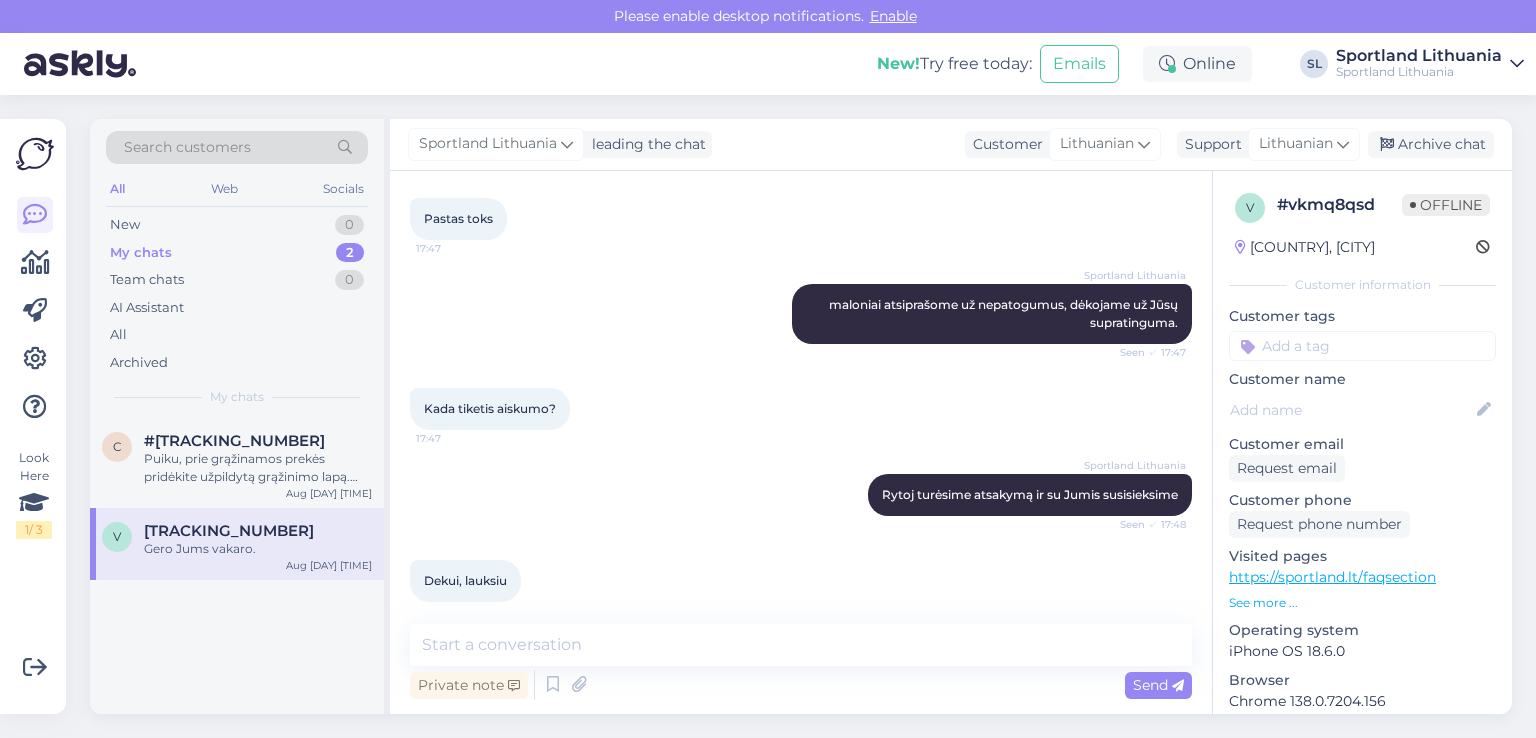 scroll, scrollTop: 1537, scrollLeft: 0, axis: vertical 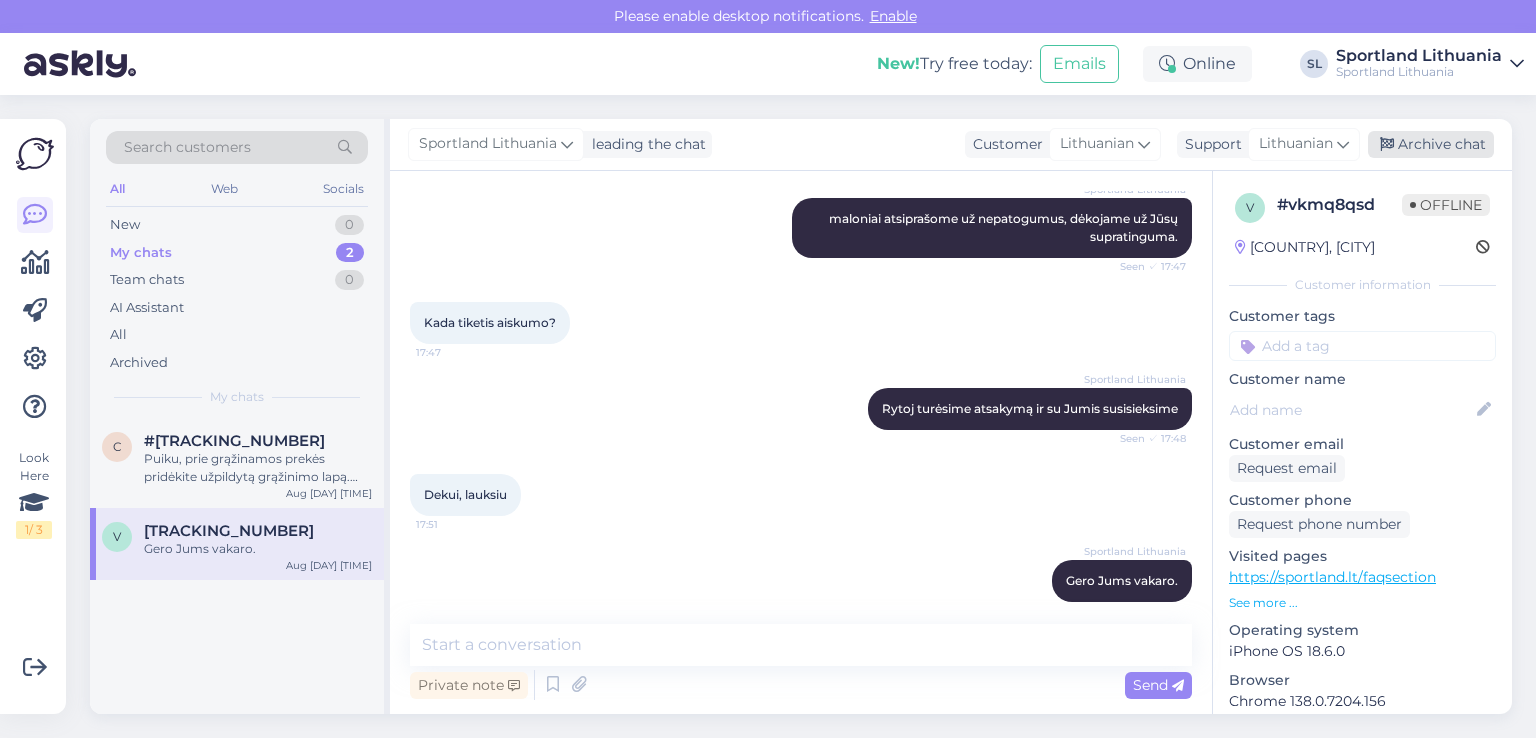 click on "Archive chat" at bounding box center [1431, 144] 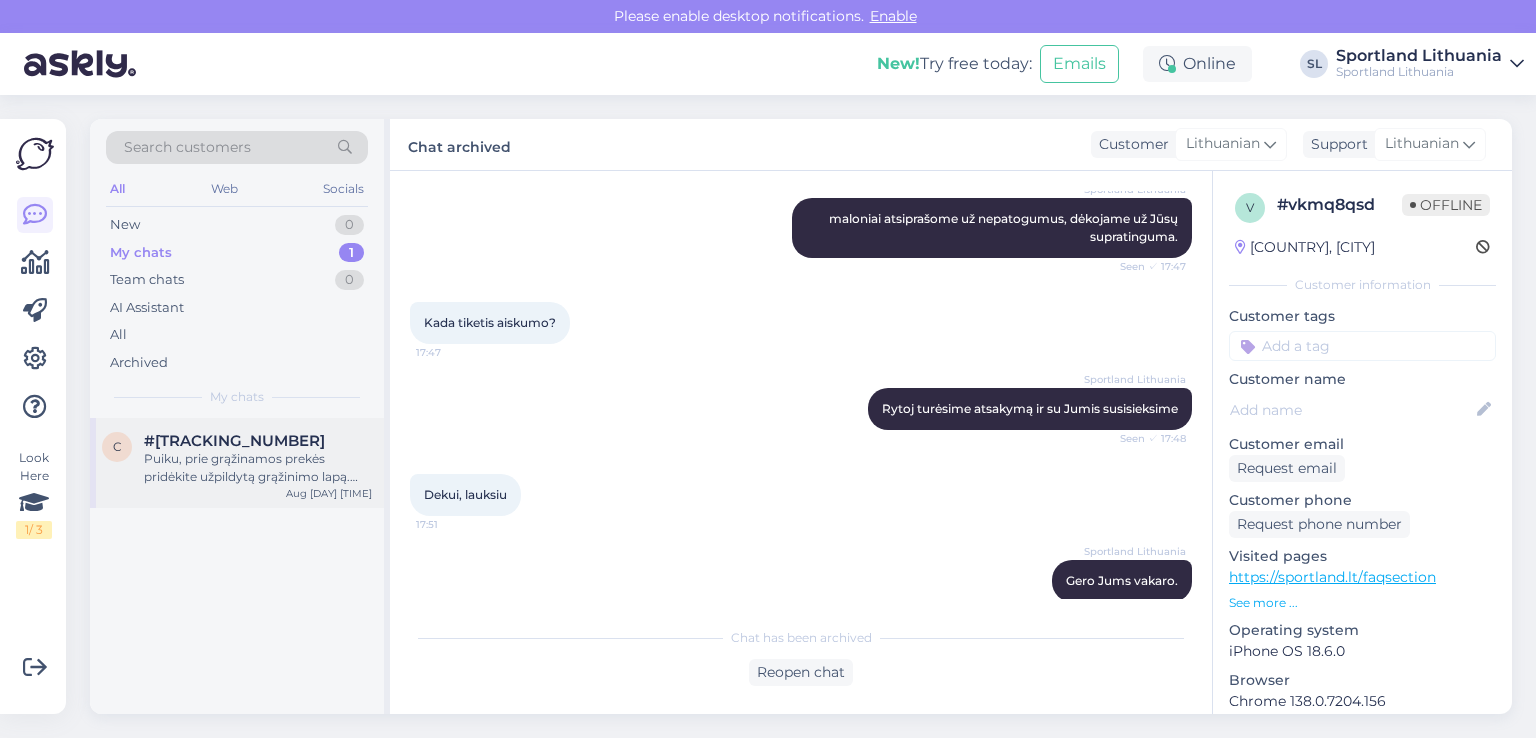 click on "Puiku, prie grąžinamos prekės pridėkite užpildytą grąžinimo lapą. Maloniai atsiprašome už nepatogumus." at bounding box center [258, 468] 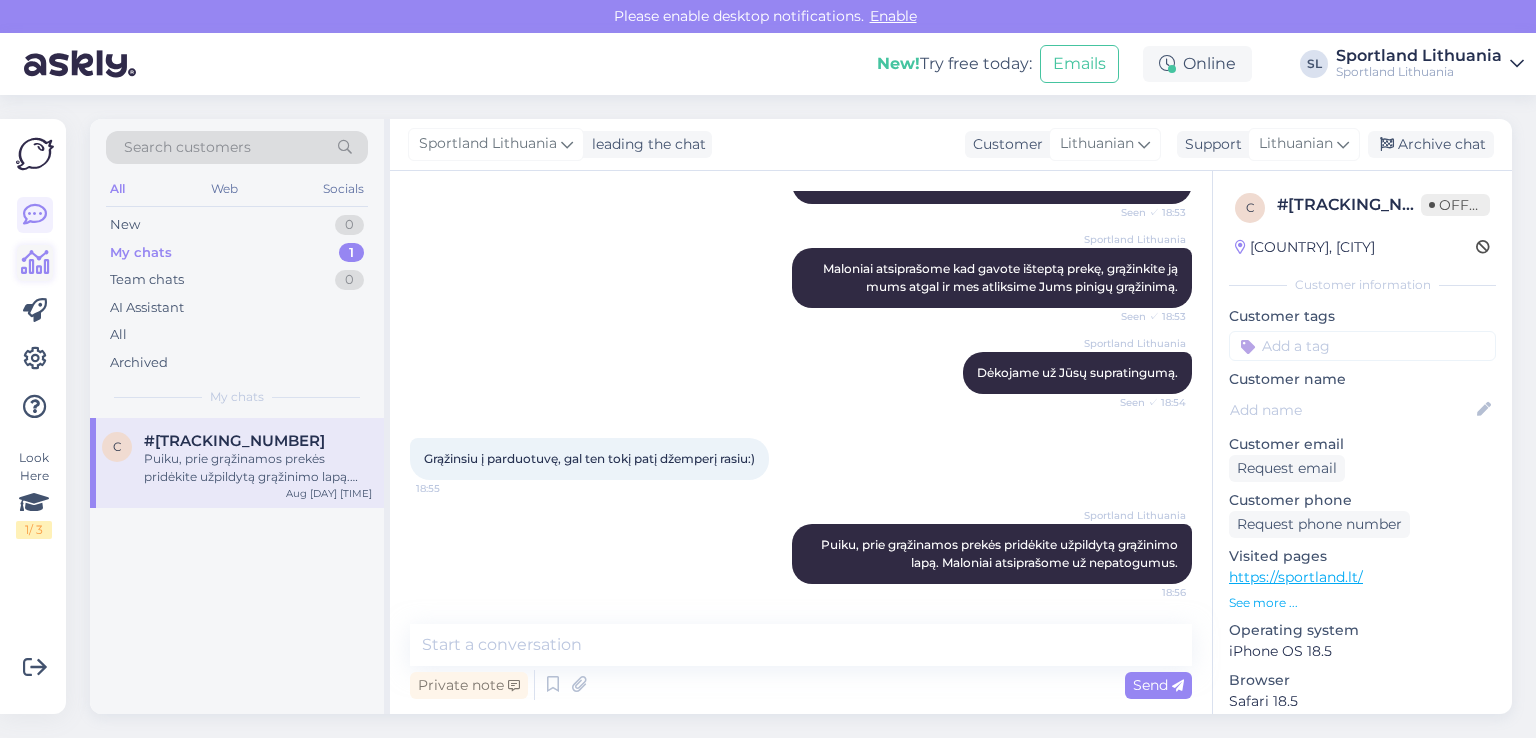 click at bounding box center (35, 263) 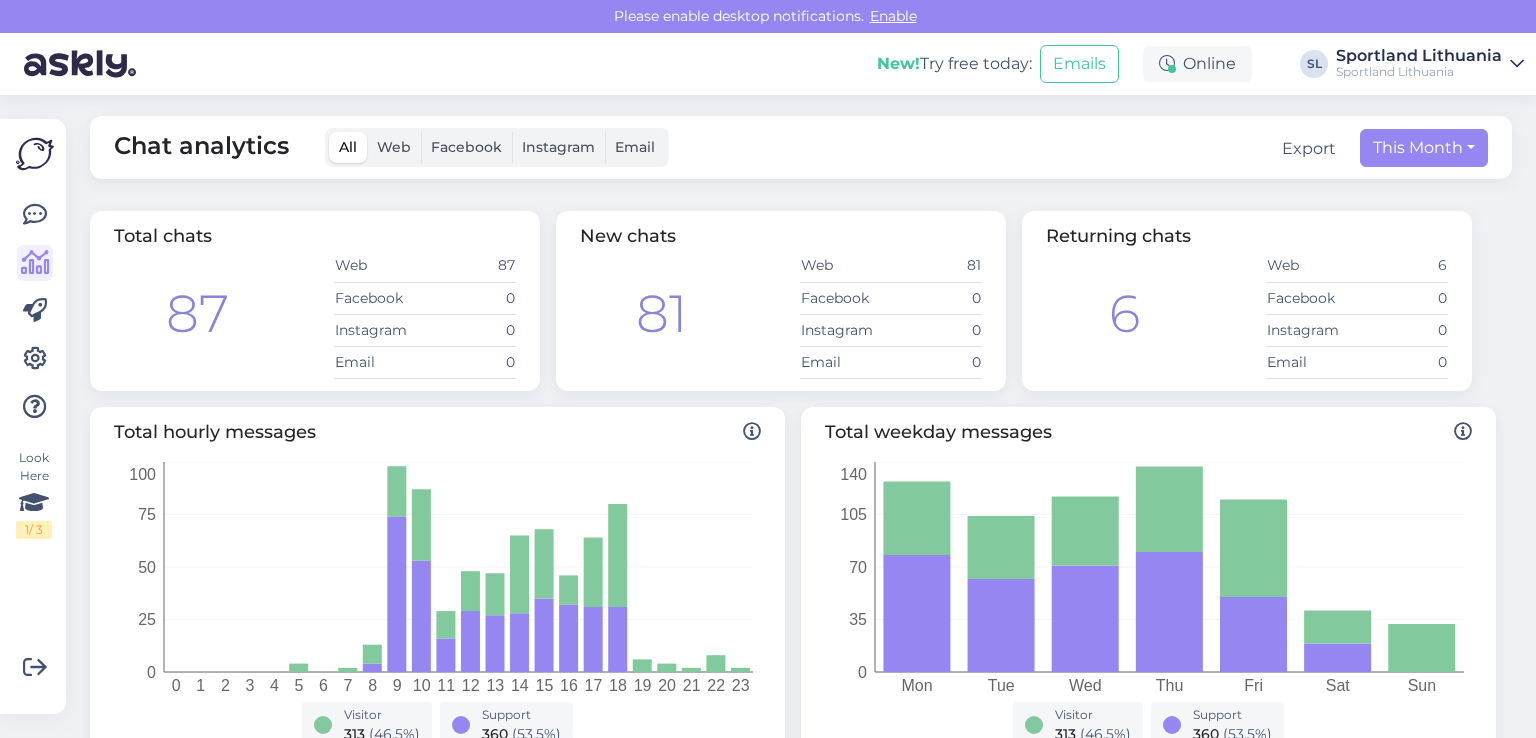 scroll, scrollTop: 0, scrollLeft: 0, axis: both 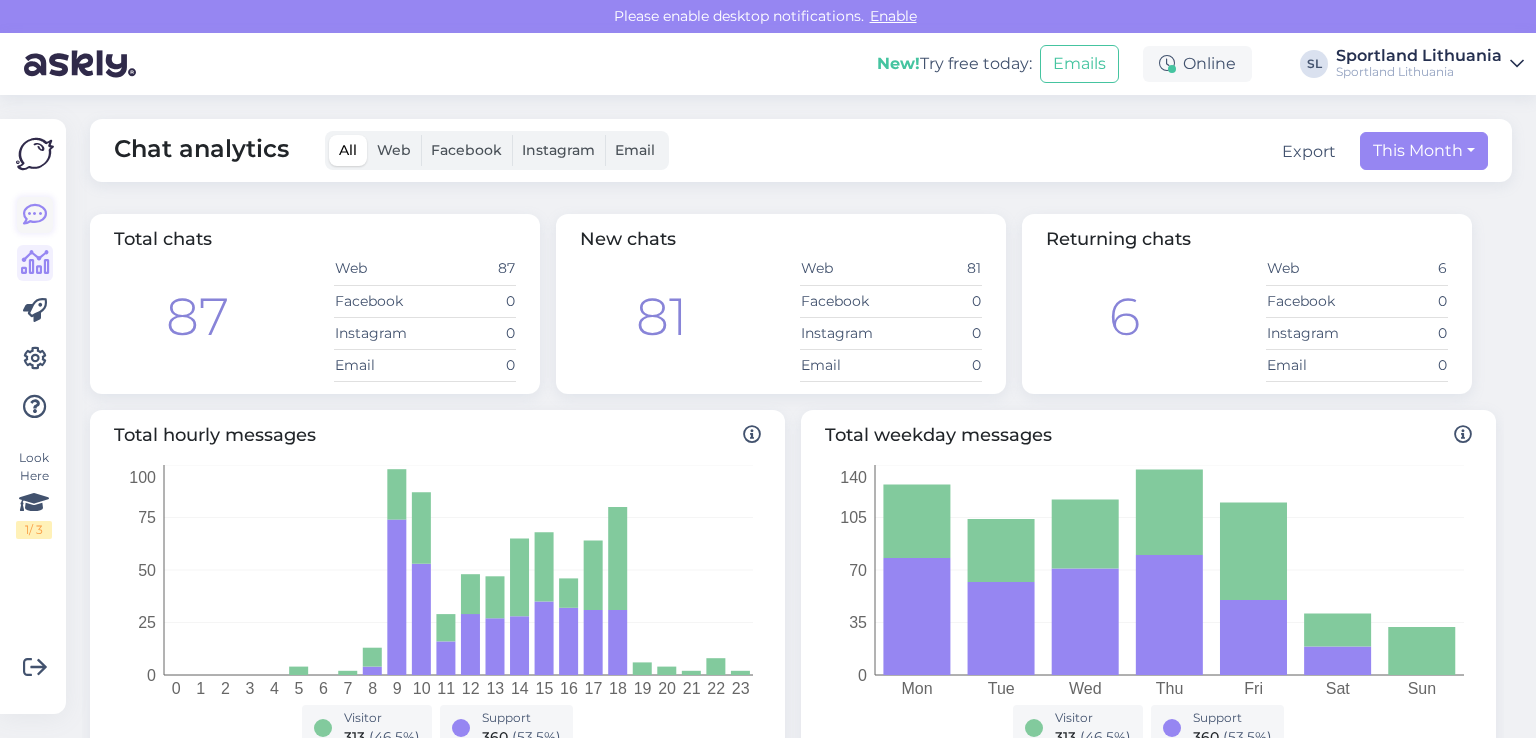 click at bounding box center [35, 215] 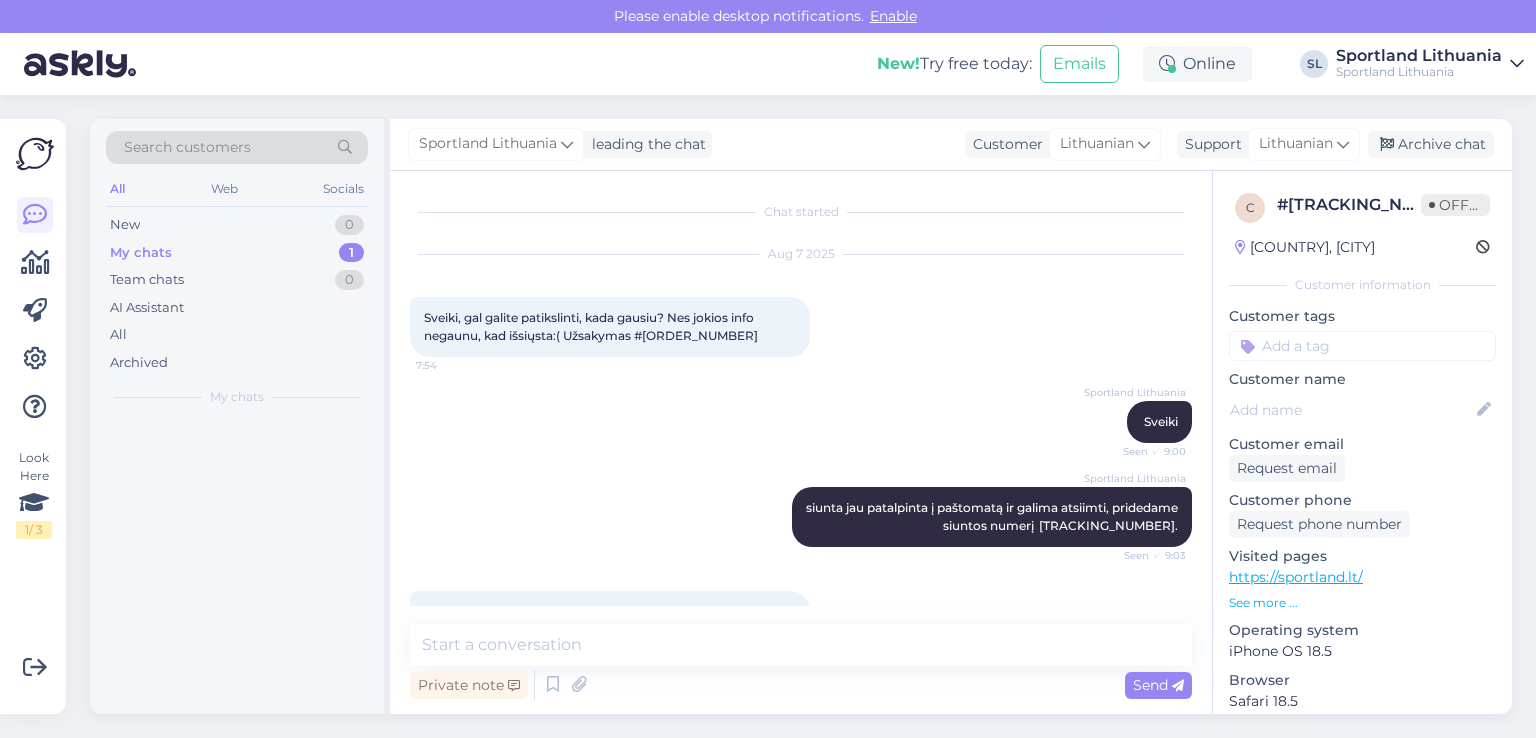 scroll, scrollTop: 913, scrollLeft: 0, axis: vertical 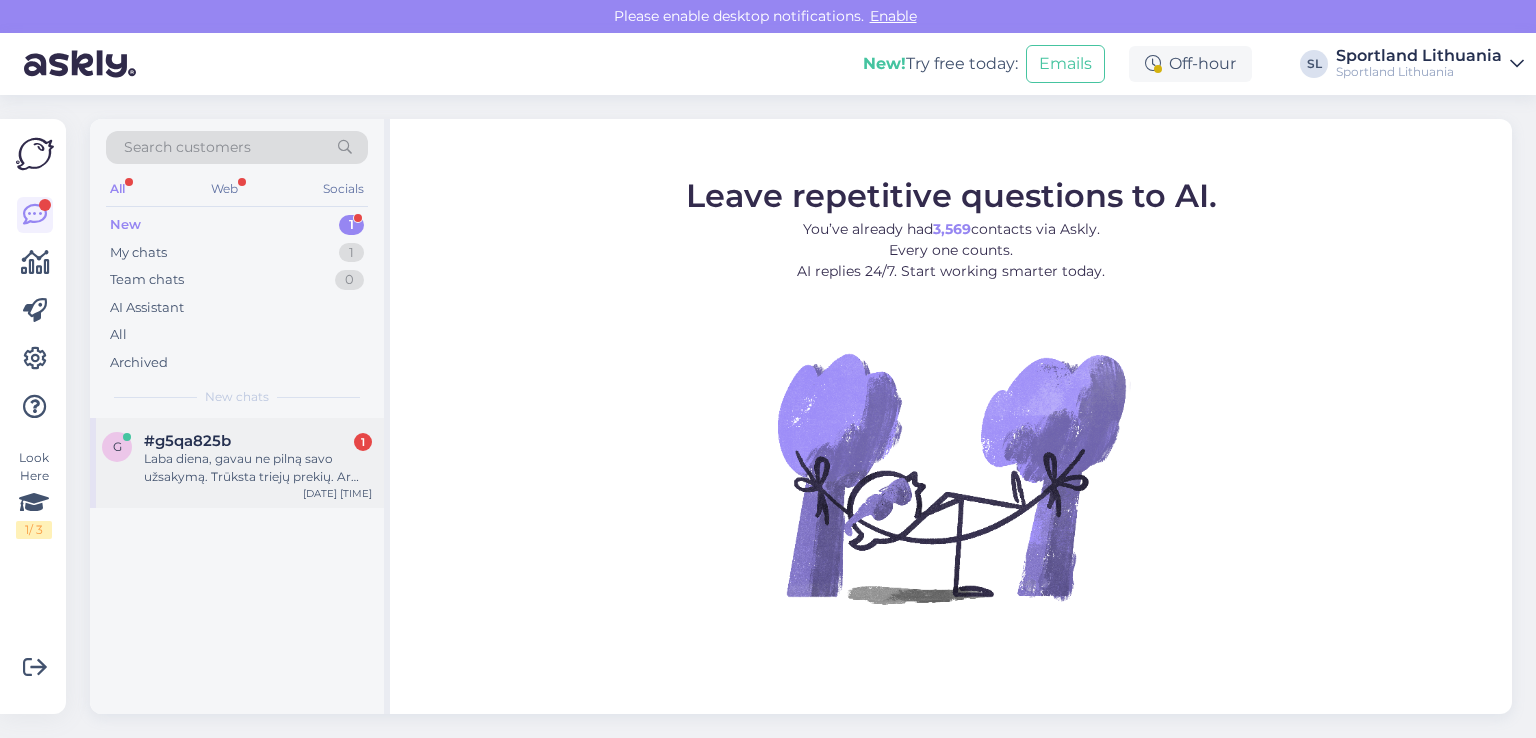 click on "Laba diena, gavau ne pilną savo užsakymą. Trūksta triejų prekių. Ar gausiu jas dar atskirai ar čia klaida?" at bounding box center [258, 468] 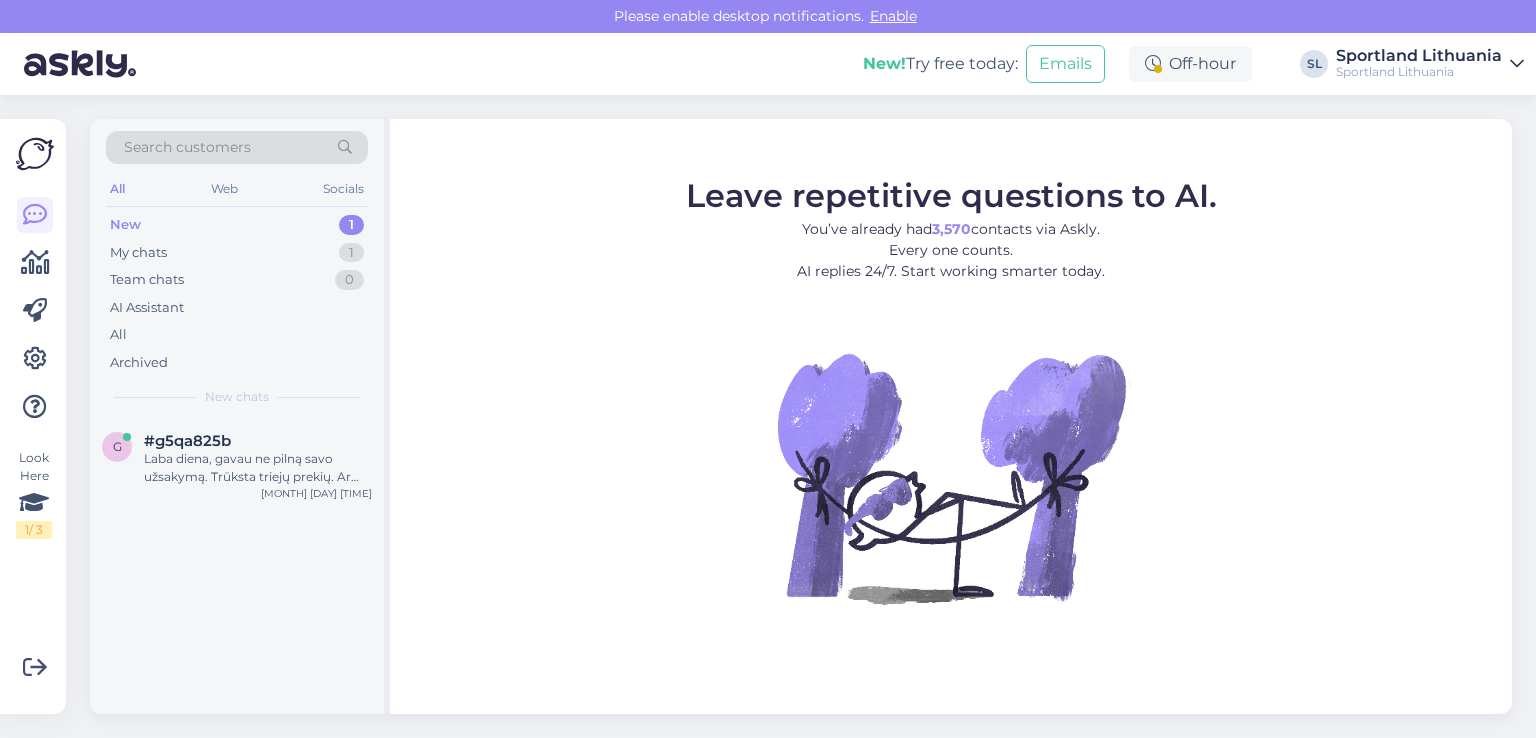 scroll, scrollTop: 0, scrollLeft: 0, axis: both 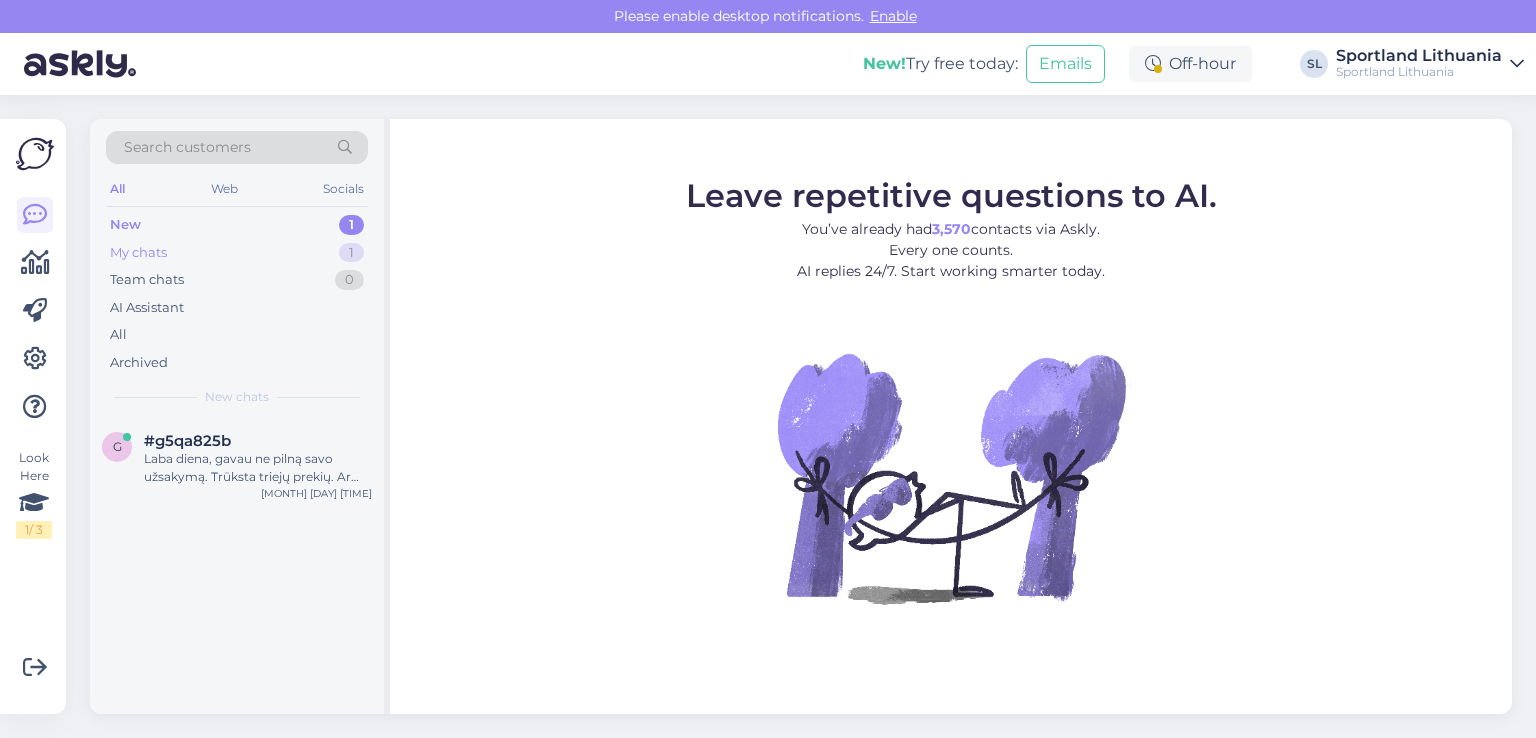 click on "My chats 1" at bounding box center [237, 253] 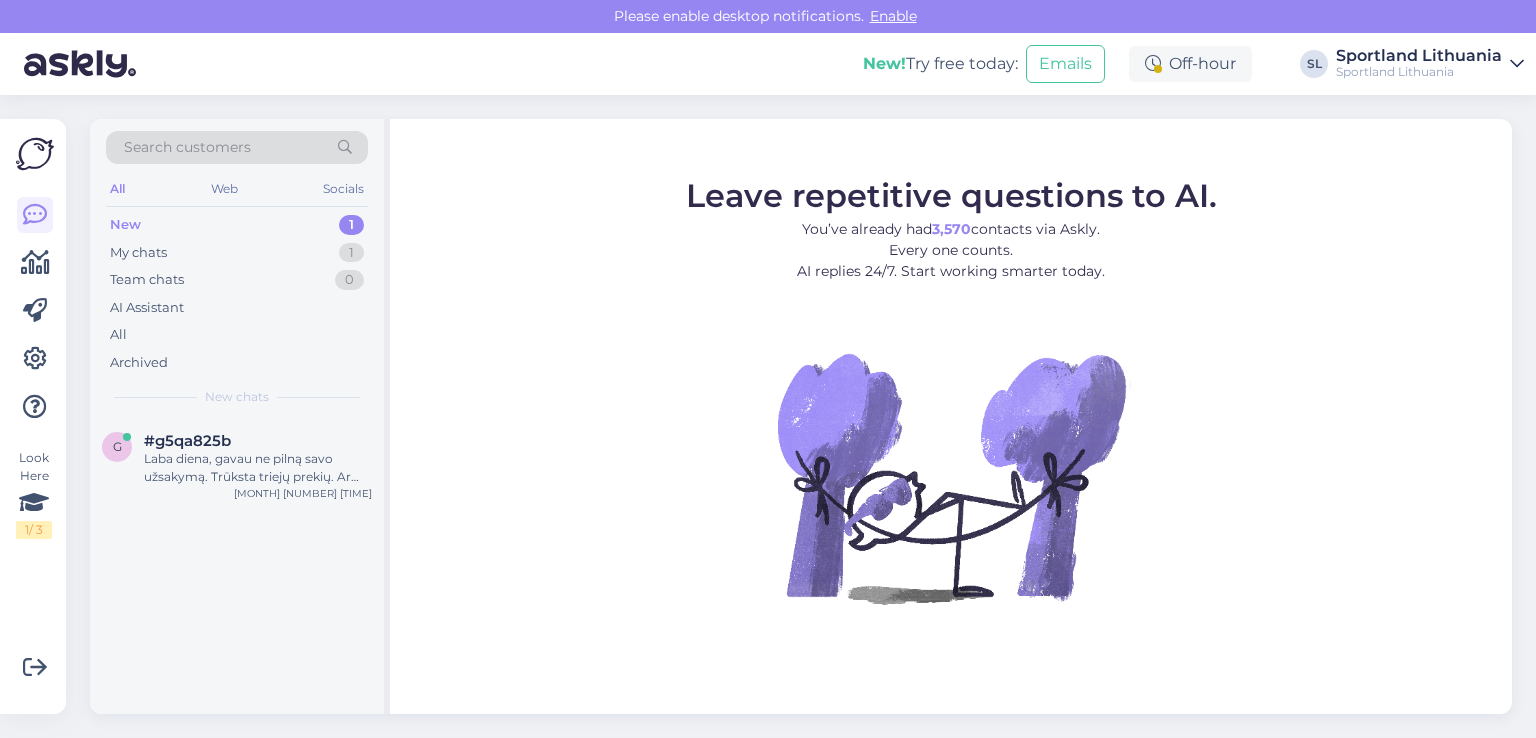 scroll, scrollTop: 0, scrollLeft: 0, axis: both 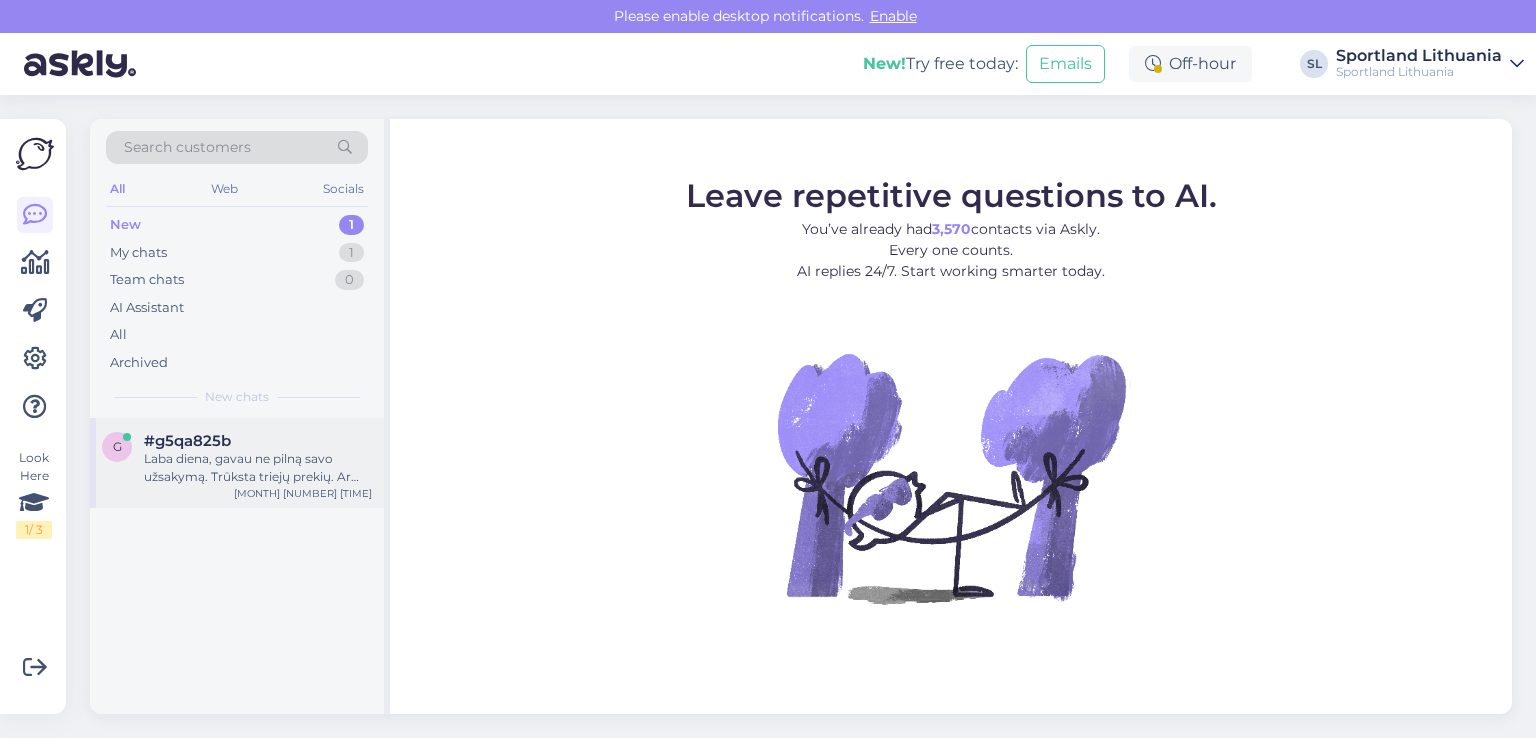 click on "#g5qa825b" at bounding box center (258, 441) 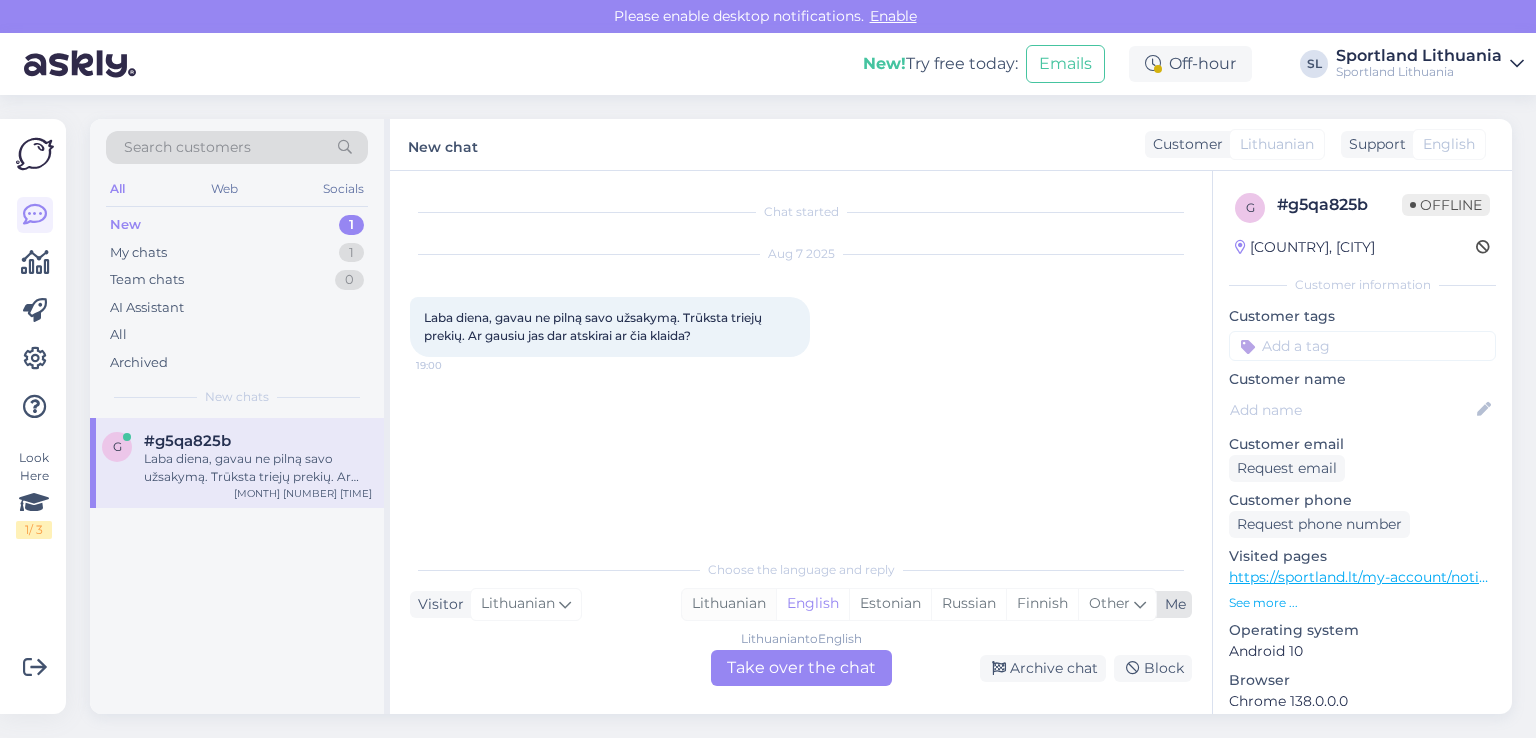 drag, startPoint x: 737, startPoint y: 601, endPoint x: 745, endPoint y: 610, distance: 12.0415945 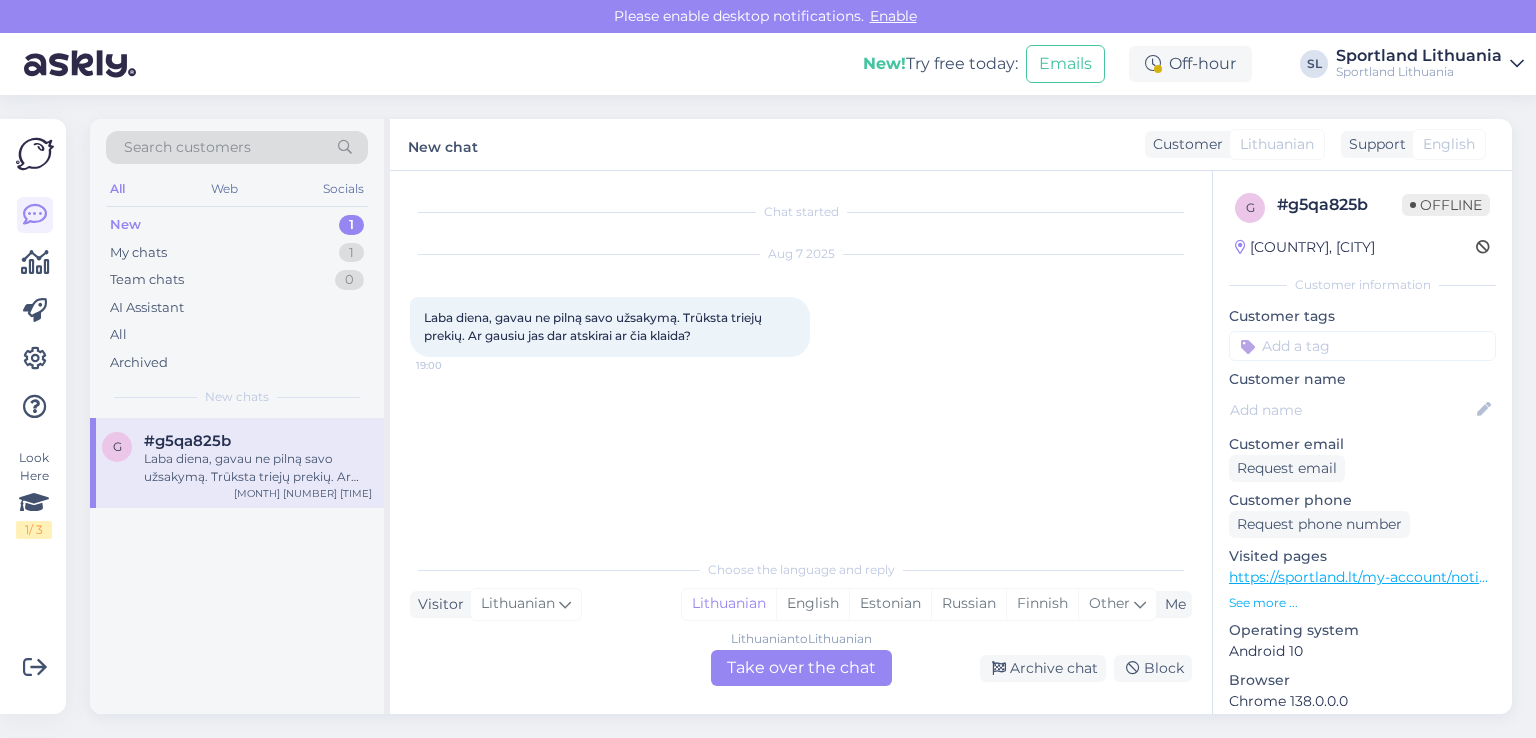 click on "Lithuanian  to  Lithuanian Take over the chat" at bounding box center [801, 668] 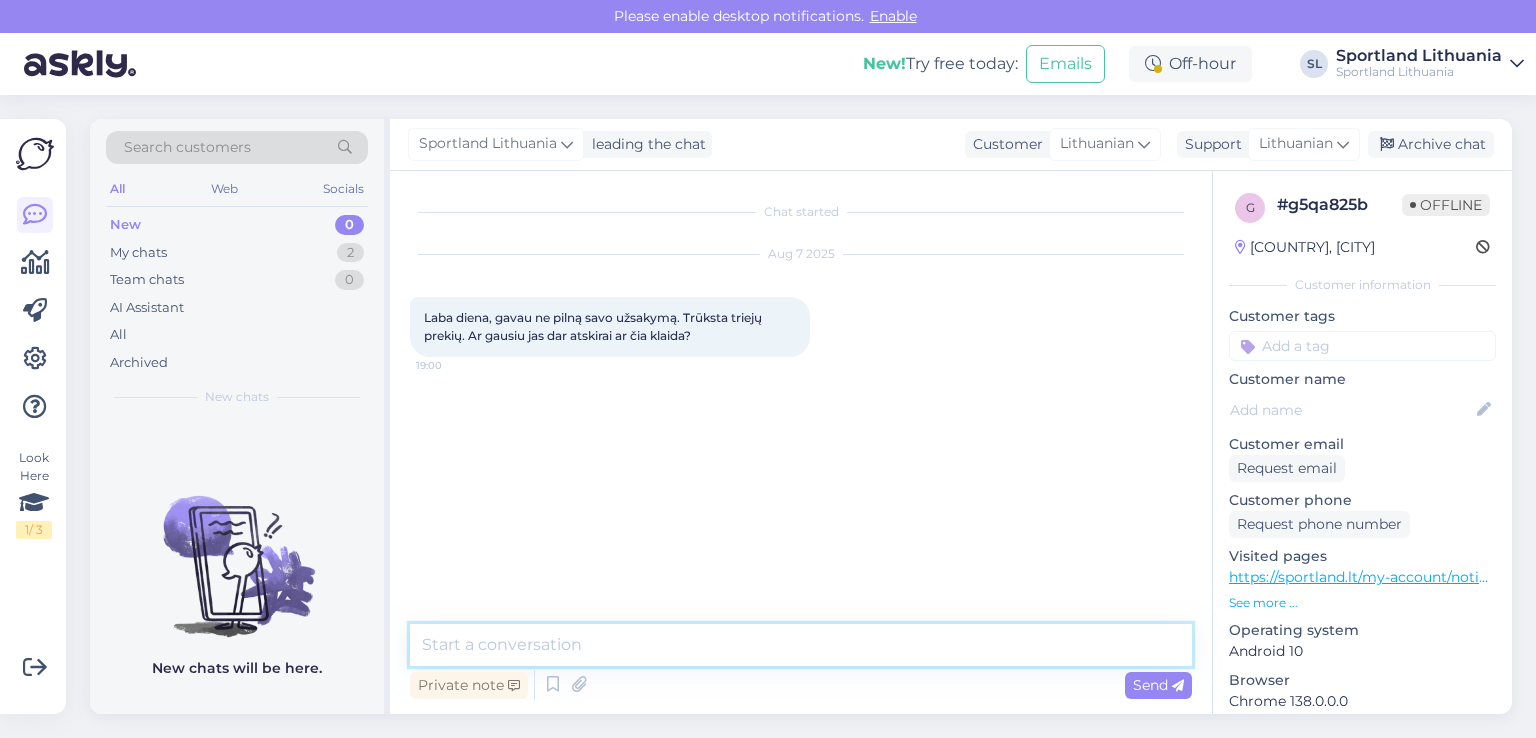 click at bounding box center (801, 645) 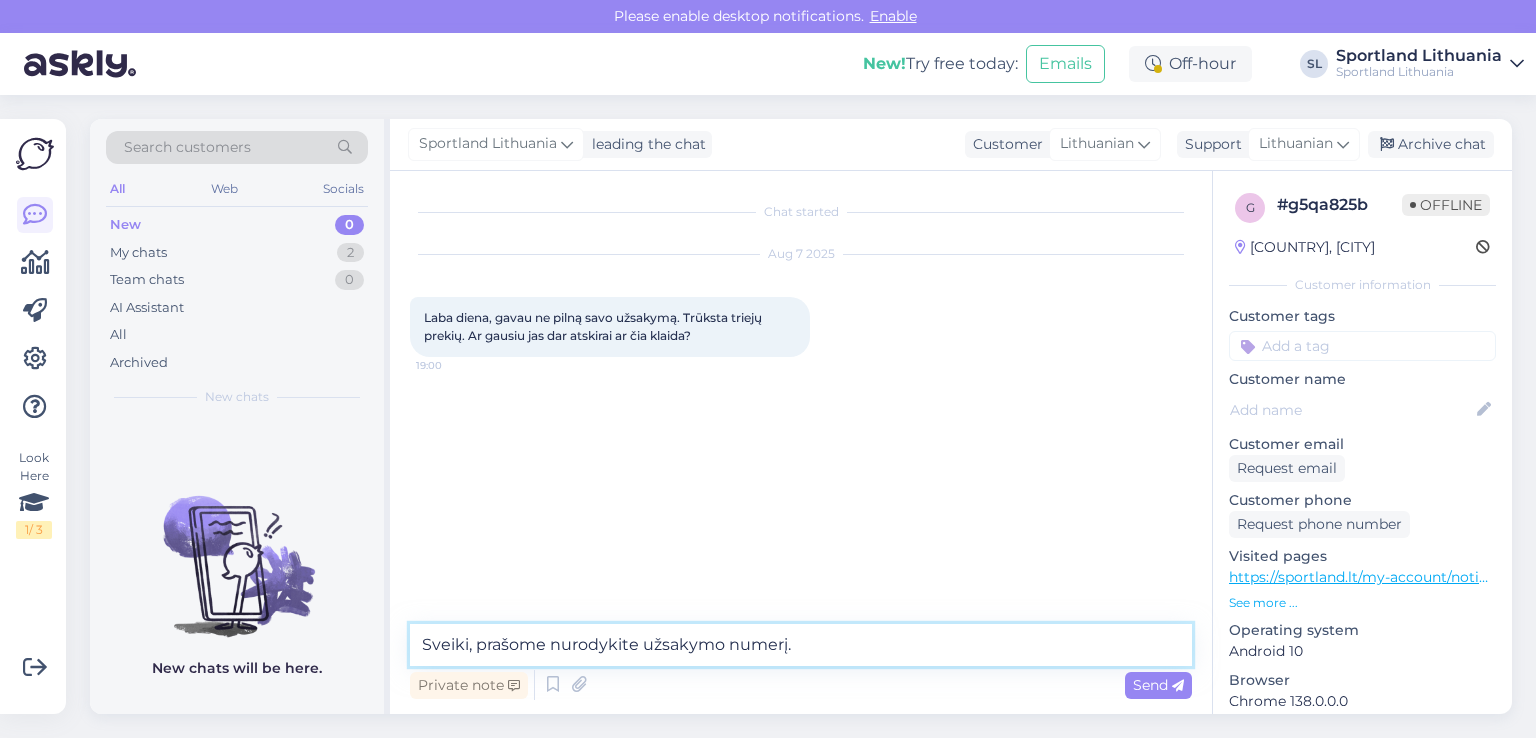 type on "Sveiki, prašome nurodykite užsakymo numerį." 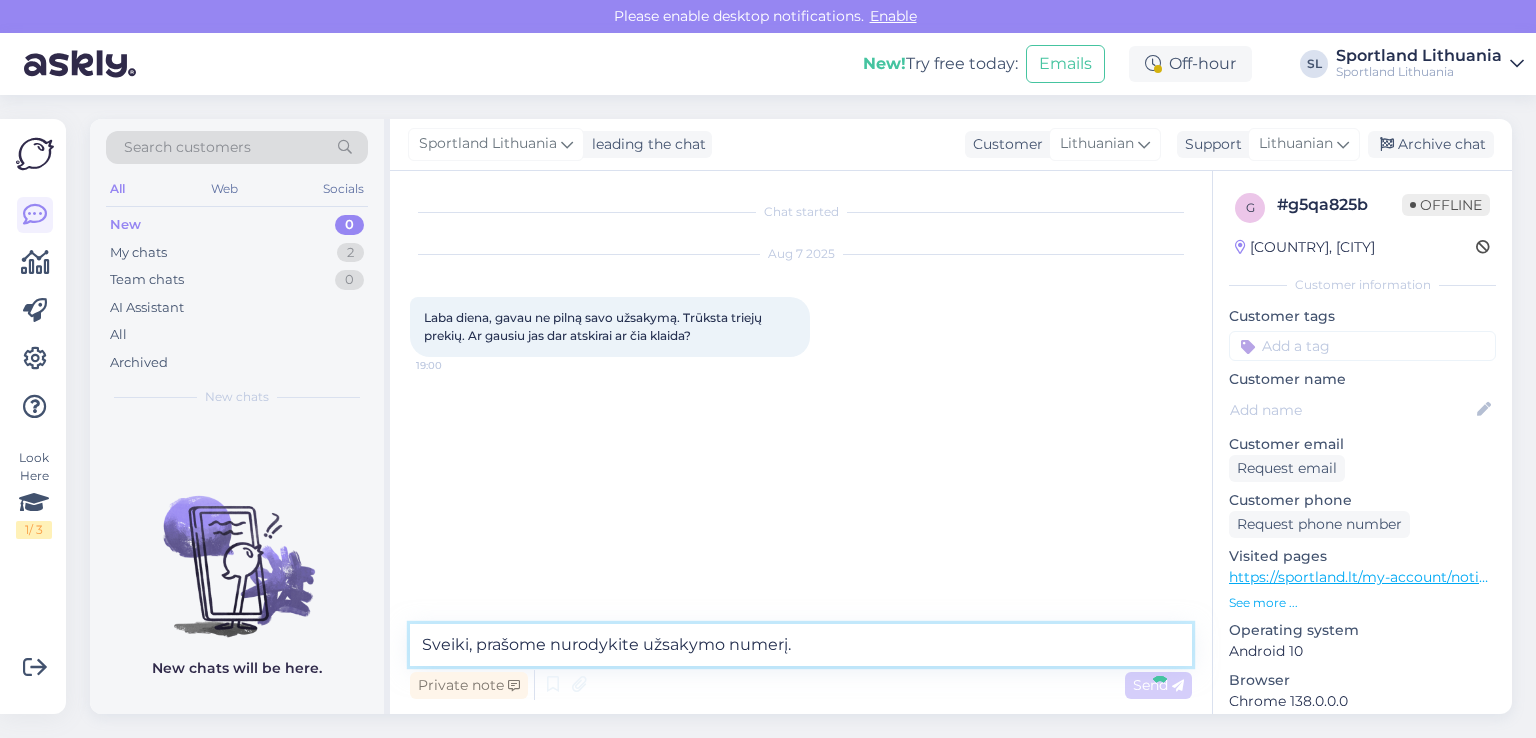 type 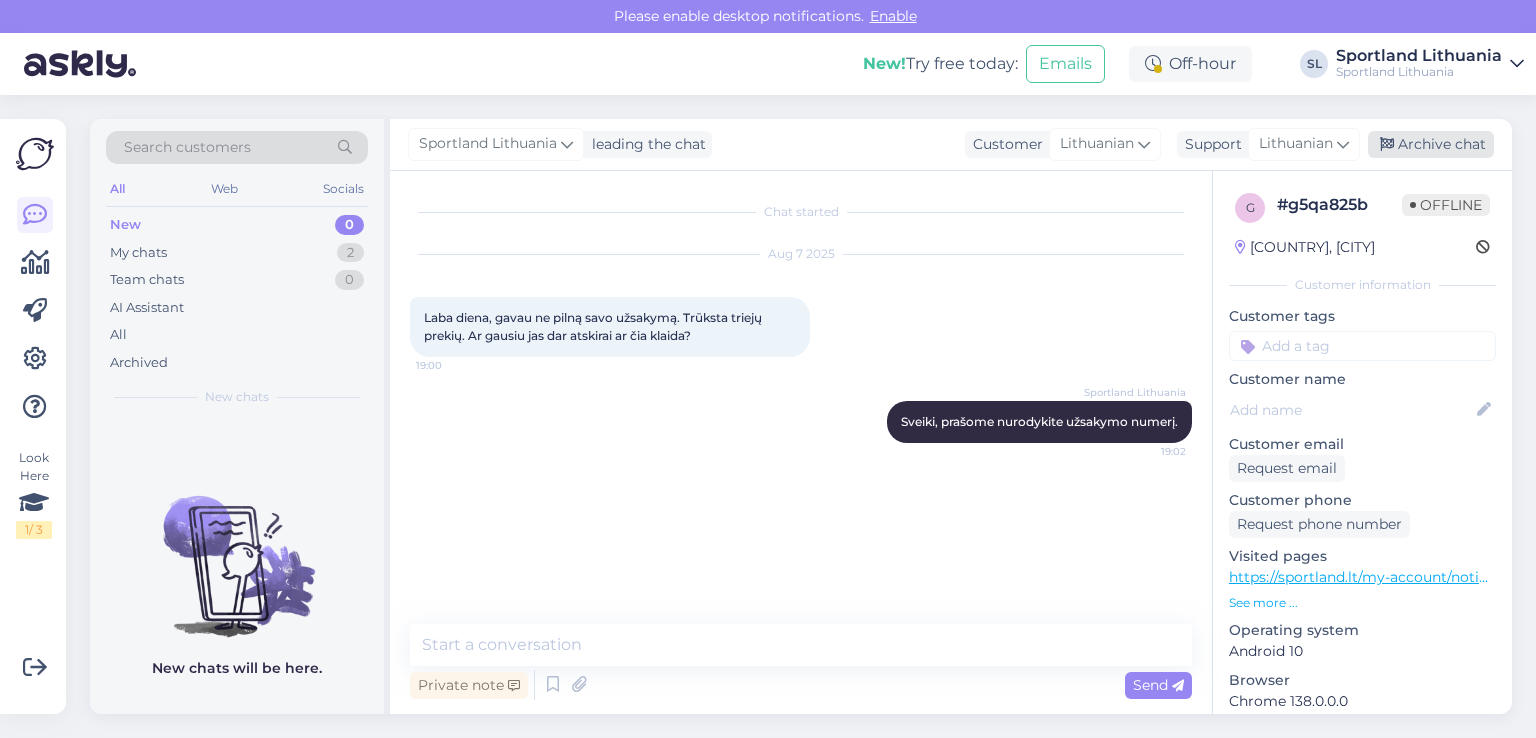 click on "Archive chat" at bounding box center (1431, 144) 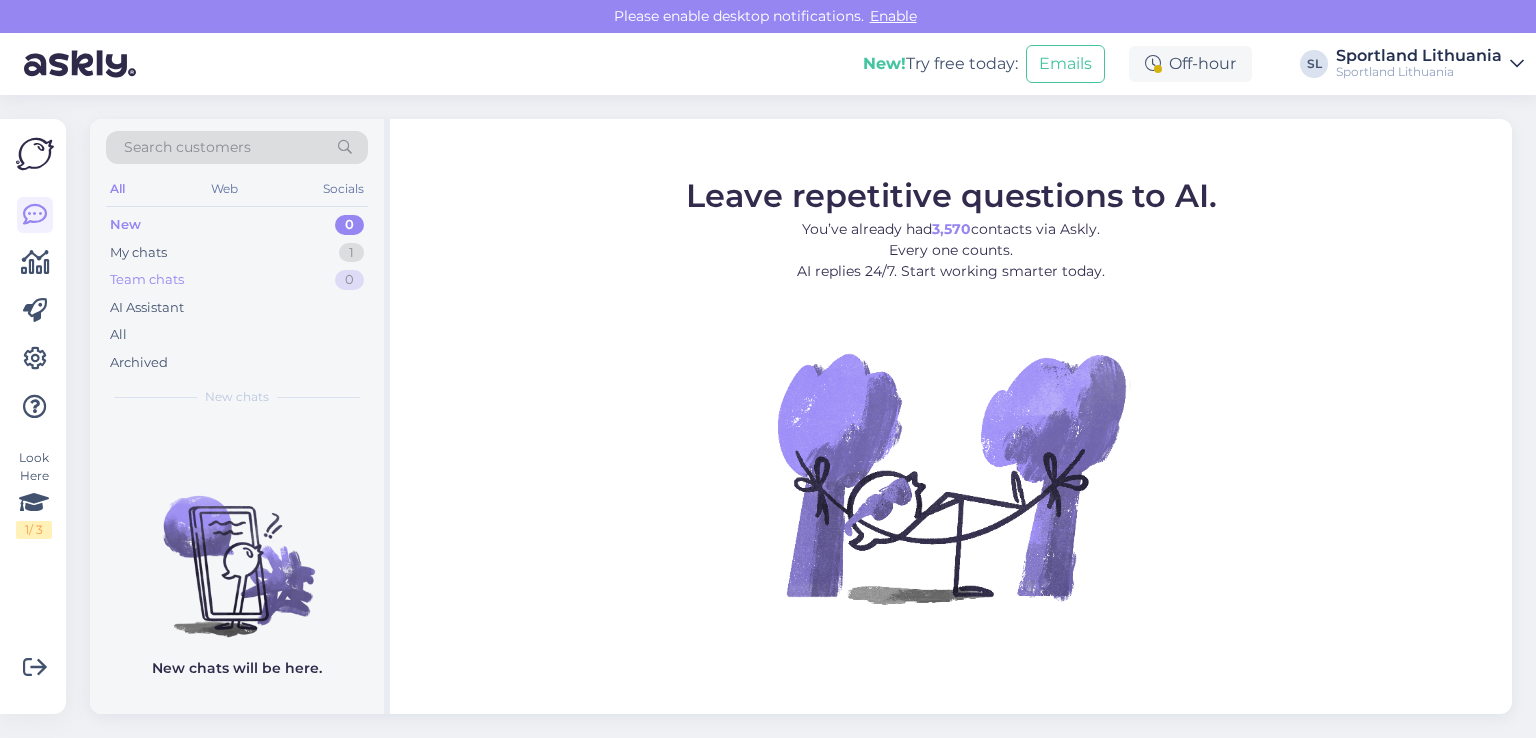 scroll, scrollTop: 0, scrollLeft: 0, axis: both 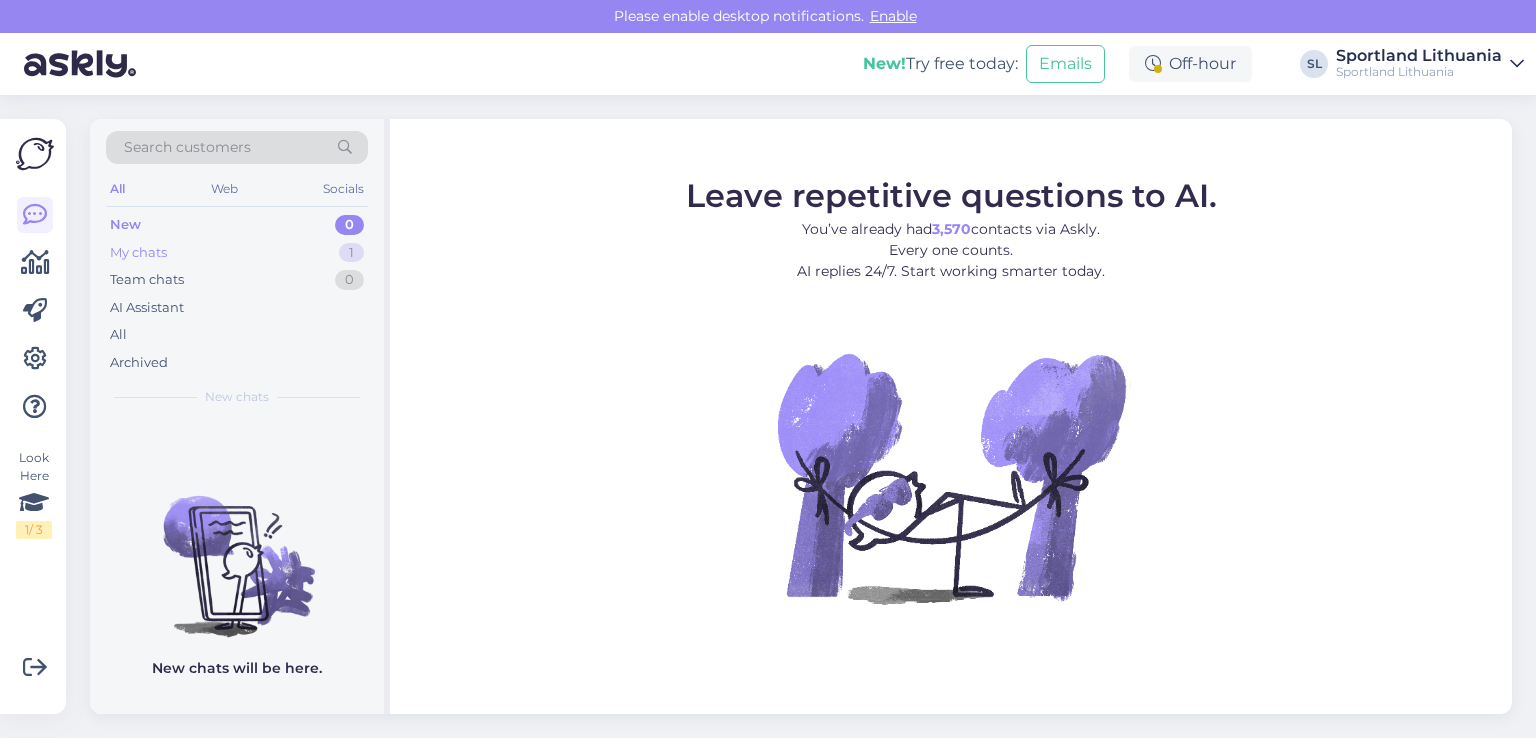 click on "My chats 1" at bounding box center [237, 253] 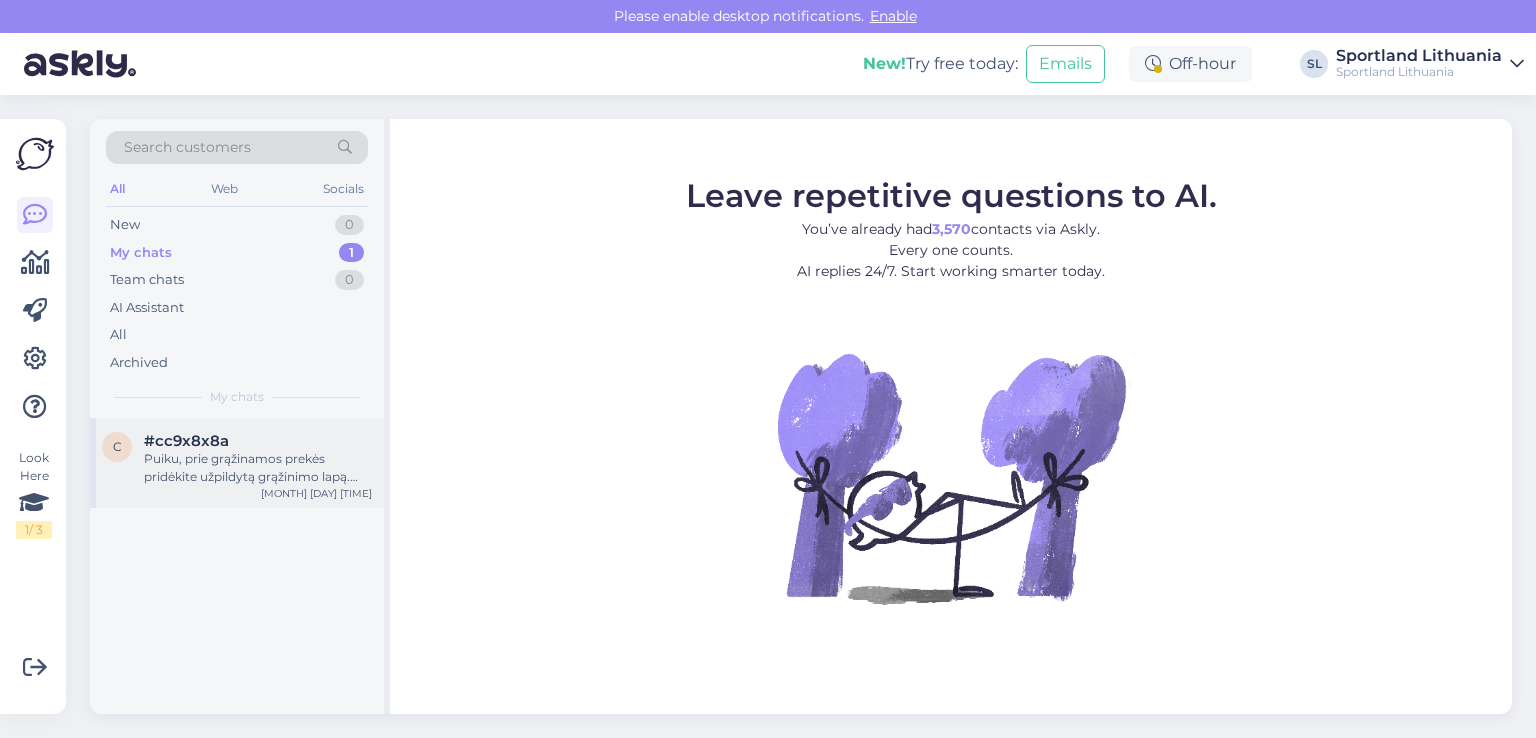 click on "Puiku, prie grąžinamos prekės pridėkite užpildytą grąžinimo lapą. Maloniai atsiprašome už nepatogumus." at bounding box center (258, 468) 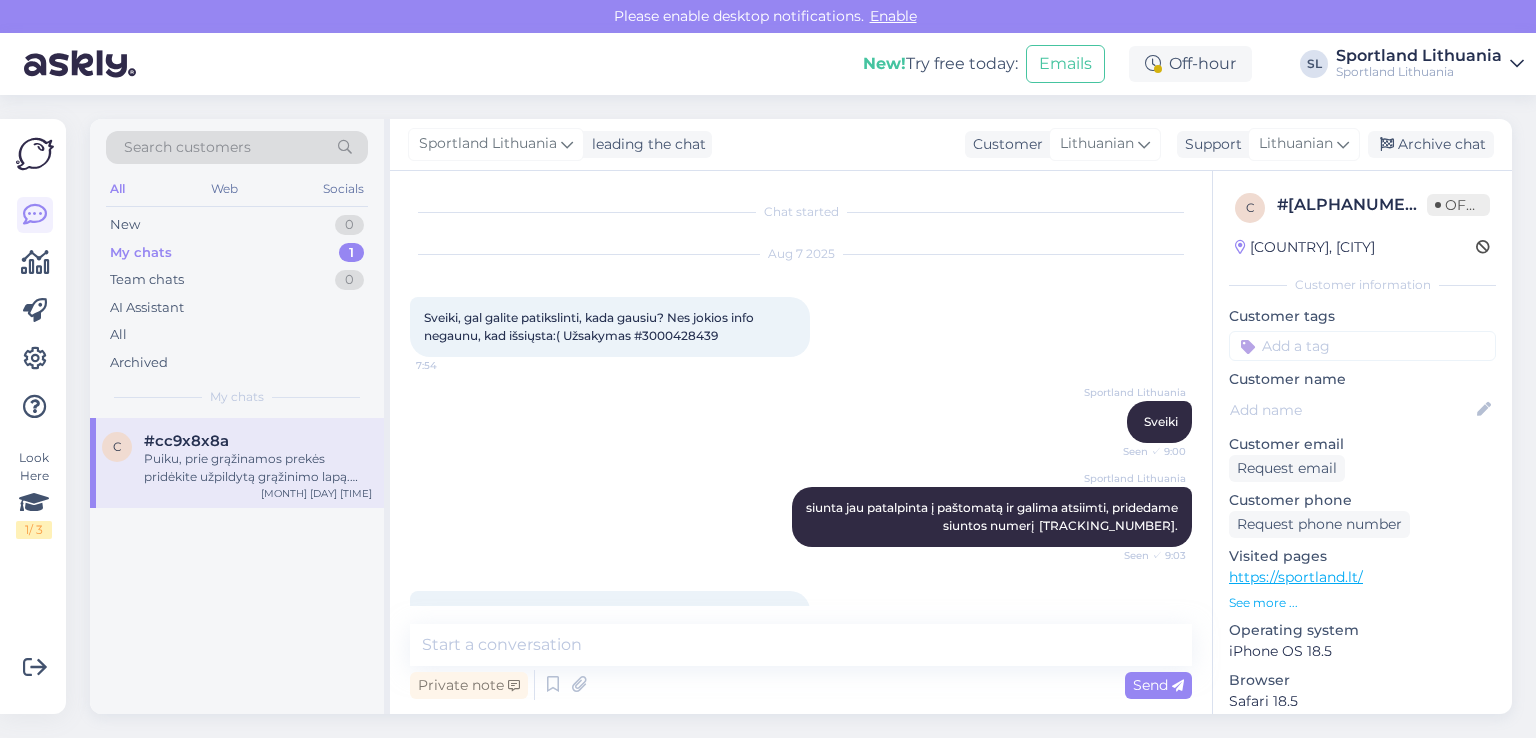 scroll, scrollTop: 913, scrollLeft: 0, axis: vertical 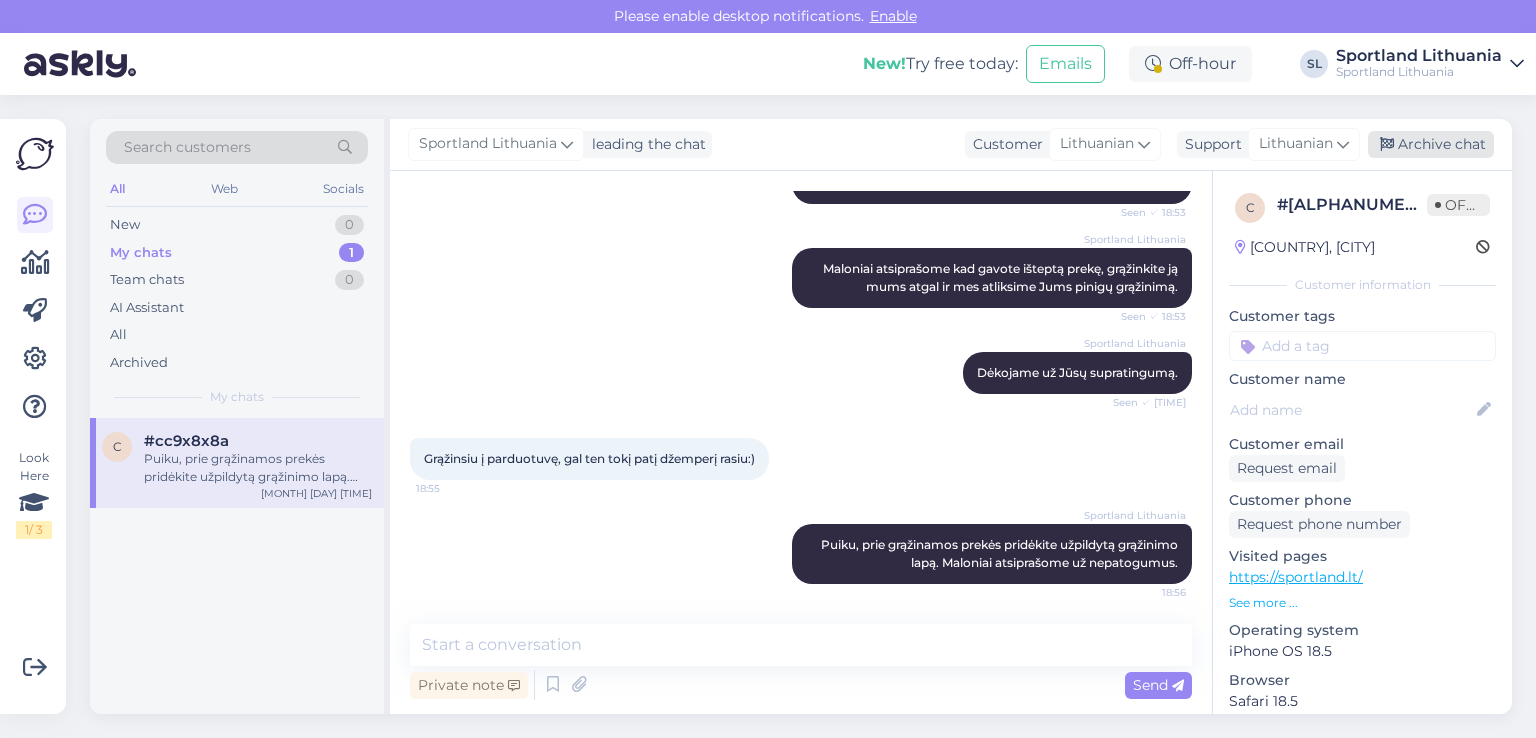 click on "Archive chat" at bounding box center [1431, 144] 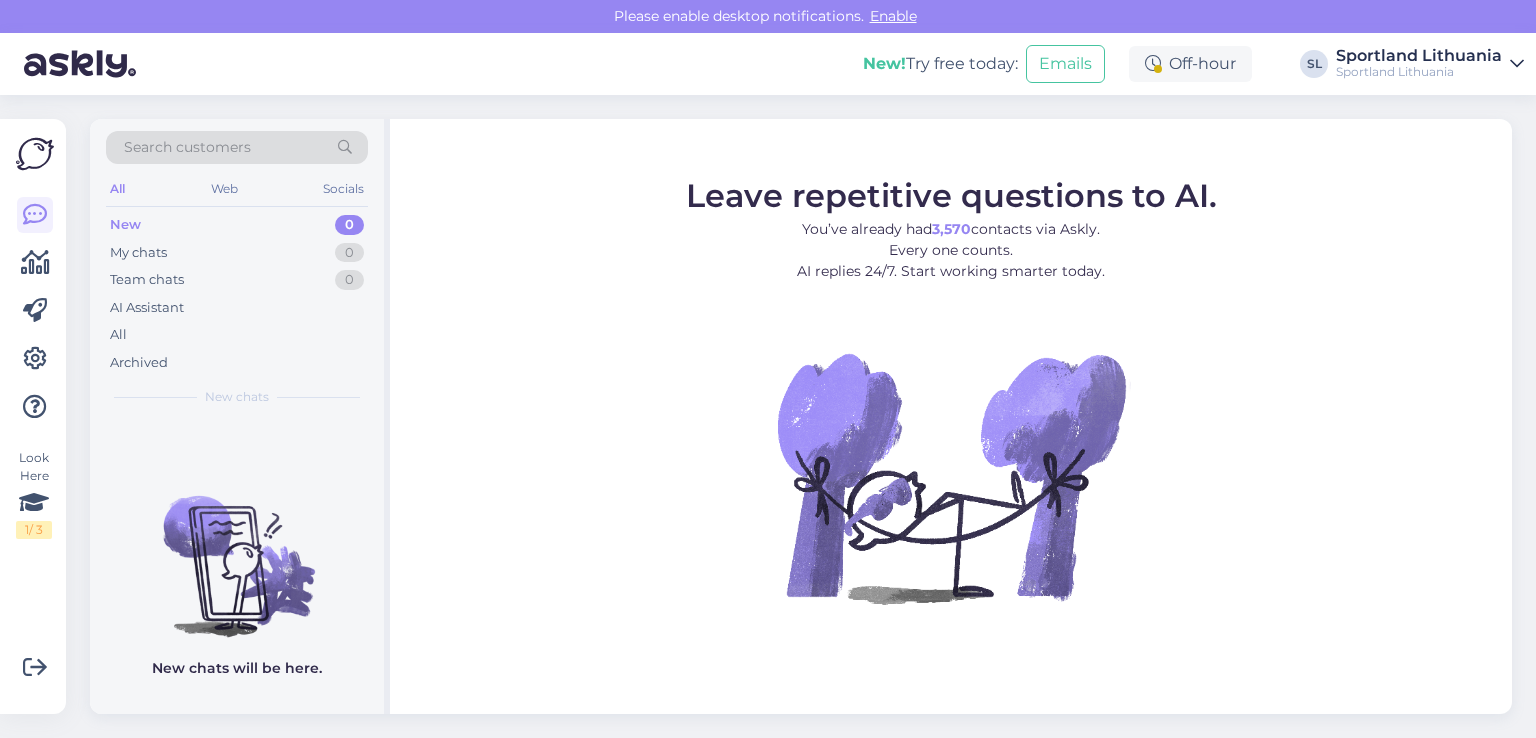 scroll, scrollTop: 0, scrollLeft: 0, axis: both 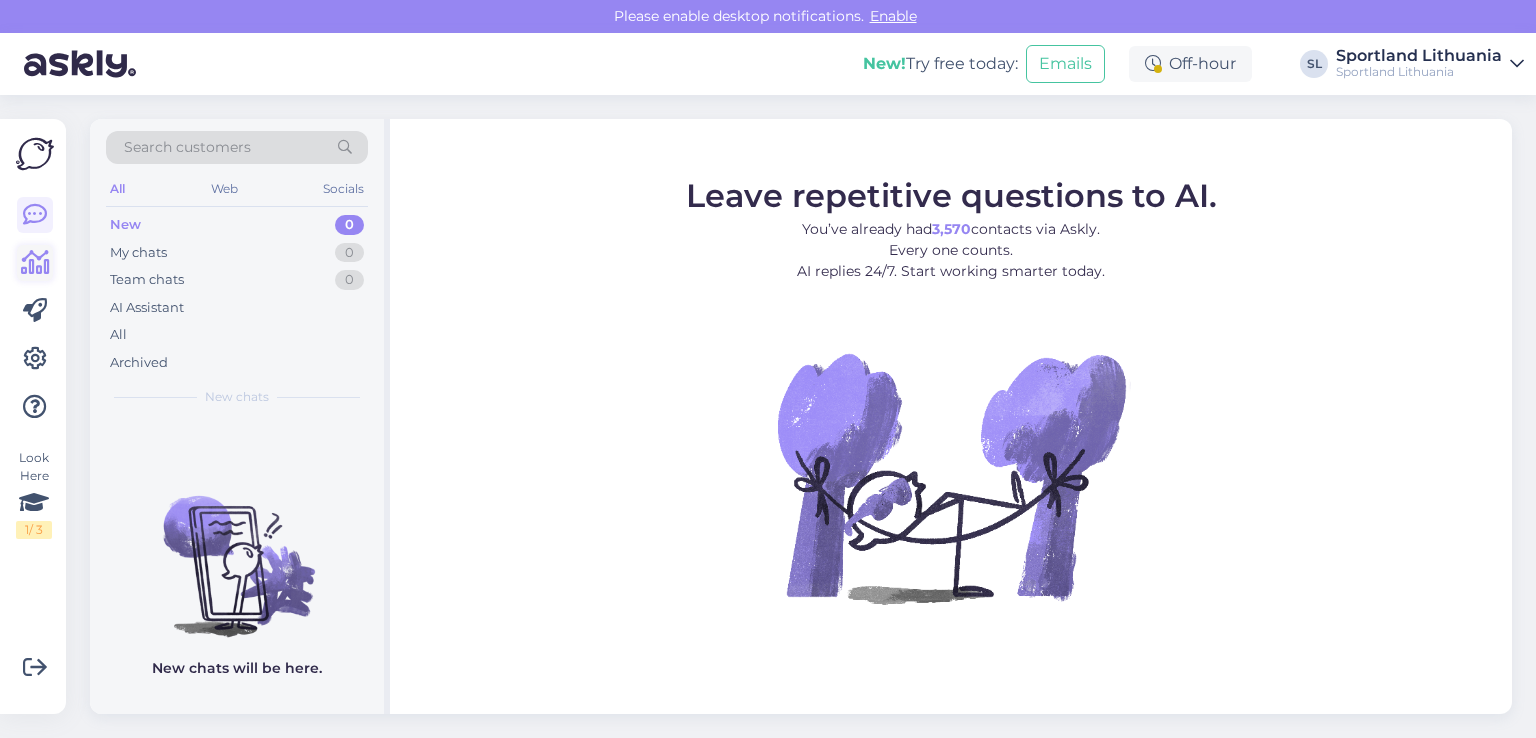 click at bounding box center (35, 263) 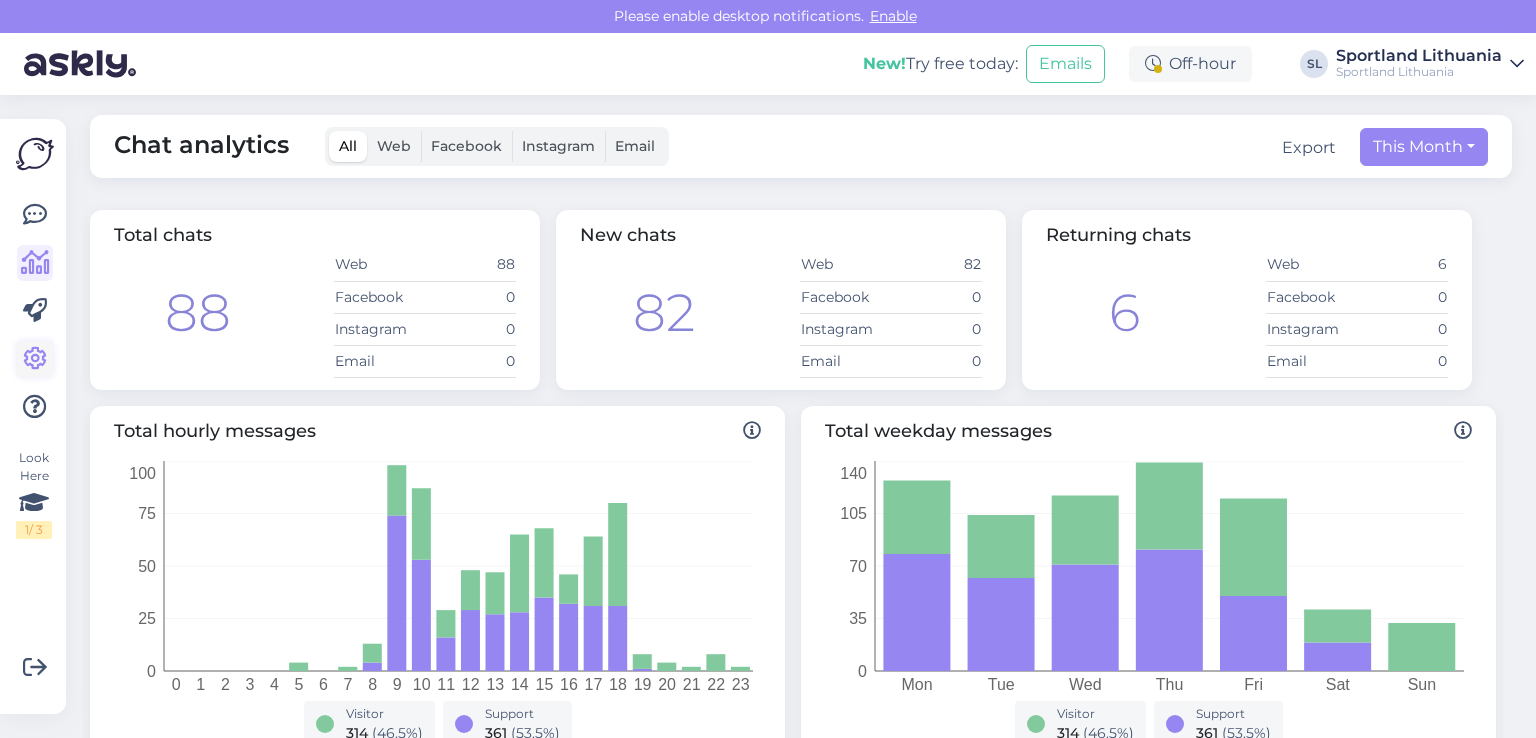 scroll, scrollTop: 0, scrollLeft: 0, axis: both 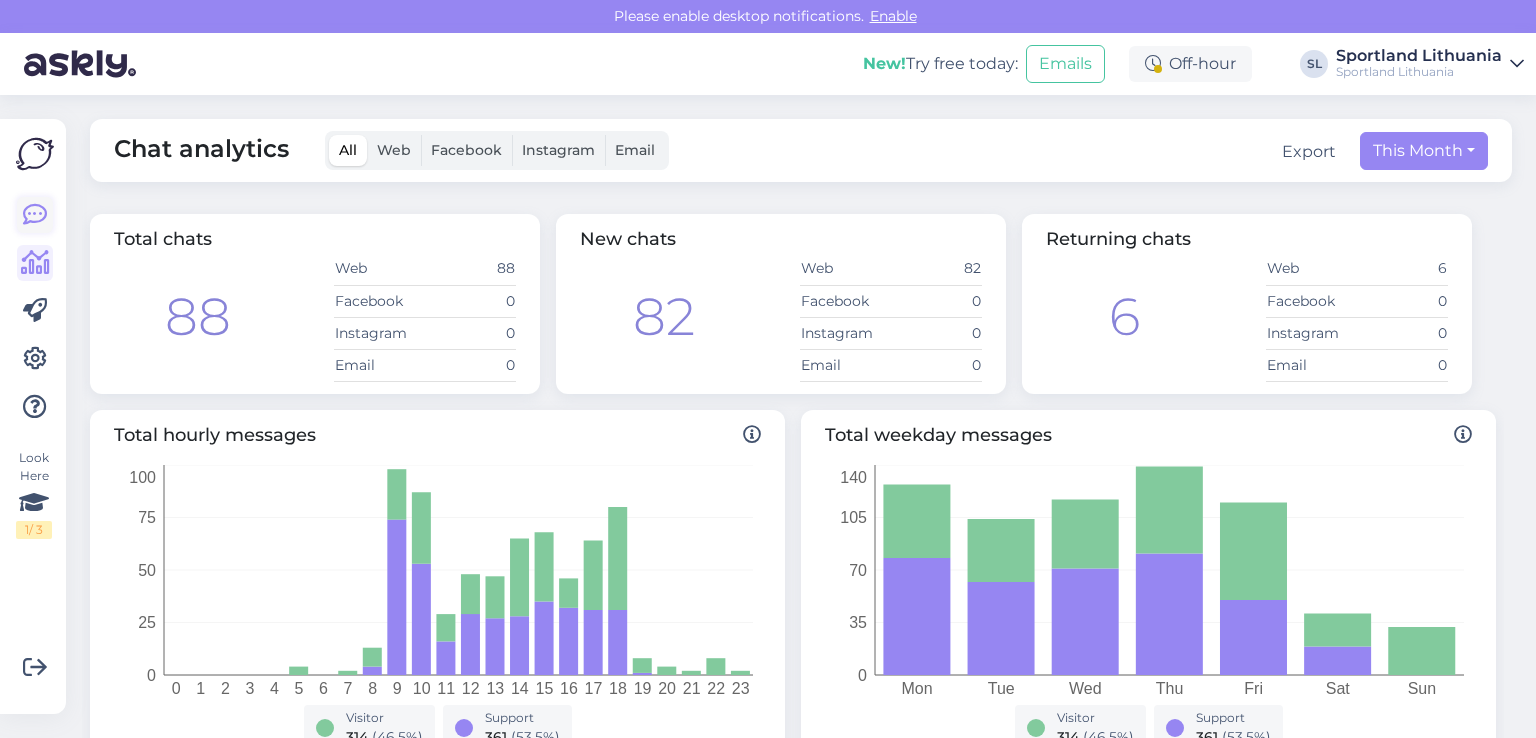 click at bounding box center (35, 215) 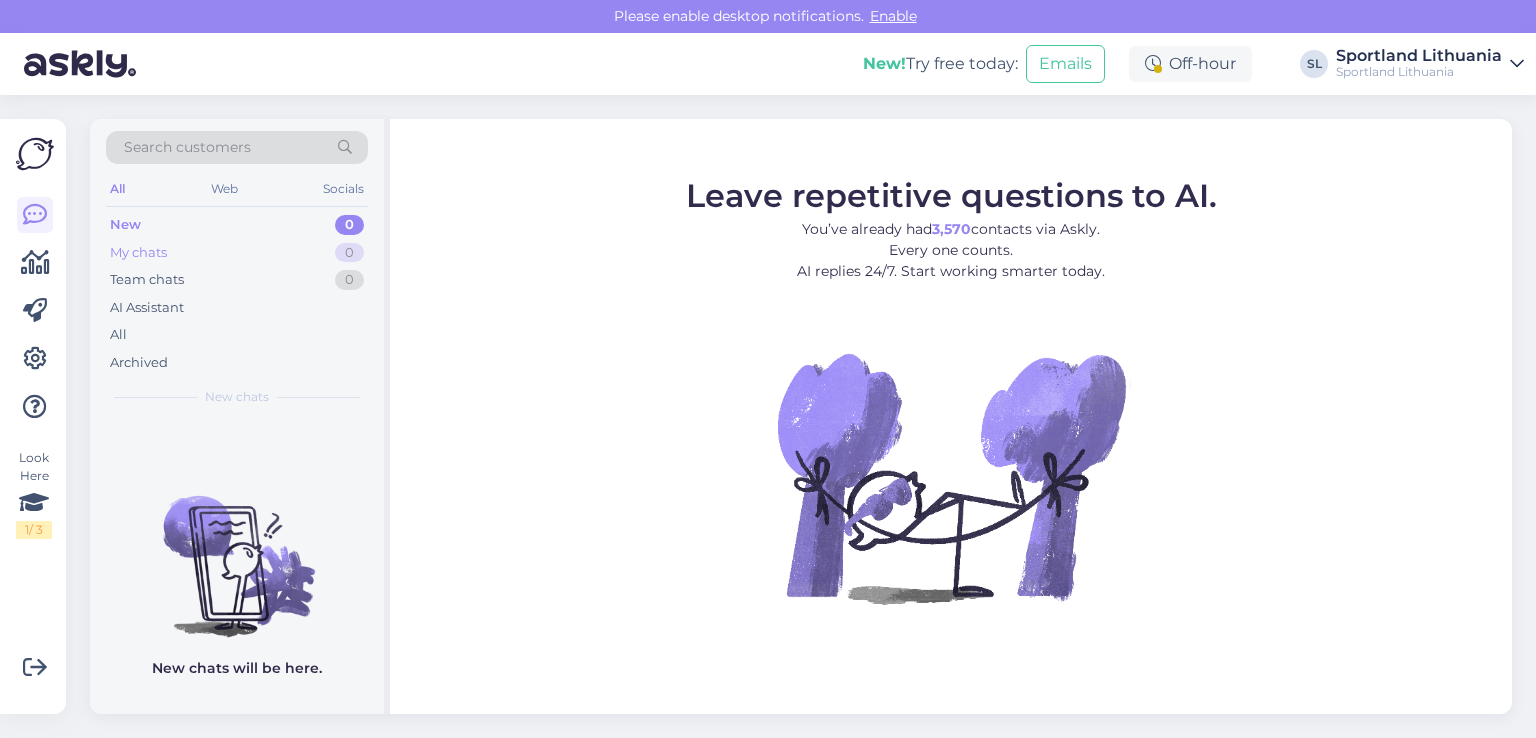 click on "My chats 0" at bounding box center (237, 253) 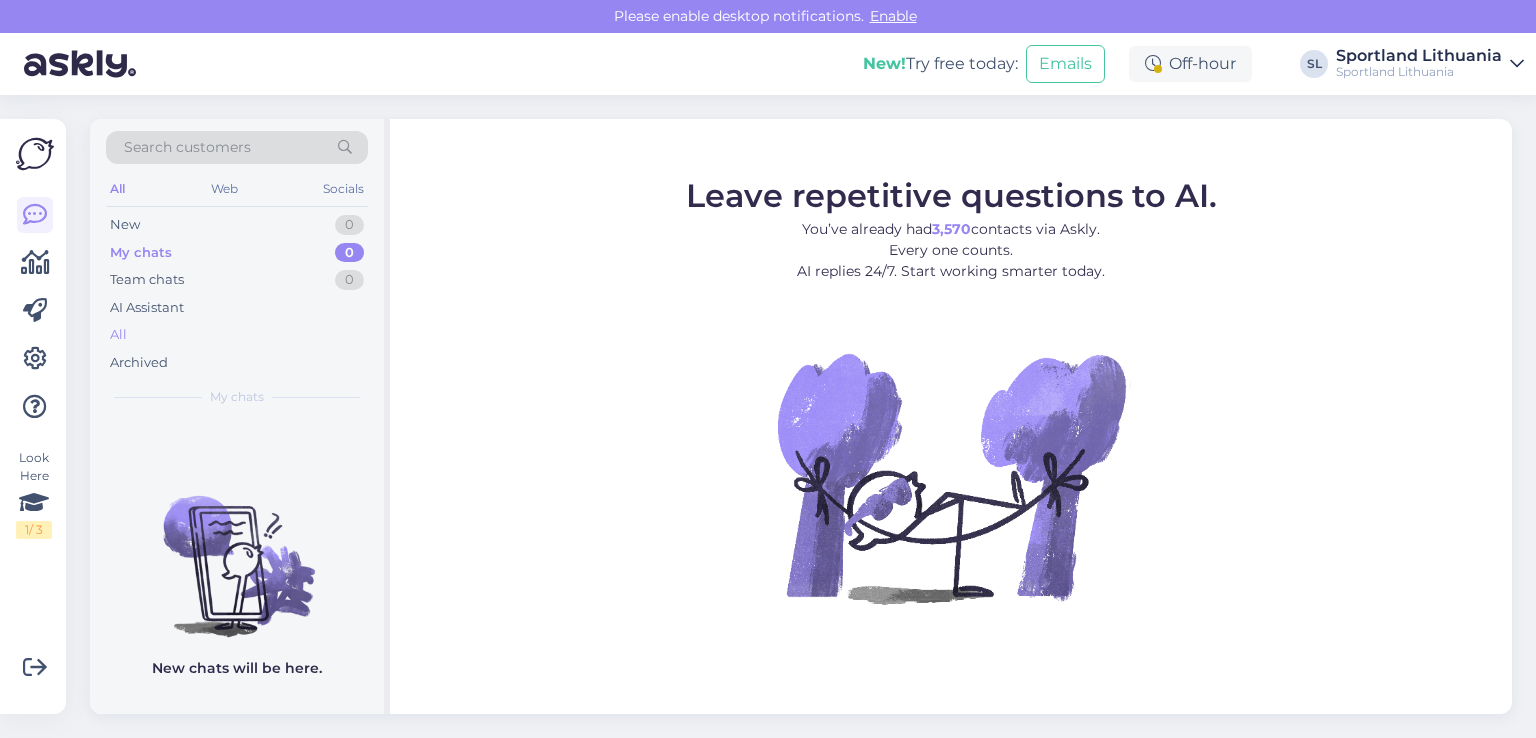 click on "All" at bounding box center [237, 335] 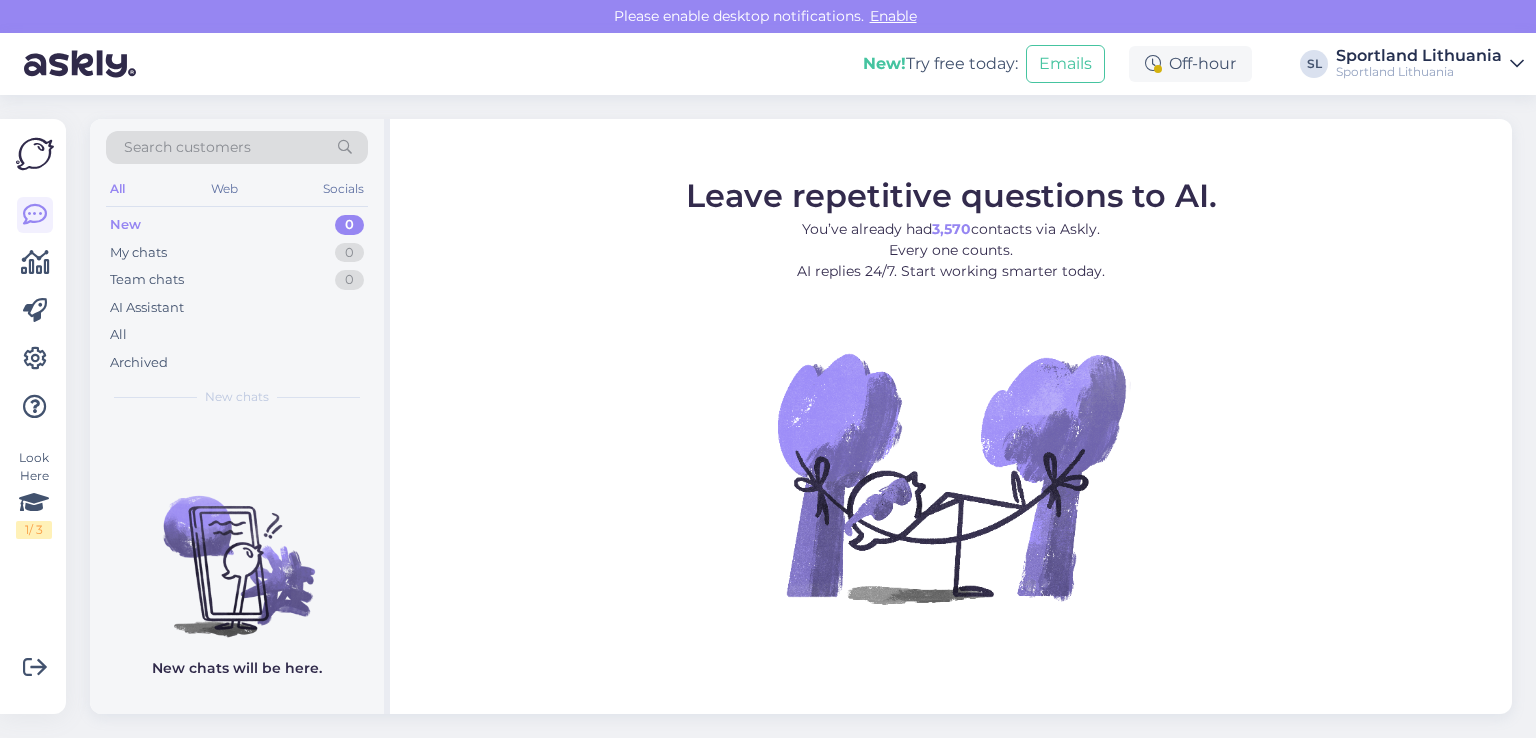 scroll, scrollTop: 0, scrollLeft: 0, axis: both 